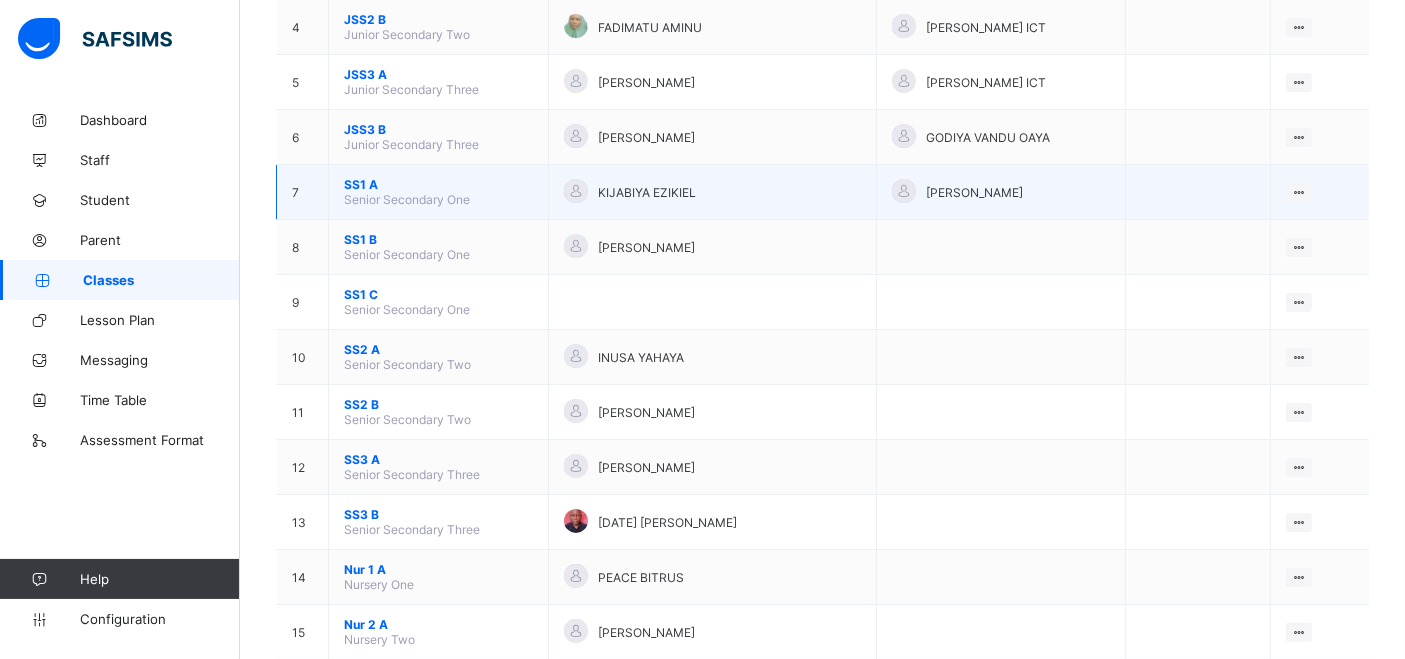 scroll, scrollTop: 444, scrollLeft: 0, axis: vertical 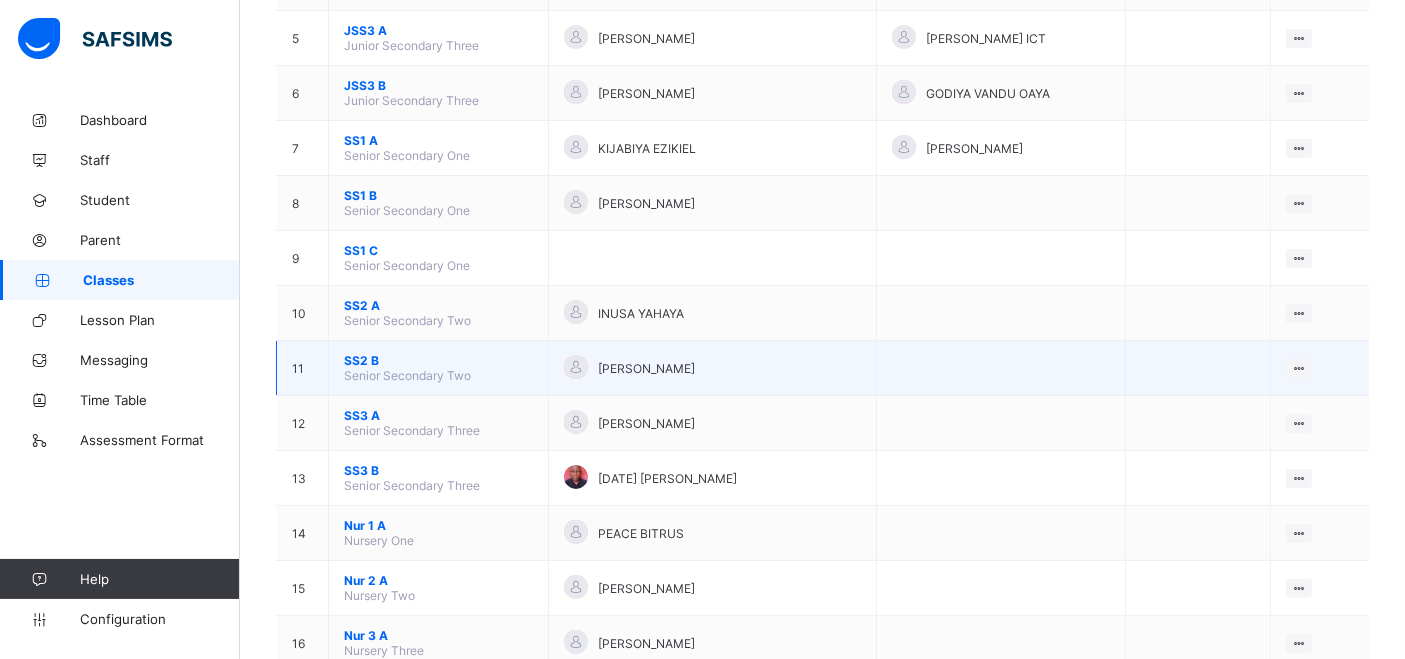 click on "SS2   B" at bounding box center (438, 360) 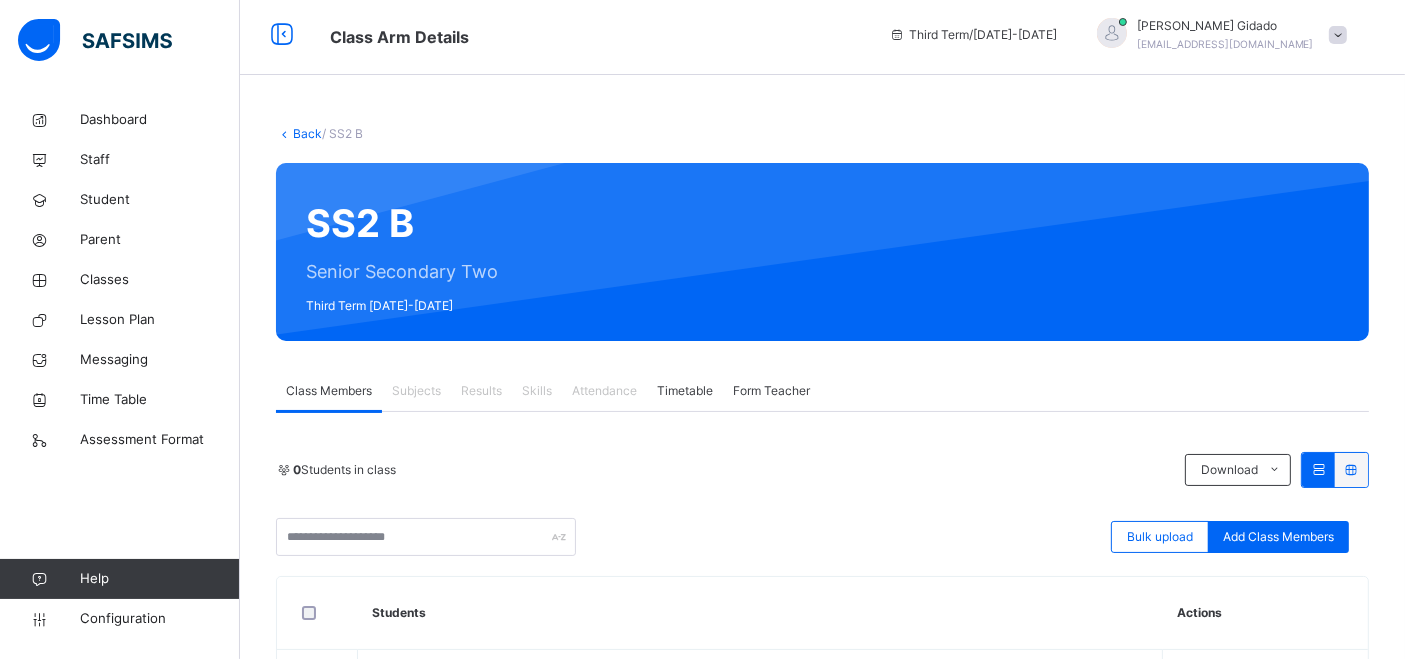 scroll, scrollTop: 0, scrollLeft: 0, axis: both 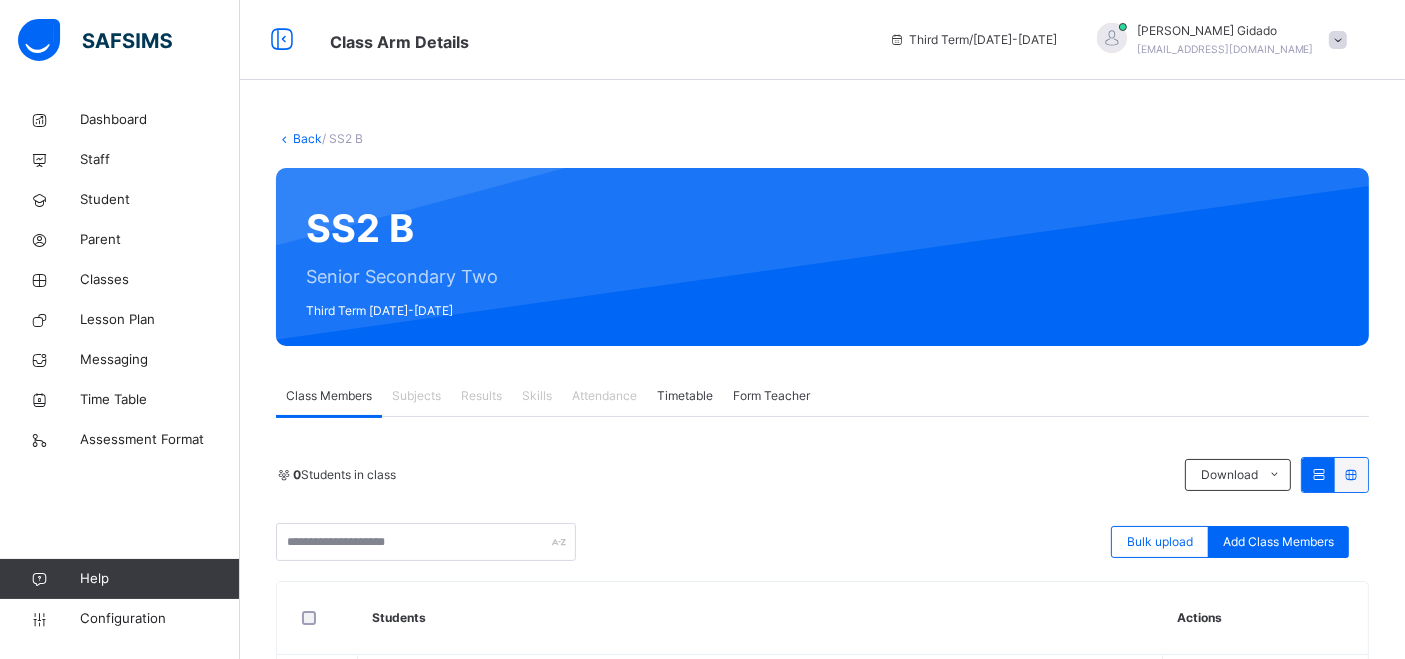 click on "Back  / SS2 B SS2 B Senior Secondary Two Third Term 2024-2025 Class Members Subjects Results Skills Attendance Timetable Form Teacher Class Members More Options   0  Students in class Download Pdf Report Excel Report Bulk upload Add Class Members Adamawa State University, Demonstration Nursery, Primary, and Secondary, School Mubi. Date: 14th Jul 2025, 11:25:57 am Class Members Class:  SS2 B Total no. of Students:  0 Term:  Third Term Session:  2024-2025 S/NO Admission No. Last Name First Name Other Name 1 SS/23/76 DUHU ABDULLAHI 2 SS/23/2W MUSA ABDULRAHMAN  3 SS/24/34. ABUBAKAR ADAMU 4 SS/23/236 AHMED AYMAN CHAMBULA 5 SS/24/052 MARKUS BULUS EMMANUEL 6 SS/23/13 Zachariah Desmond B 7 SS/24/04 WAHU ELISHA 8 SS/24/232, BAJI EMMANUEL  9 SS/24/033 HAMMAN FADIMATU  H 10 SS/23/30A JONATHAN FAITH 11 SS/23/231 ARDO FATIMA S 12 SS/24/32 Emmanuel Gurehwe 13 SS/23/689 YERIMA IMMACULATE M 14 SS/24/234, BIYAMA ISAAC 15 SS/23/56, Mohammed Ja'afar Dzarma 16 SS/23/55 MUSA JEMIMAH 17 SS/24/124 N JOSEPH ABDULLAHI 18 SS/23/200 19" at bounding box center [822, 1337] 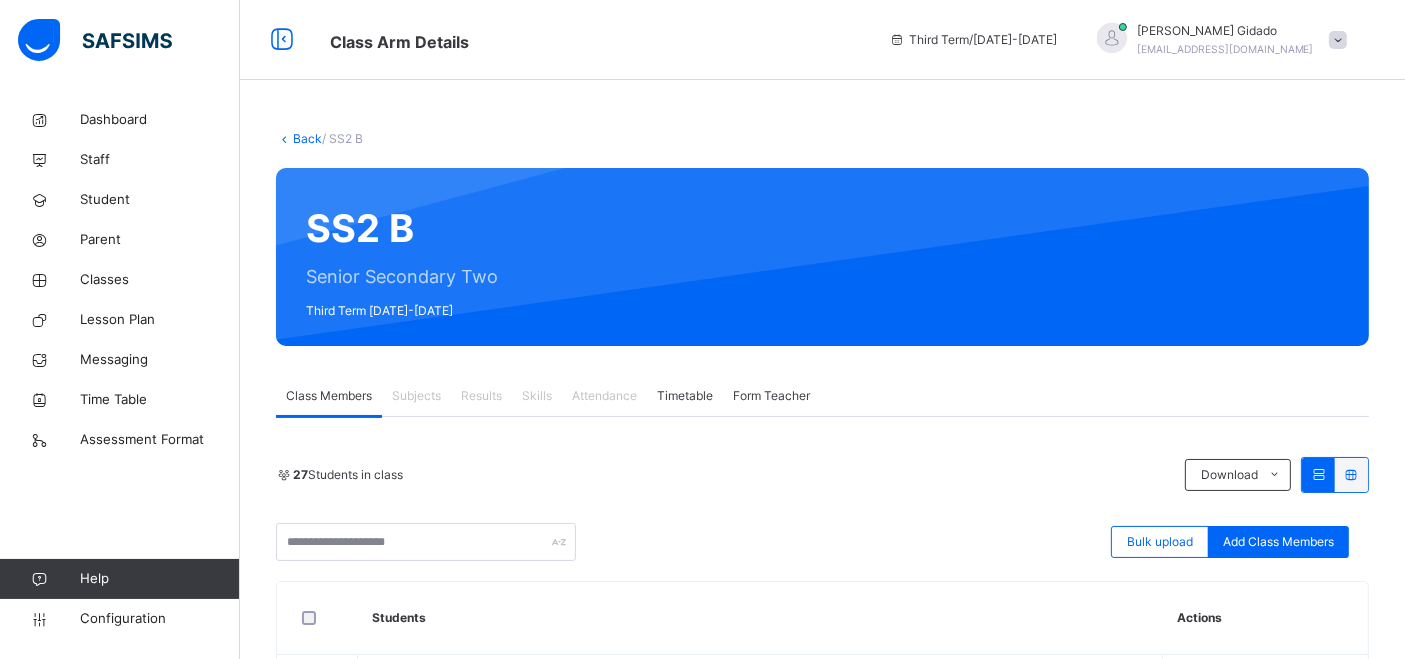 click on "Subjects" at bounding box center (416, 396) 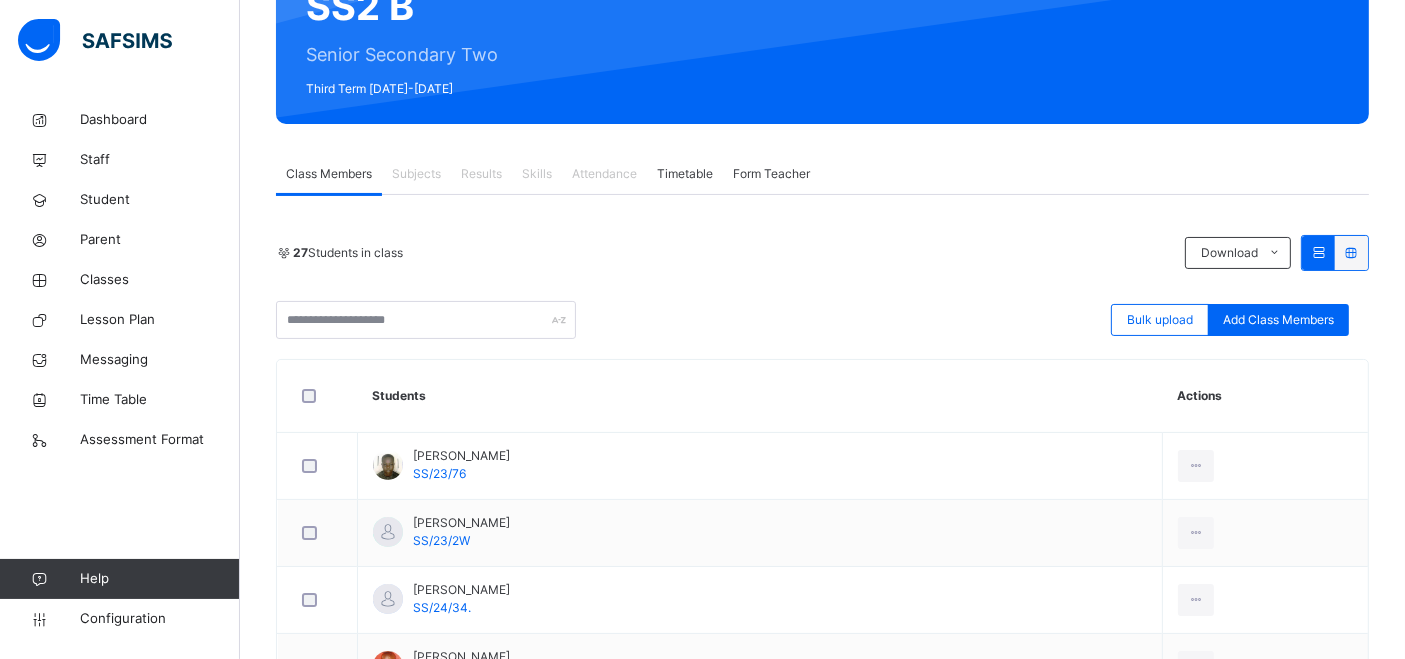 scroll, scrollTop: 0, scrollLeft: 0, axis: both 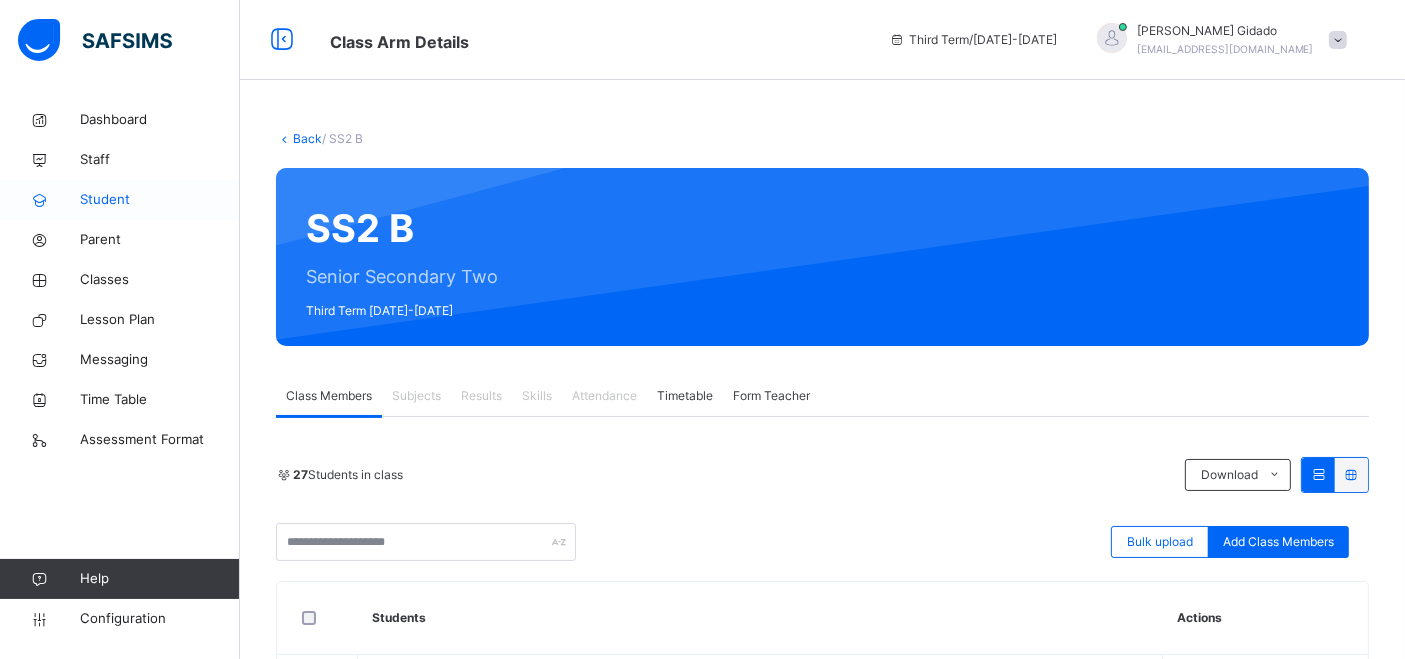click on "Student" at bounding box center (160, 200) 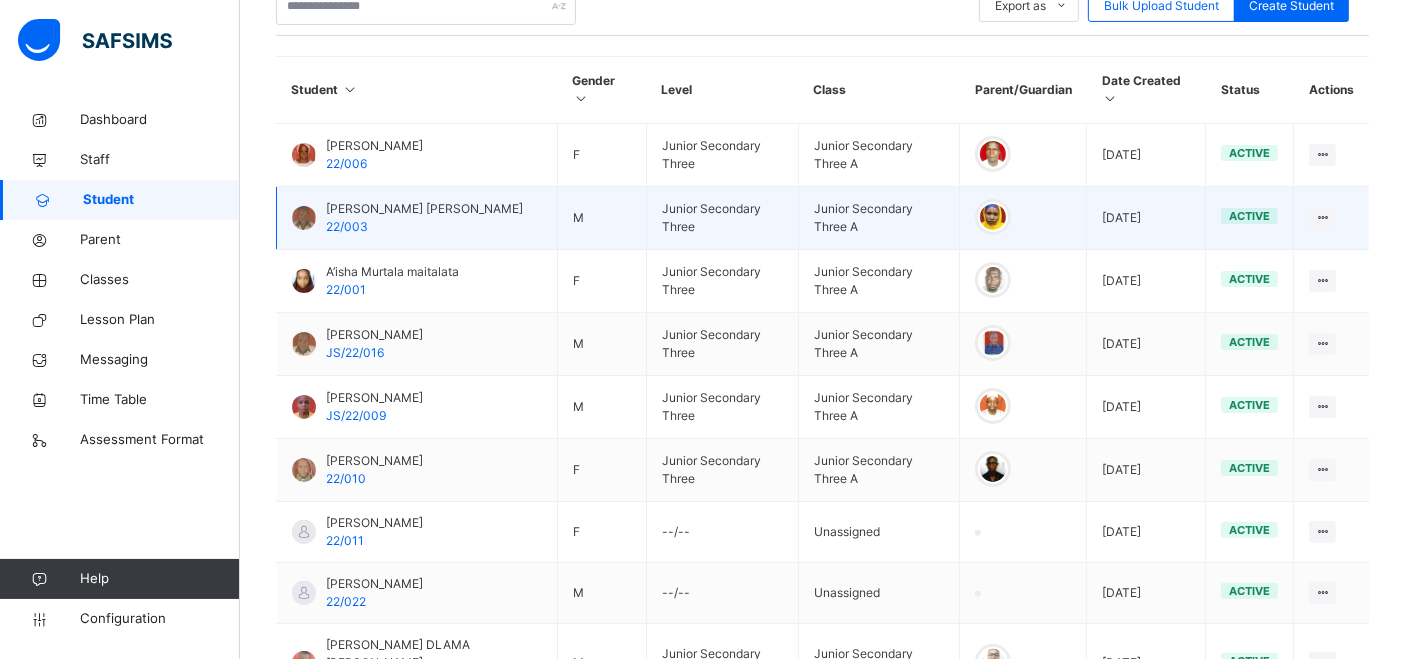 scroll, scrollTop: 0, scrollLeft: 0, axis: both 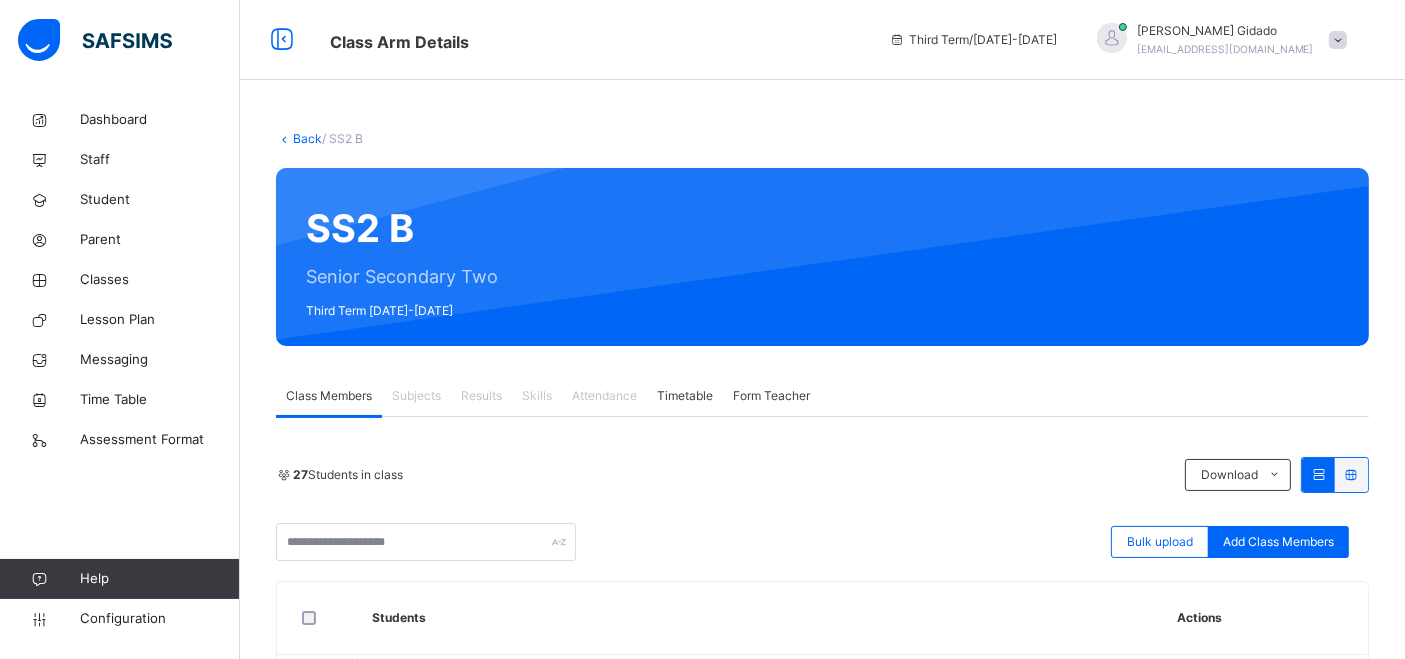click at bounding box center [1338, 40] 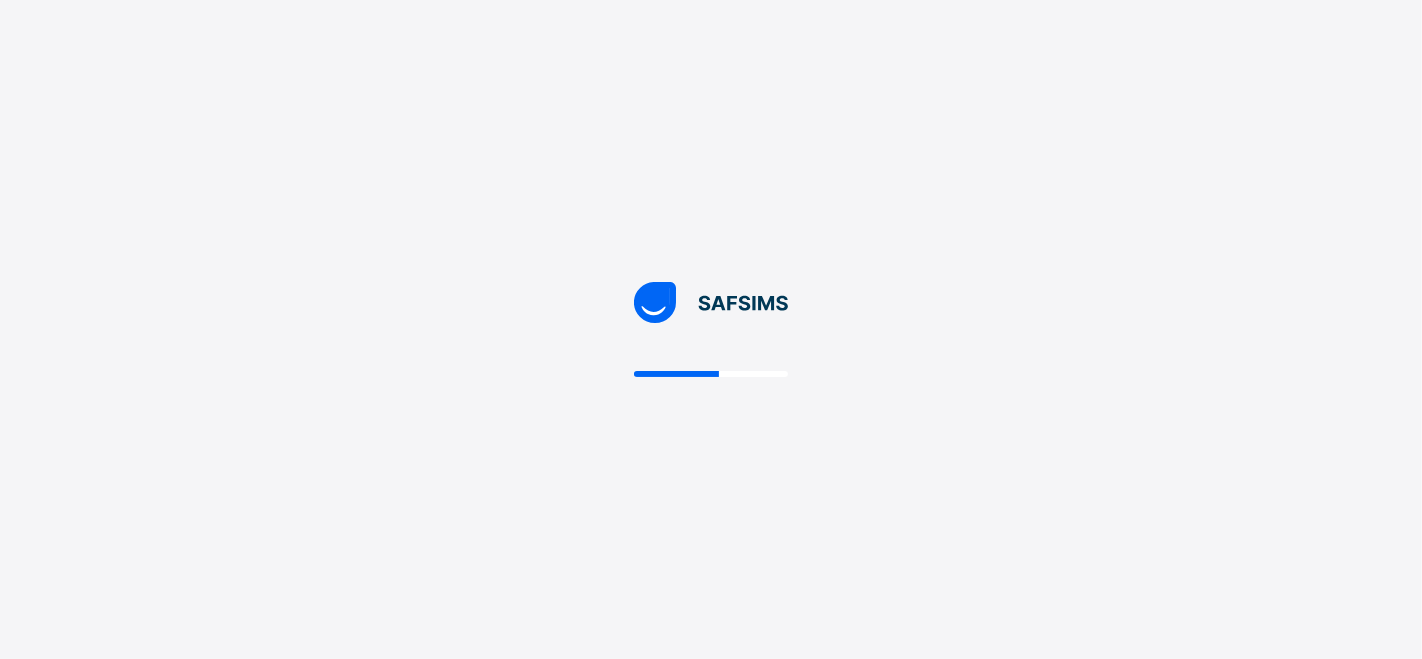click at bounding box center (711, 329) 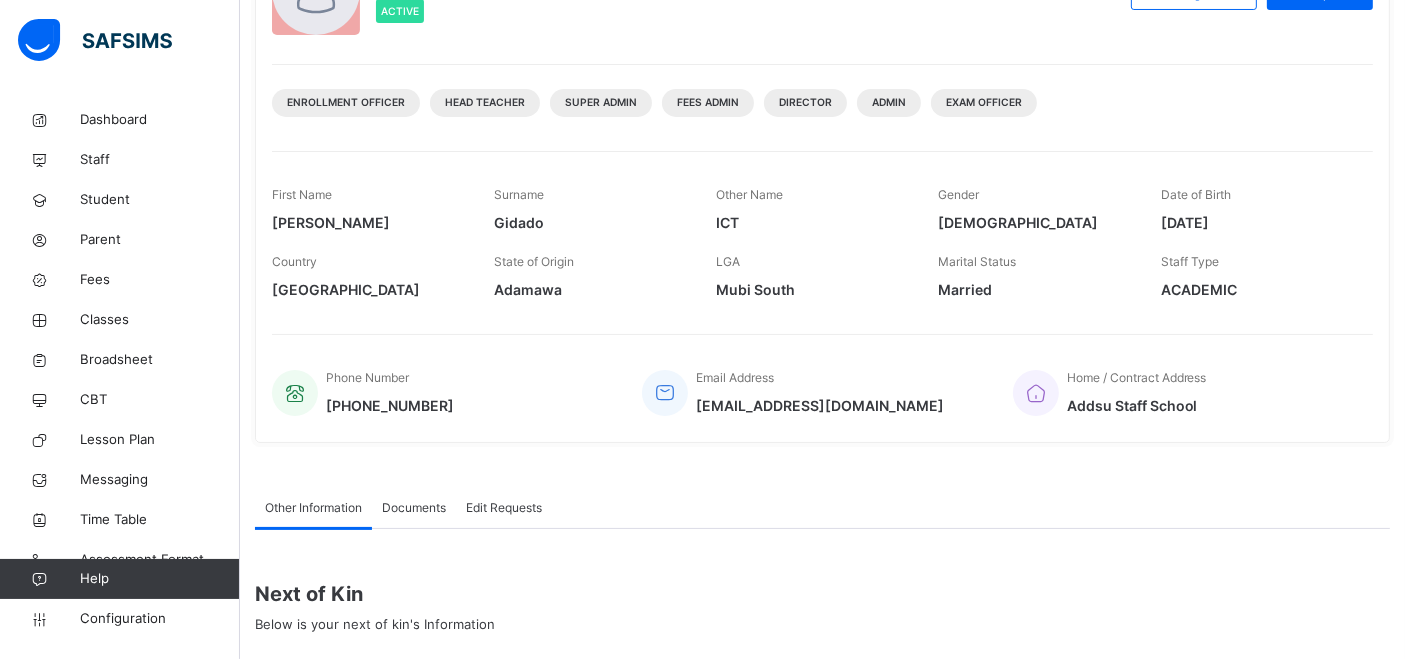 scroll, scrollTop: 222, scrollLeft: 0, axis: vertical 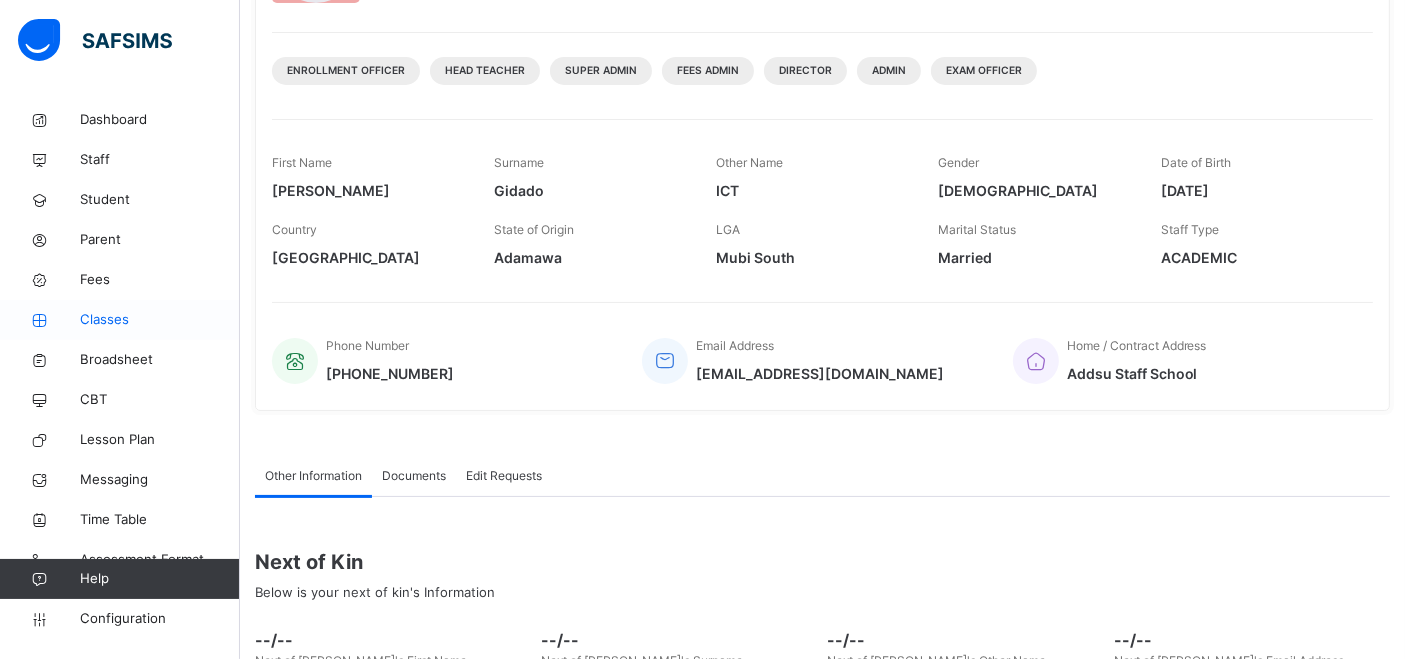 click on "Classes" at bounding box center [160, 320] 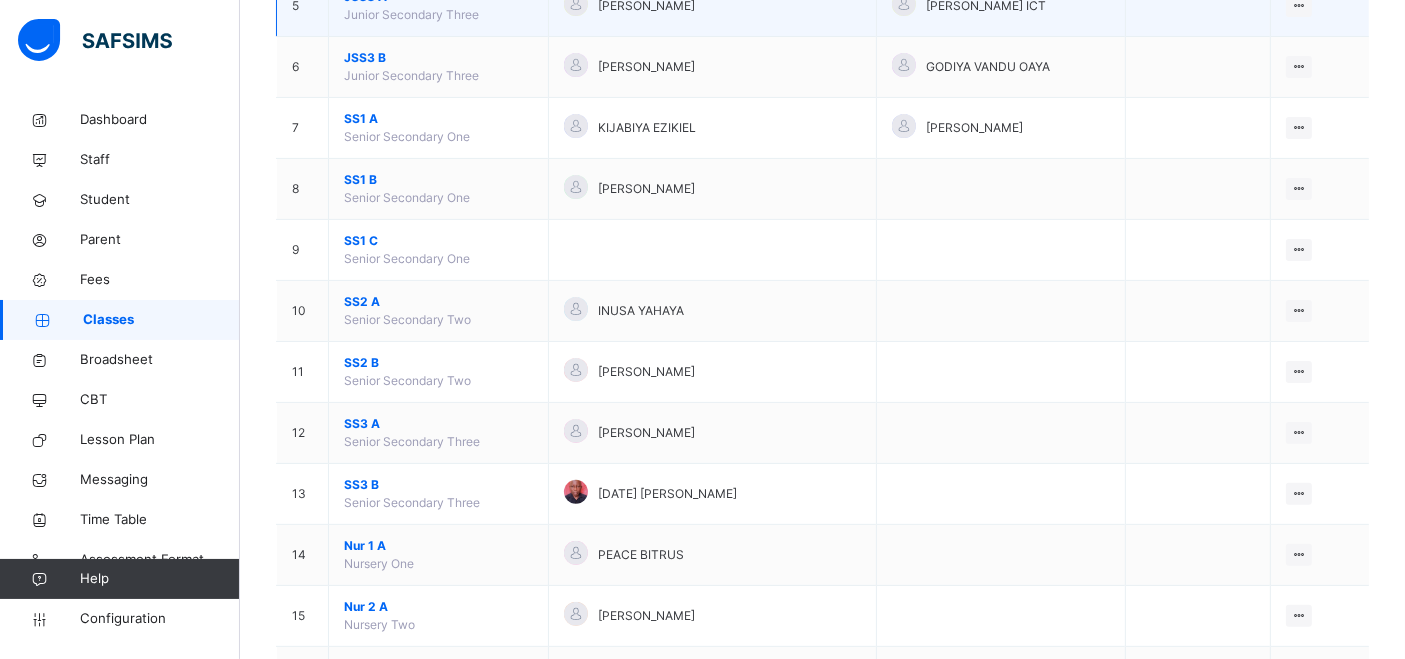 scroll, scrollTop: 555, scrollLeft: 0, axis: vertical 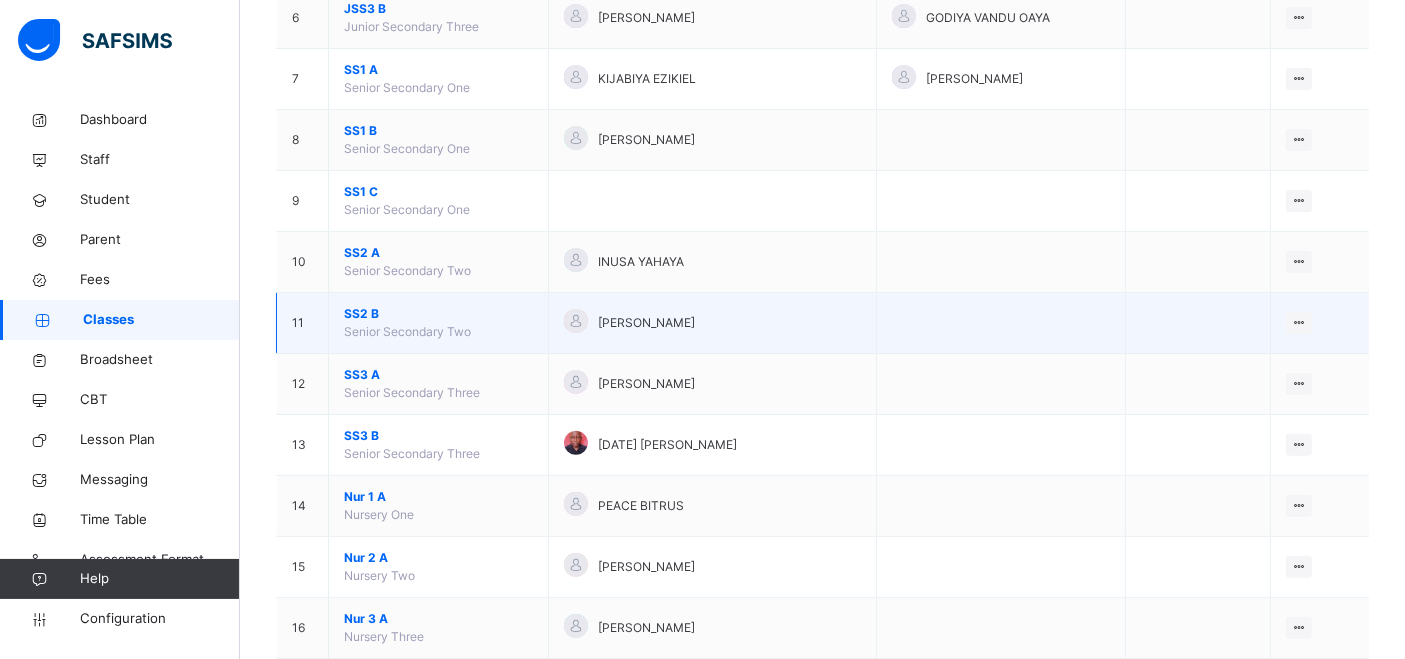 click on "SS2   B" at bounding box center [438, 314] 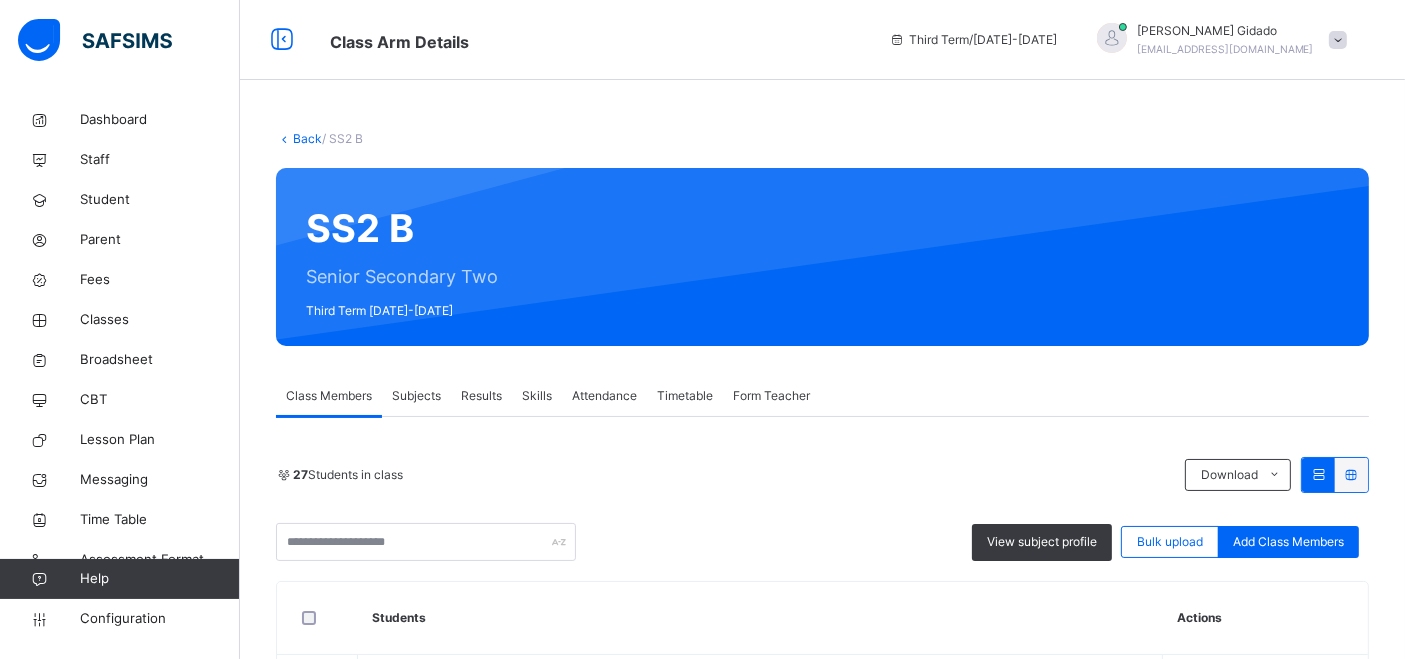 click on "Back  / SS2 B SS2 B Senior Secondary Two Third Term 2024-2025 Class Members Subjects Results Skills Attendance Timetable Form Teacher Class Members More Options   27  Students in class Download Pdf Report Excel Report View subject profile Bulk upload Add Class Members Adamawa State University, Demonstration Nursery, Primary, and Secondary, School Mubi. Date: 14th Jul 2025, 11:30:30 am Class Members Class:  SS2 B Total no. of Students:  27 Term:  Third Term Session:  2024-2025 S/NO Admission No. Last Name First Name Other Name 1 SS/23/76 DUHU ABDULLAHI 2 SS/23/2W MUSA ABDULRAHMAN  3 SS/24/34. ABUBAKAR ADAMU 4 SS/23/236 AHMED AYMAN CHAMBULA 5 SS/24/052 MARKUS BULUS EMMANUEL 6 SS/23/13 Zachariah Desmond B 7 SS/24/04 WAHU ELISHA 8 SS/24/232, BAJI EMMANUEL  9 SS/24/033 HAMMAN FADIMATU  H 10 SS/23/30A JONATHAN FAITH 11 SS/23/231 ARDO FATIMA S 12 SS/24/32 Emmanuel Gurehwe 13 SS/23/689 YERIMA IMMACULATE M 14 SS/24/234, BIYAMA ISAAC 15 SS/23/56, Mohammed Ja'afar Dzarma 16 SS/23/55 MUSA JEMIMAH 17 SS/24/124 N JOSEPH 18" at bounding box center (822, 1337) 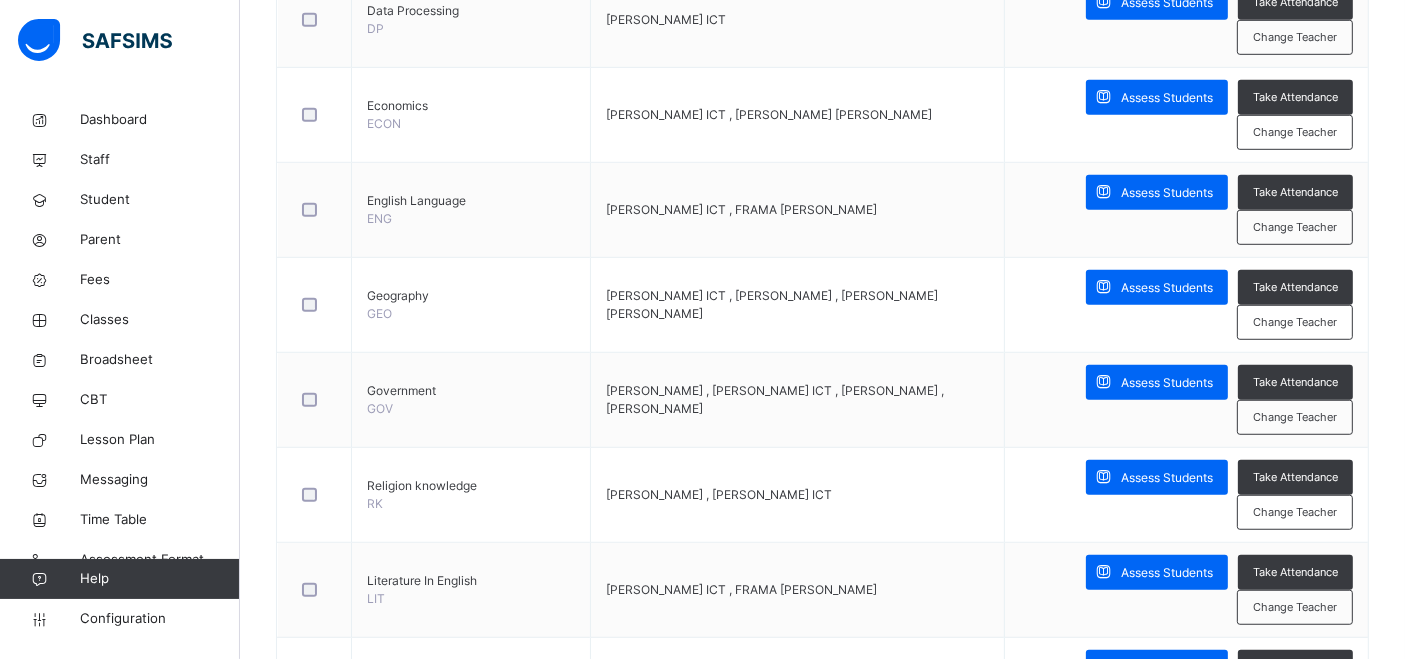 scroll, scrollTop: 1239, scrollLeft: 0, axis: vertical 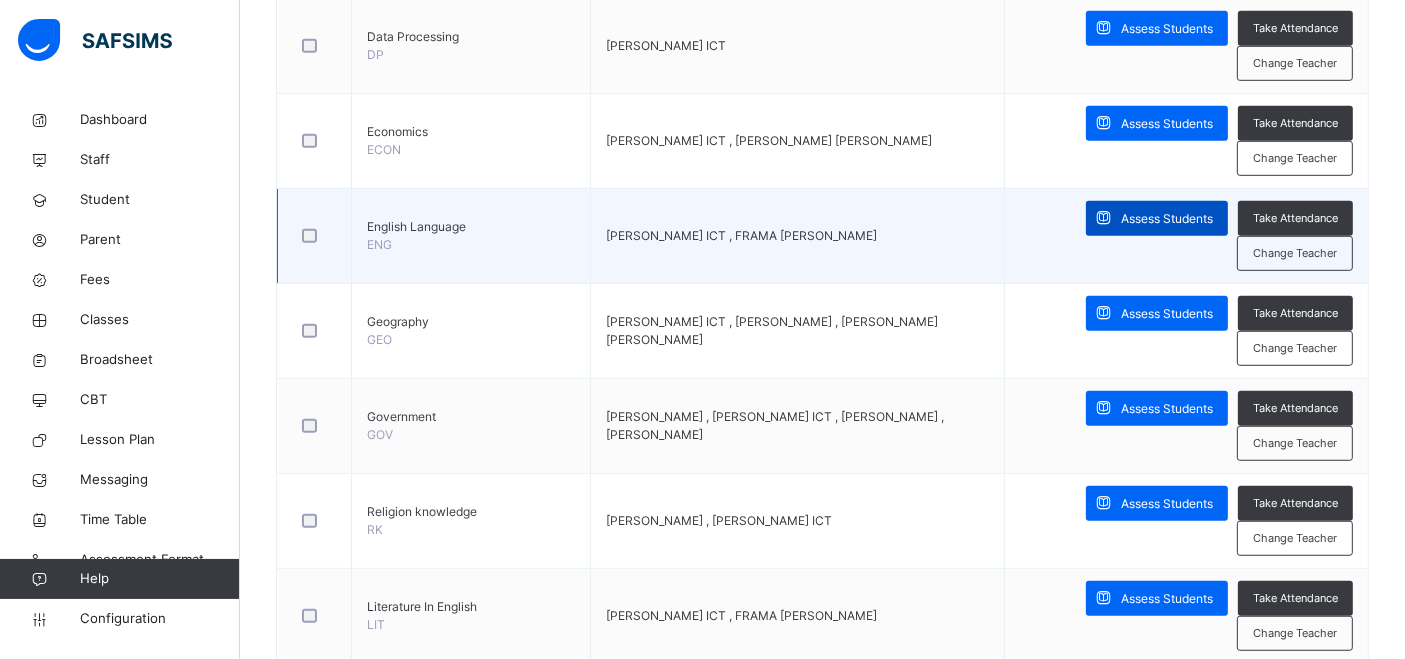 click on "Assess Students" at bounding box center (1167, 219) 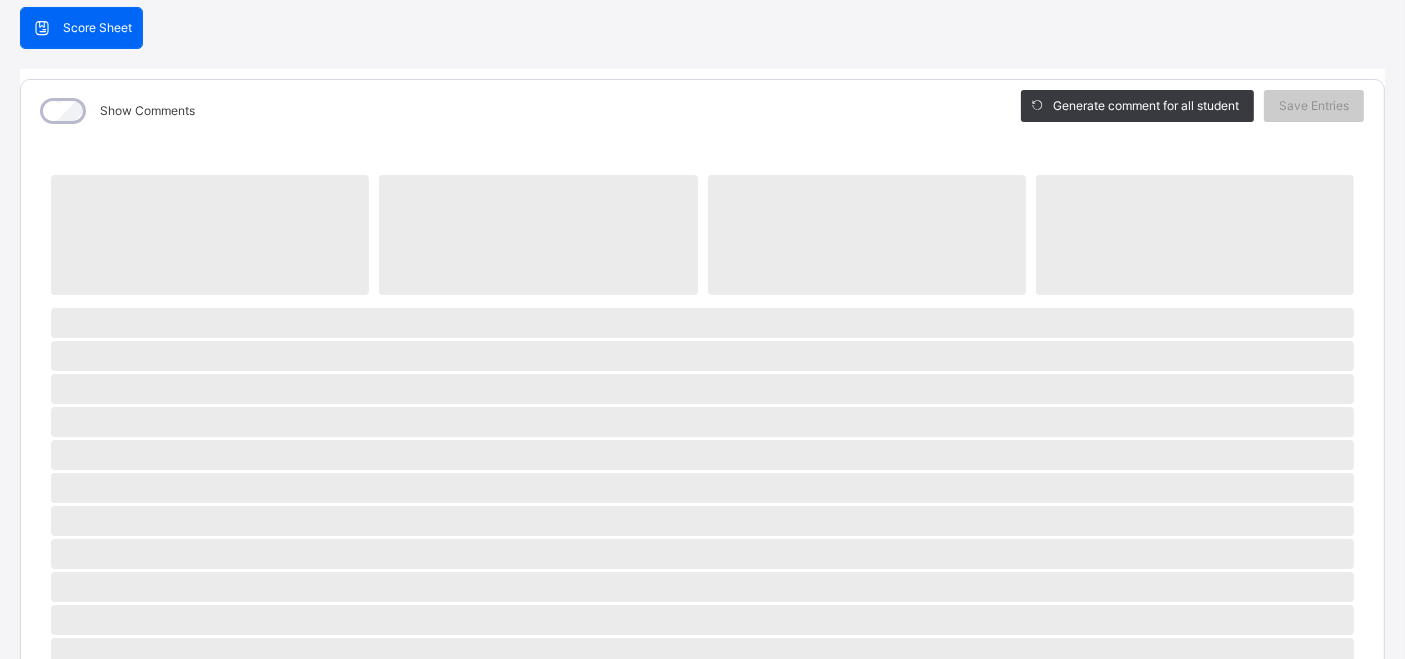 scroll, scrollTop: 0, scrollLeft: 0, axis: both 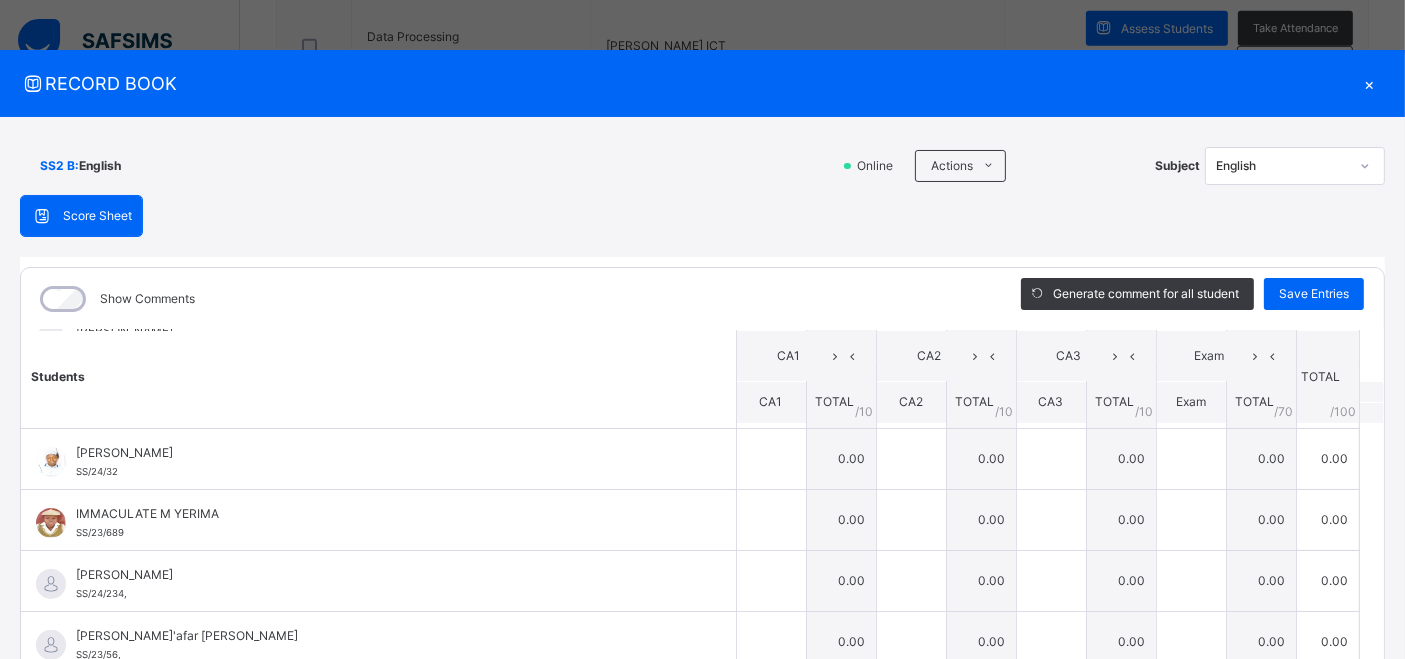 click on "CA1" at bounding box center [806, 356] 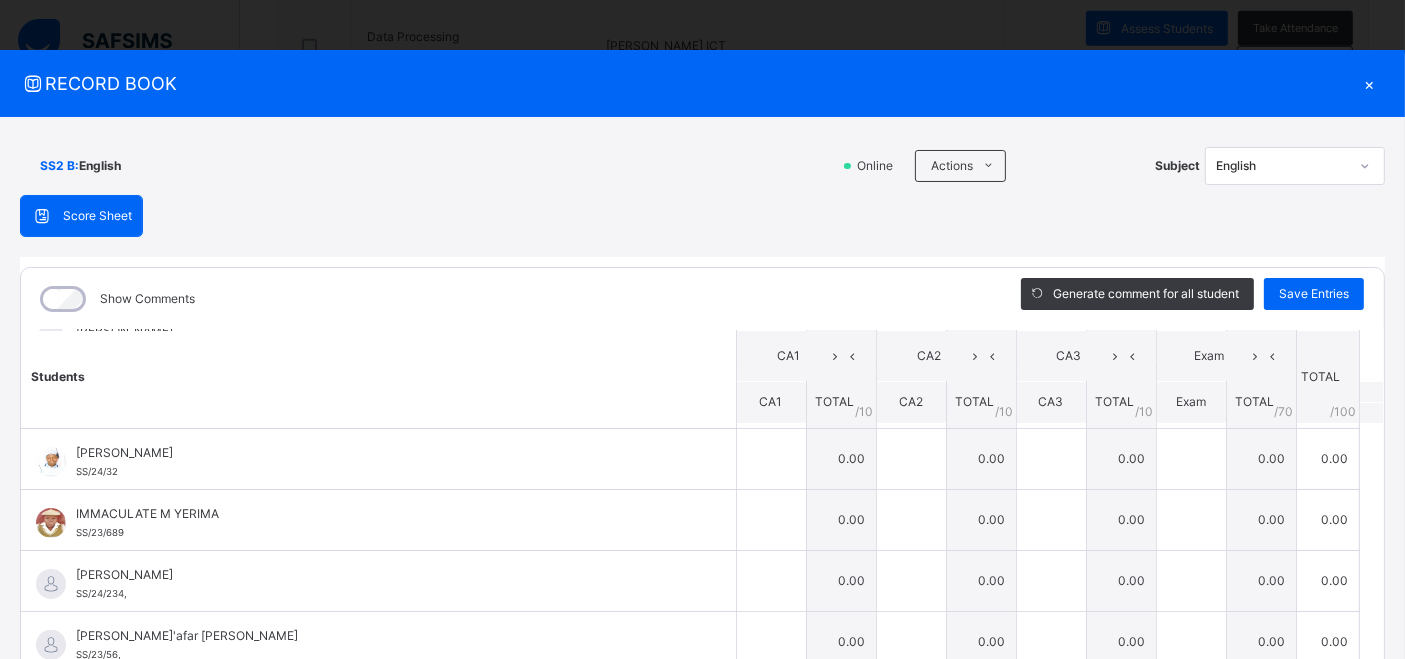 scroll, scrollTop: 1231, scrollLeft: 0, axis: vertical 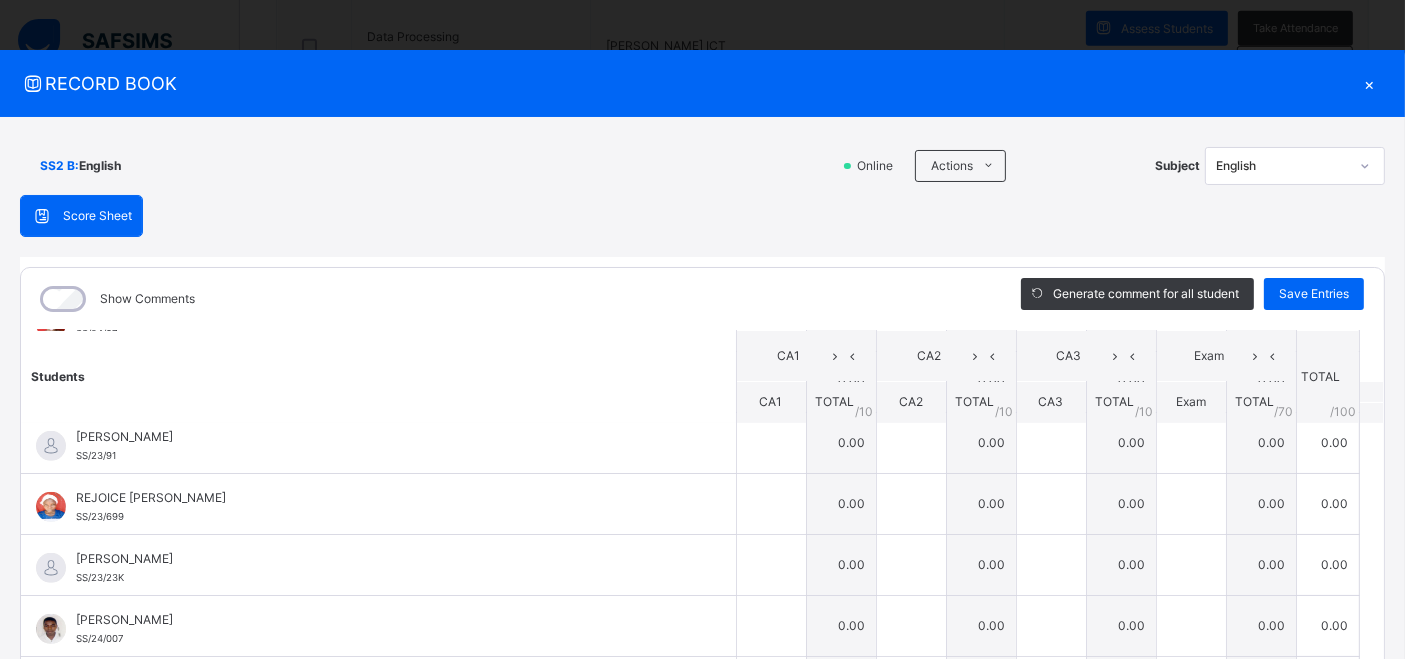 click on "×" at bounding box center (1370, 83) 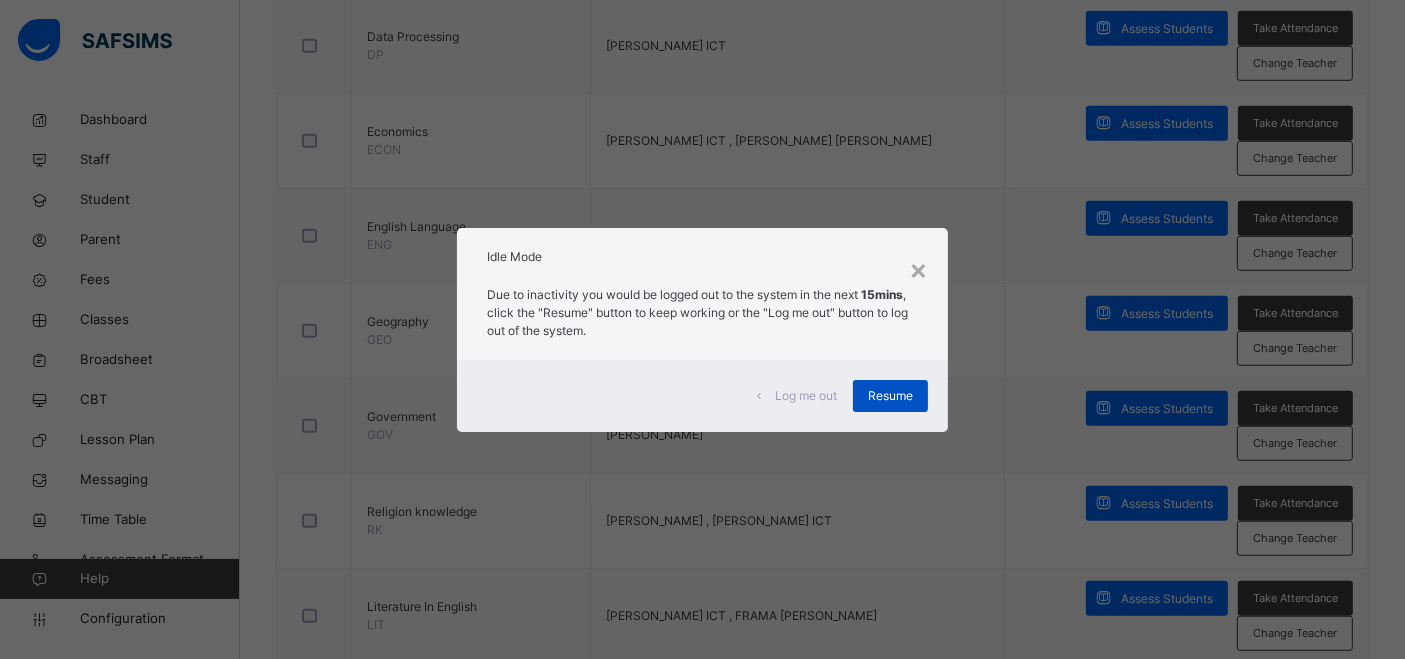 click on "Resume" at bounding box center (890, 396) 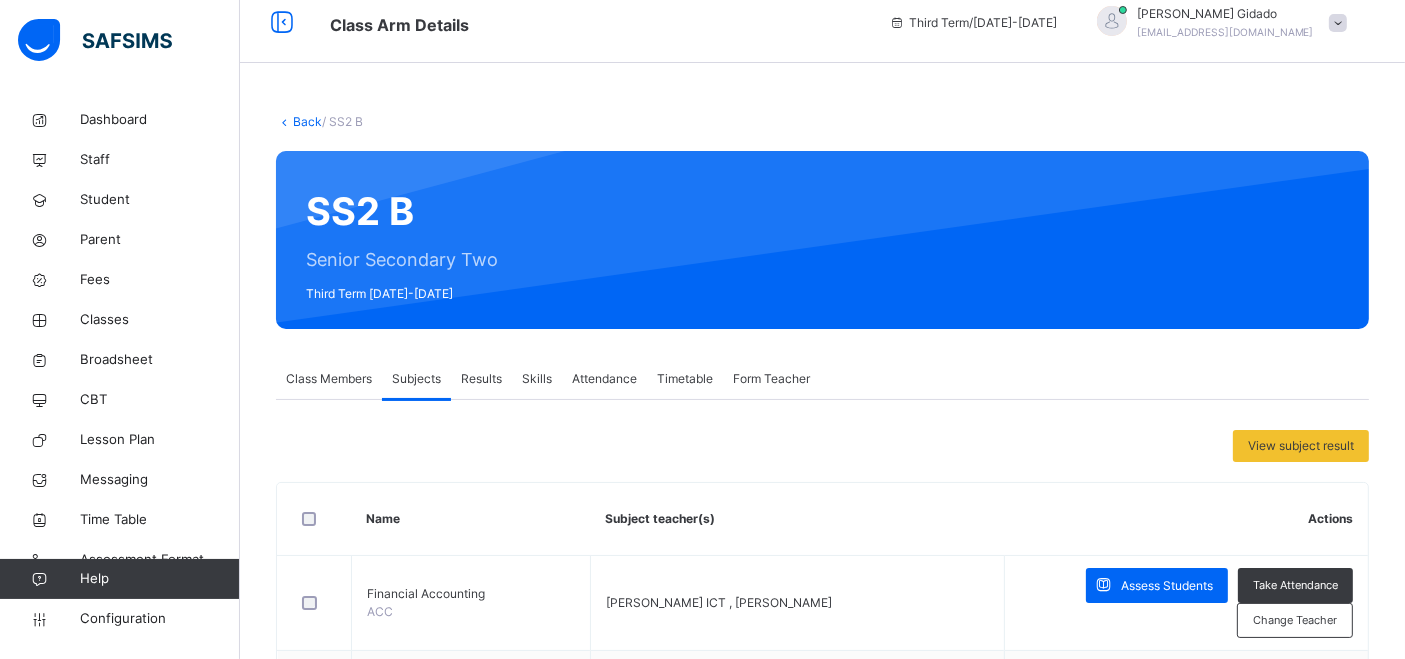scroll, scrollTop: 0, scrollLeft: 0, axis: both 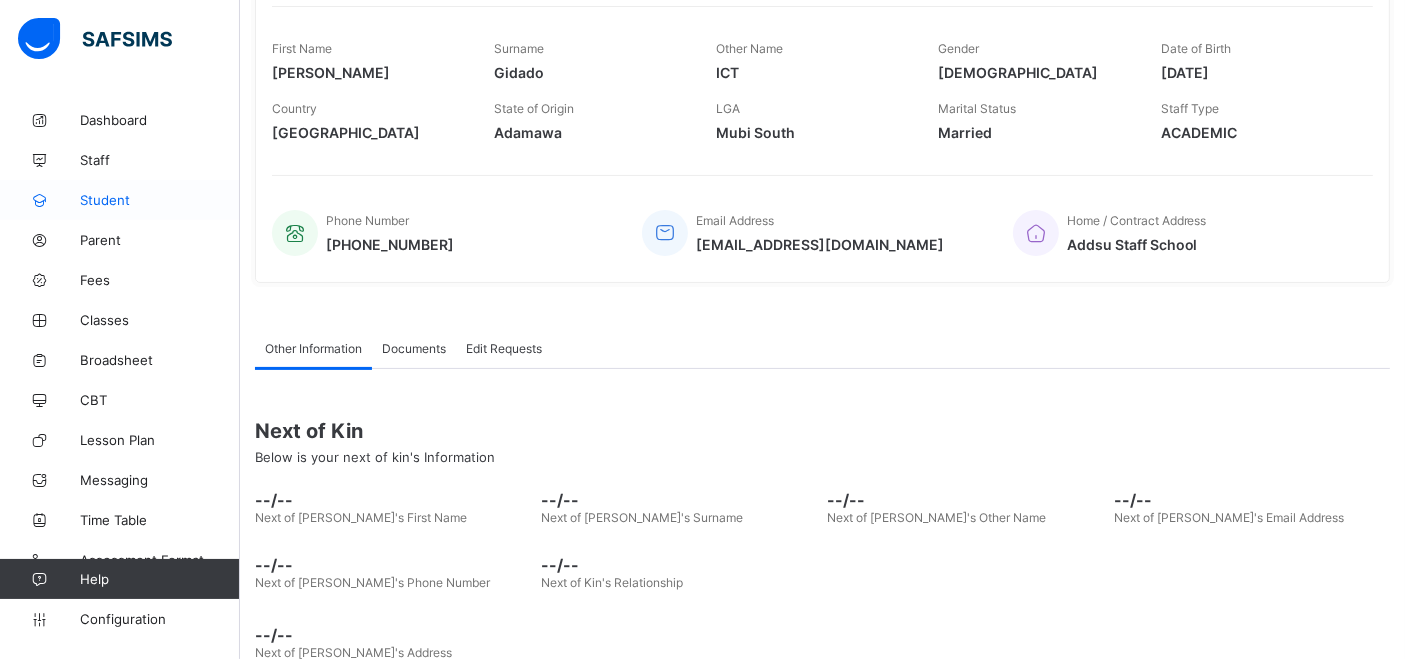 click on "Student" at bounding box center [160, 200] 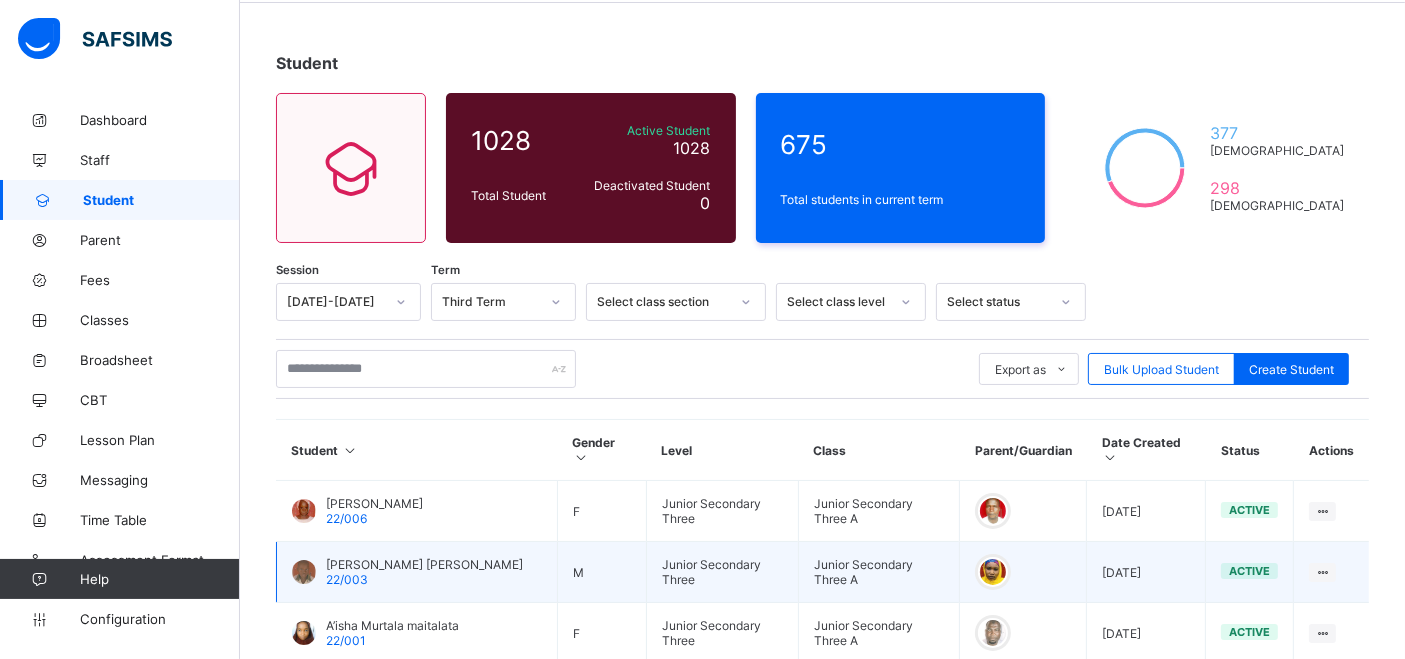 scroll, scrollTop: 0, scrollLeft: 0, axis: both 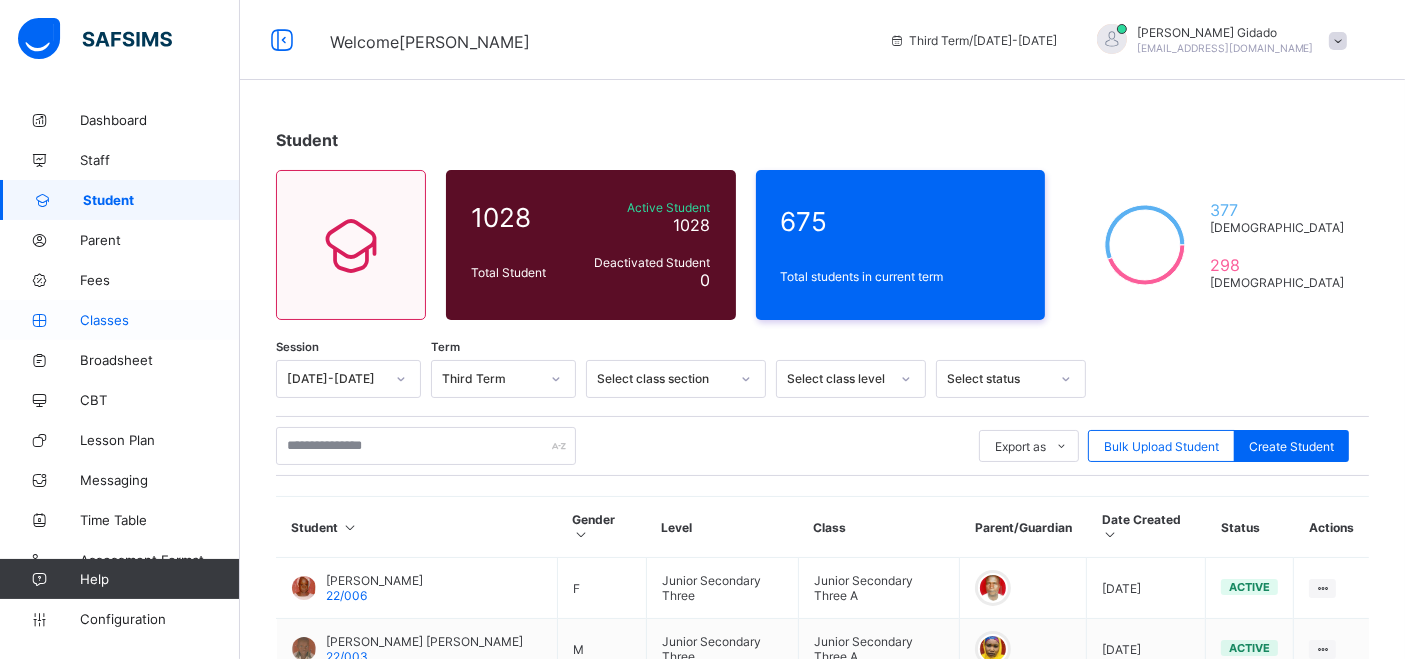 click on "Classes" at bounding box center (160, 320) 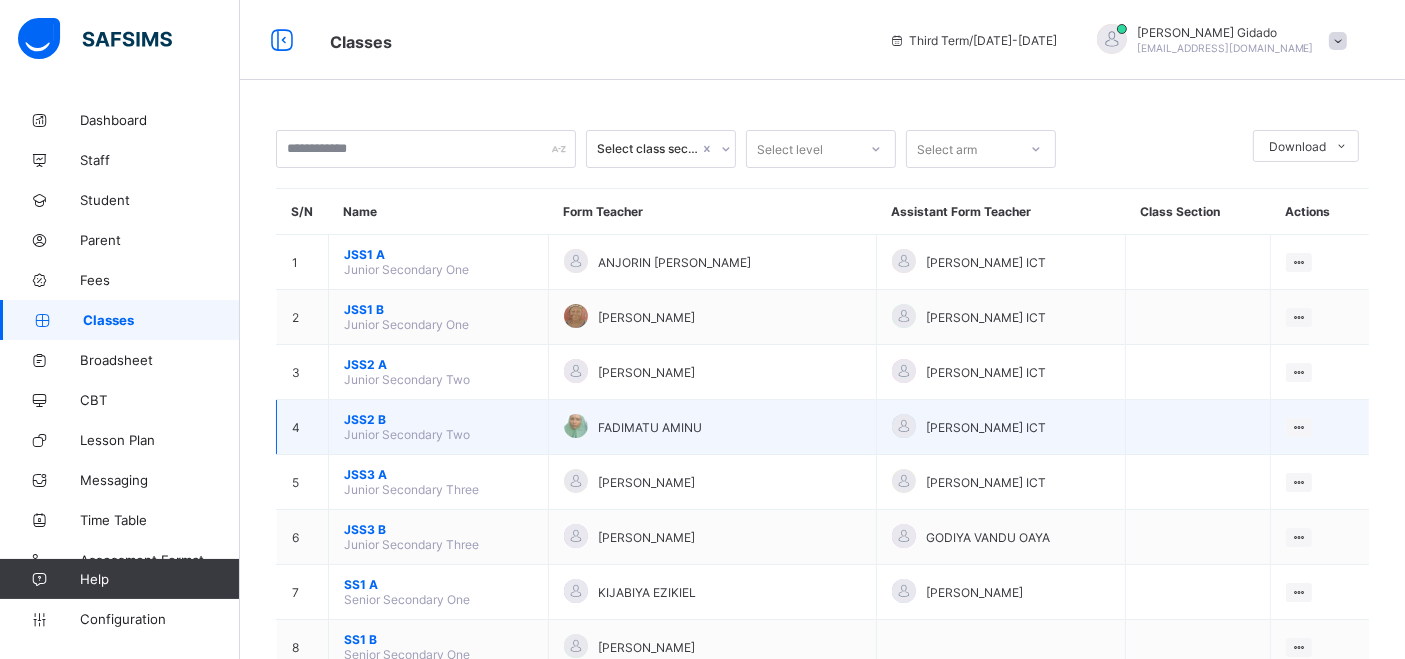 click on "Junior Secondary Two" at bounding box center [407, 434] 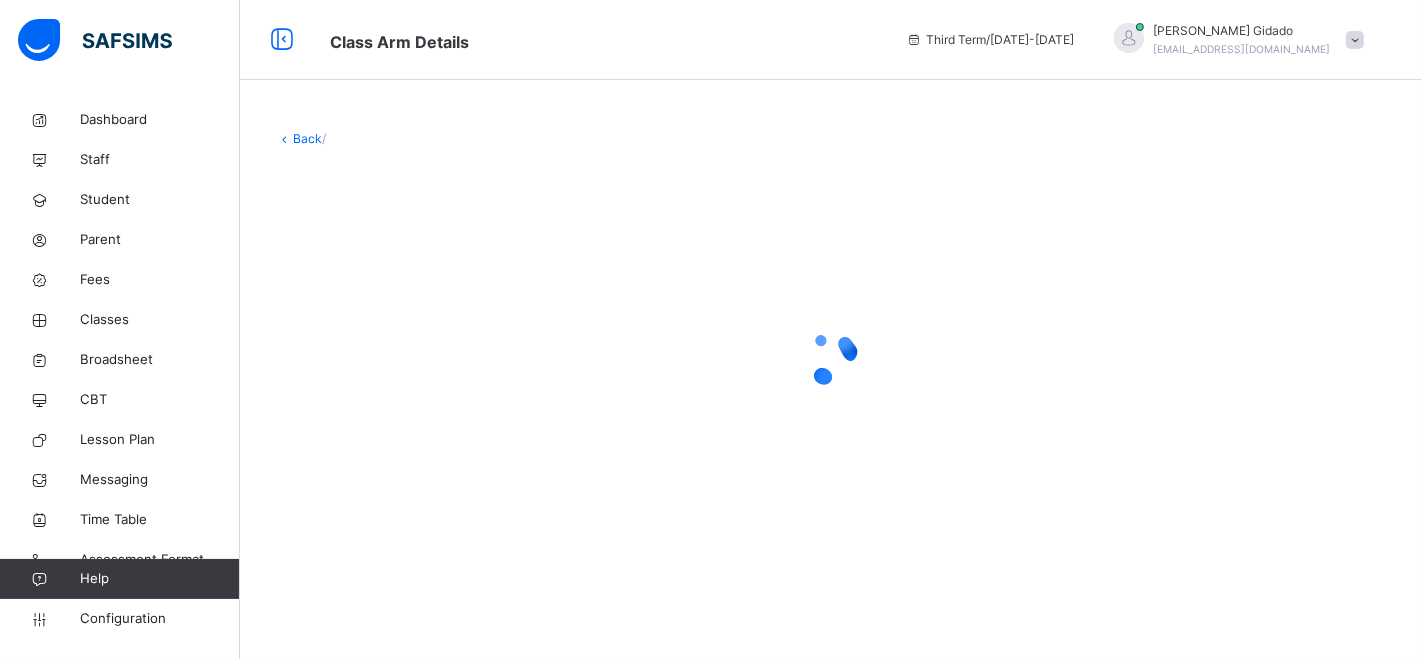 drag, startPoint x: 674, startPoint y: 210, endPoint x: 611, endPoint y: 267, distance: 84.95882 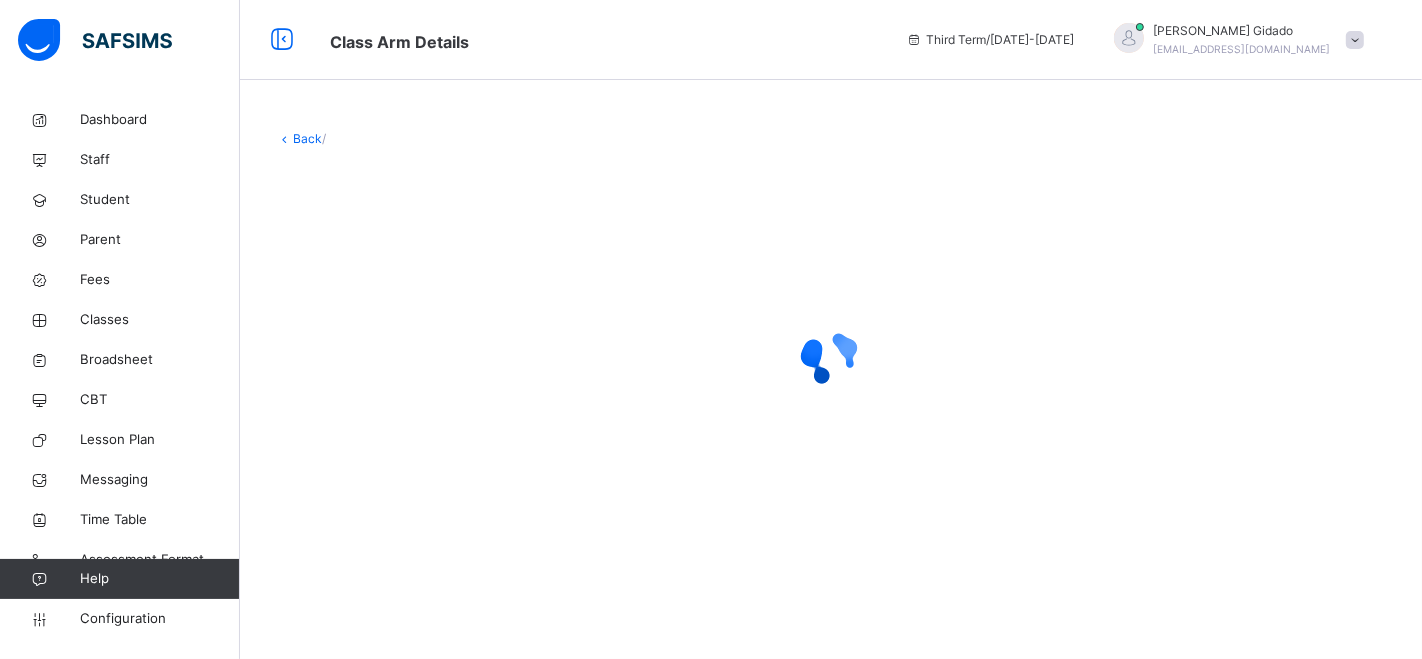 click at bounding box center [831, 358] 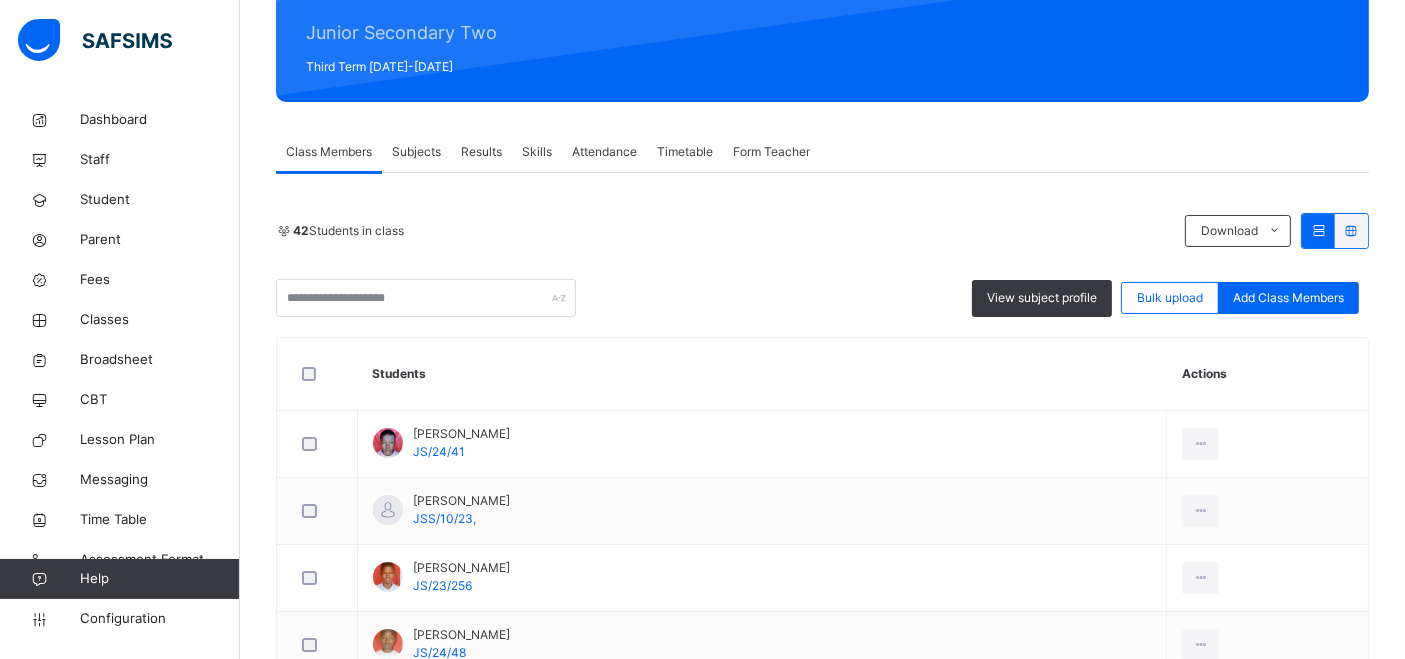 scroll, scrollTop: 17, scrollLeft: 0, axis: vertical 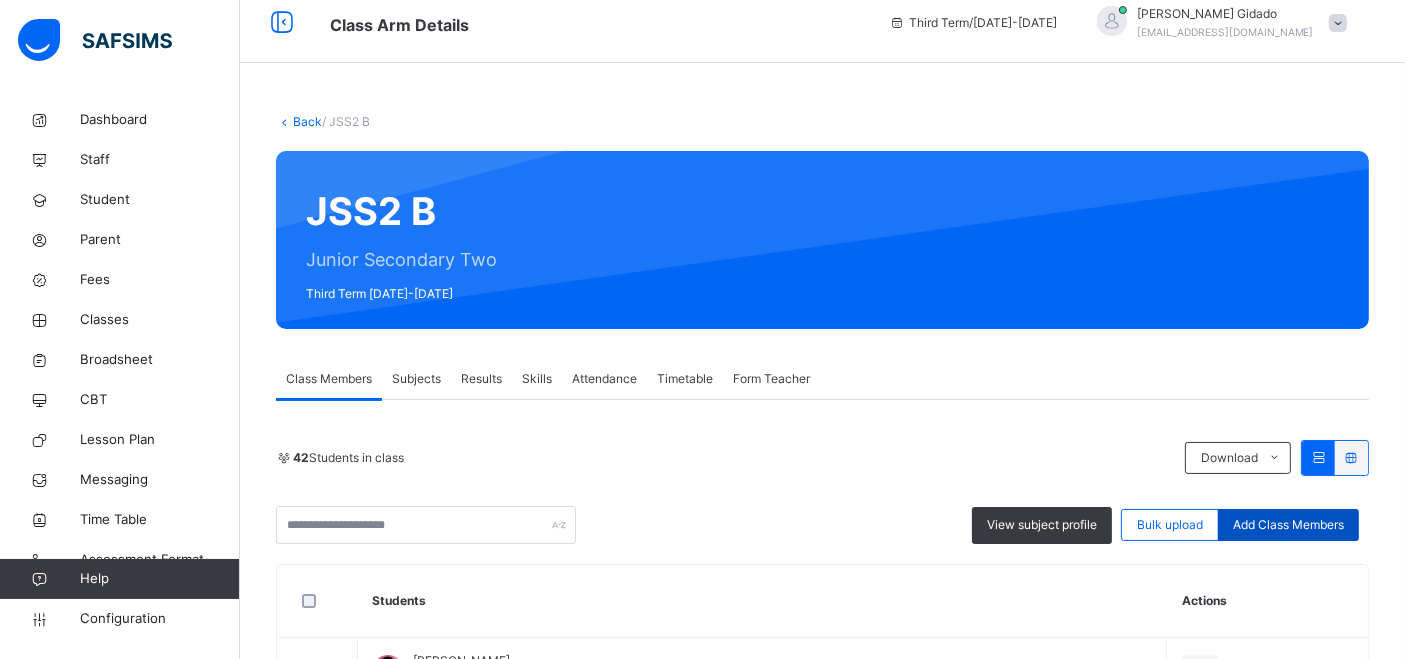 click on "Add Class Members" at bounding box center [1288, 525] 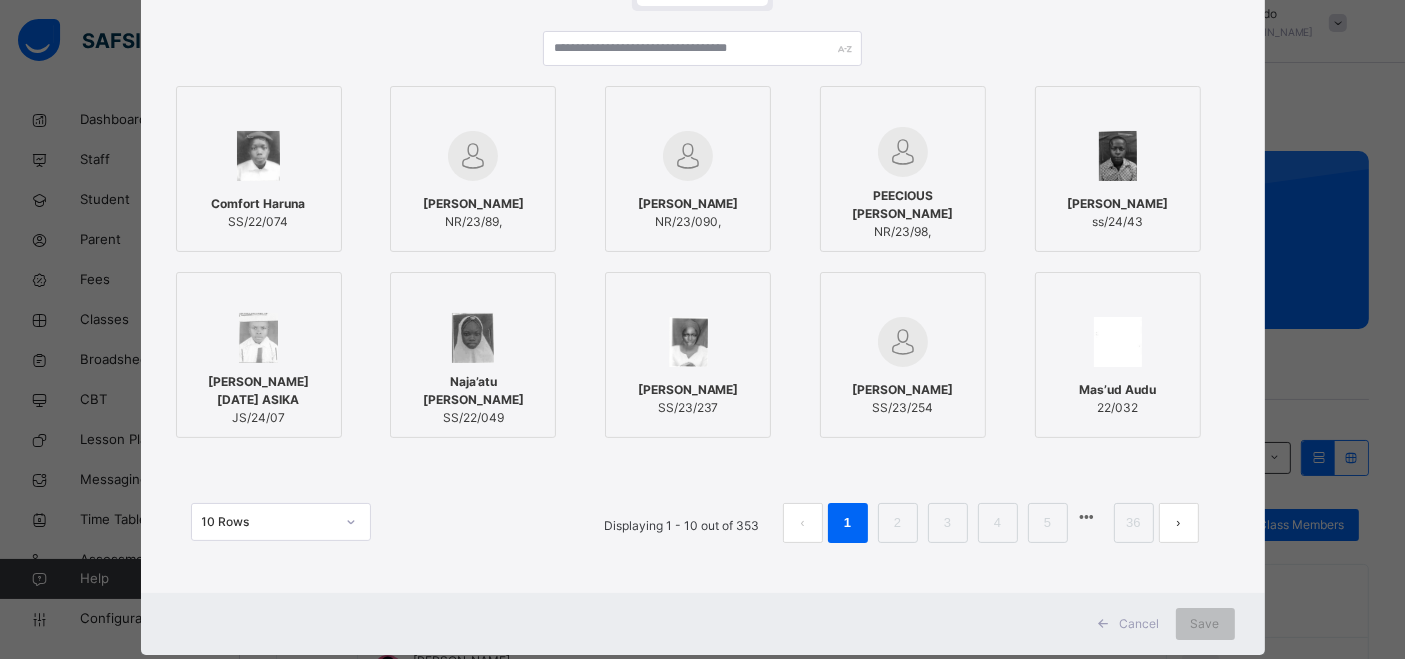 scroll, scrollTop: 232, scrollLeft: 0, axis: vertical 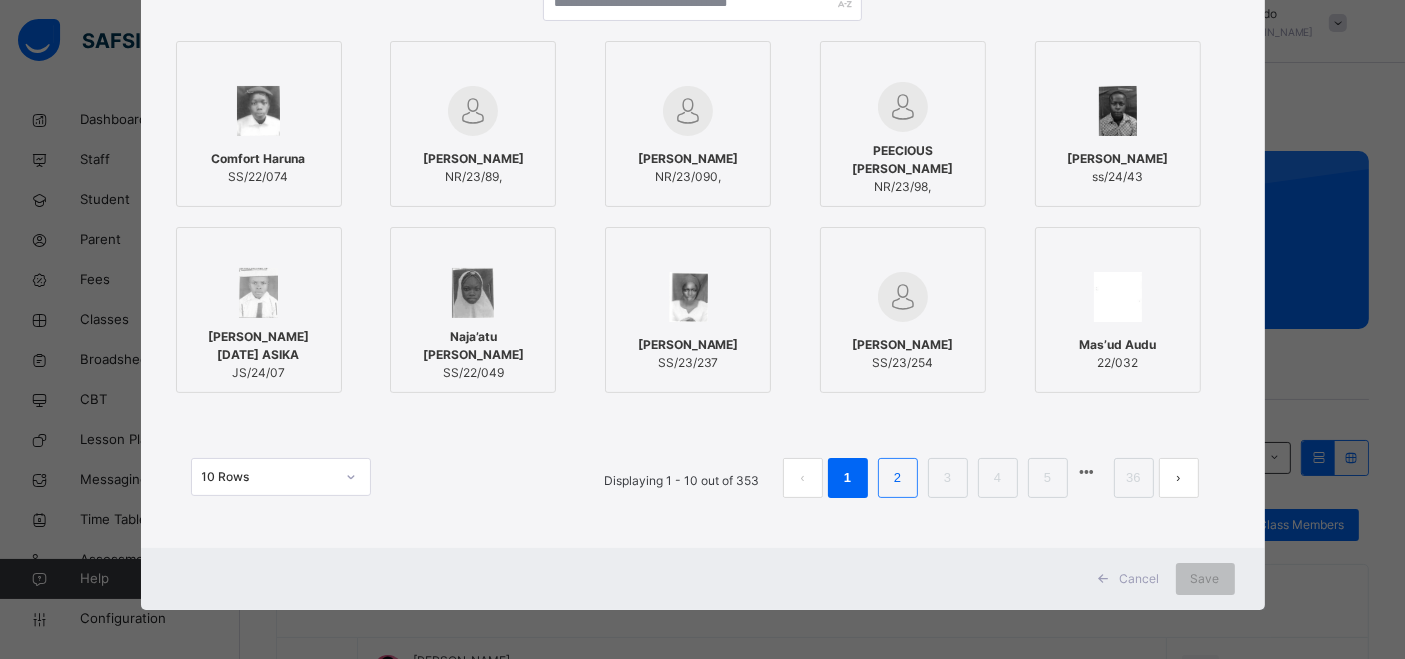 click on "2" at bounding box center (897, 478) 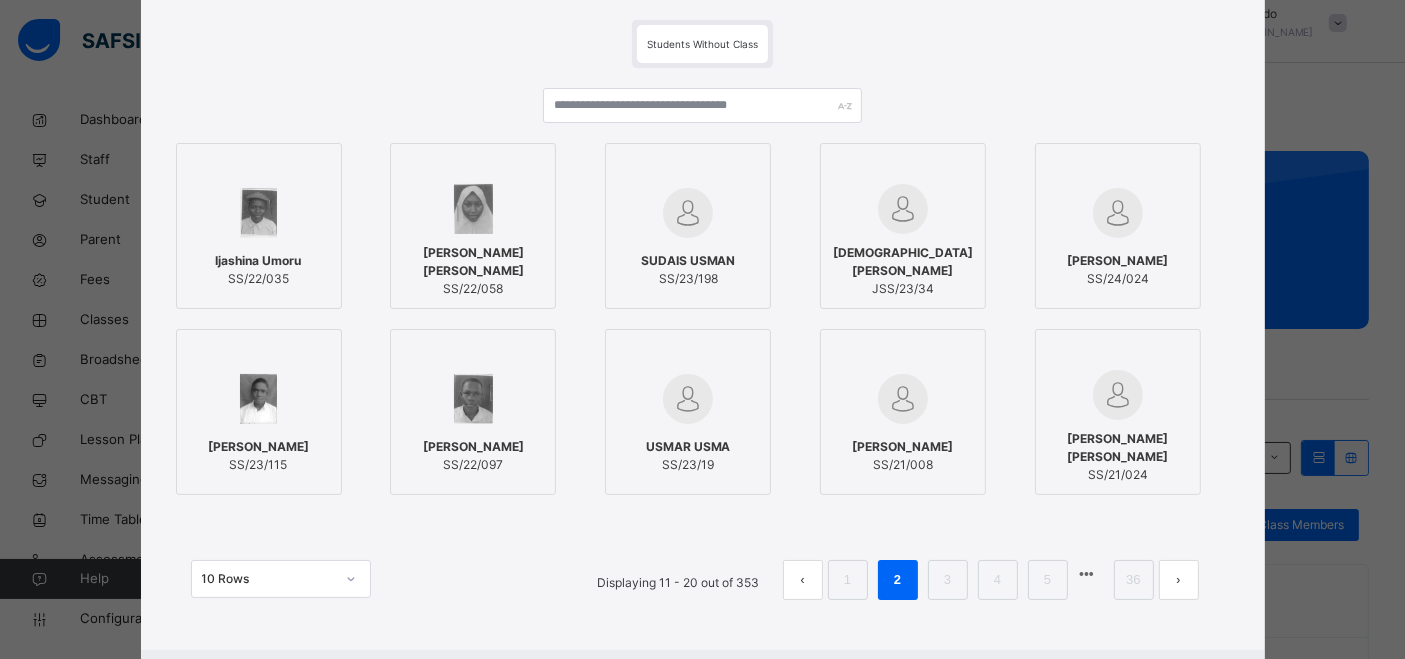 scroll, scrollTop: 232, scrollLeft: 0, axis: vertical 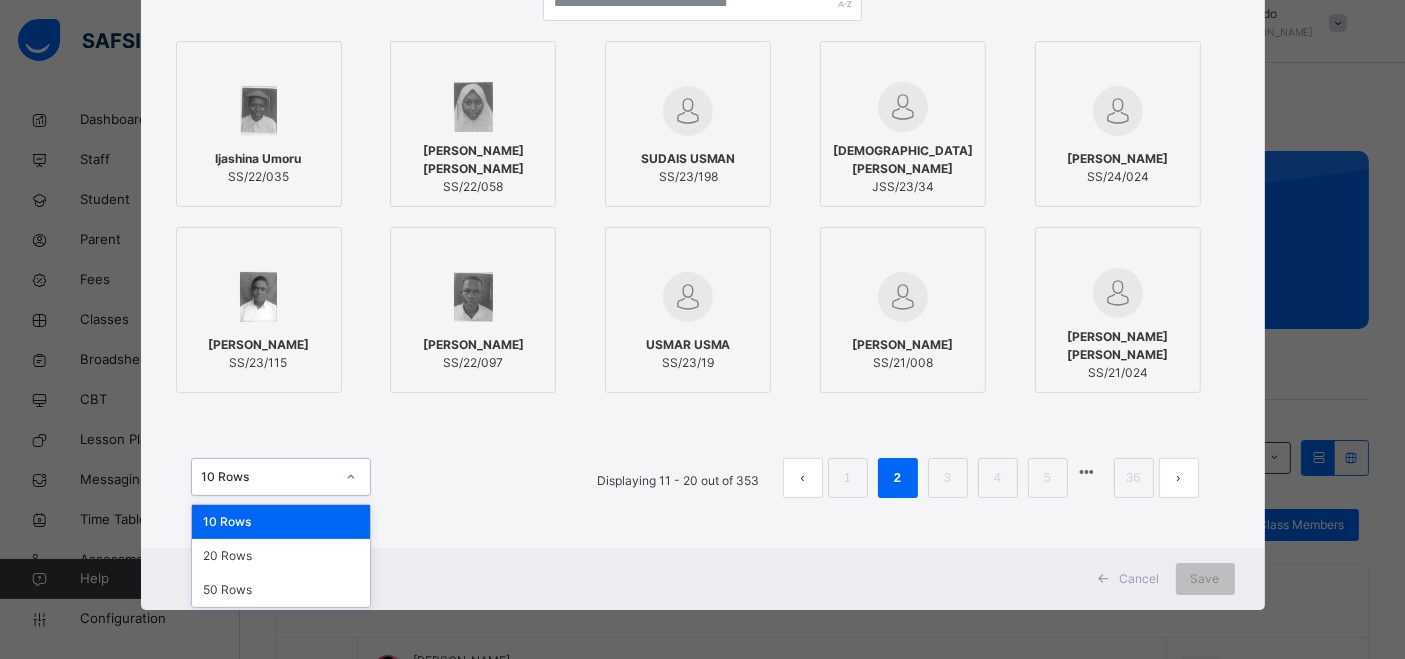click at bounding box center [351, 477] 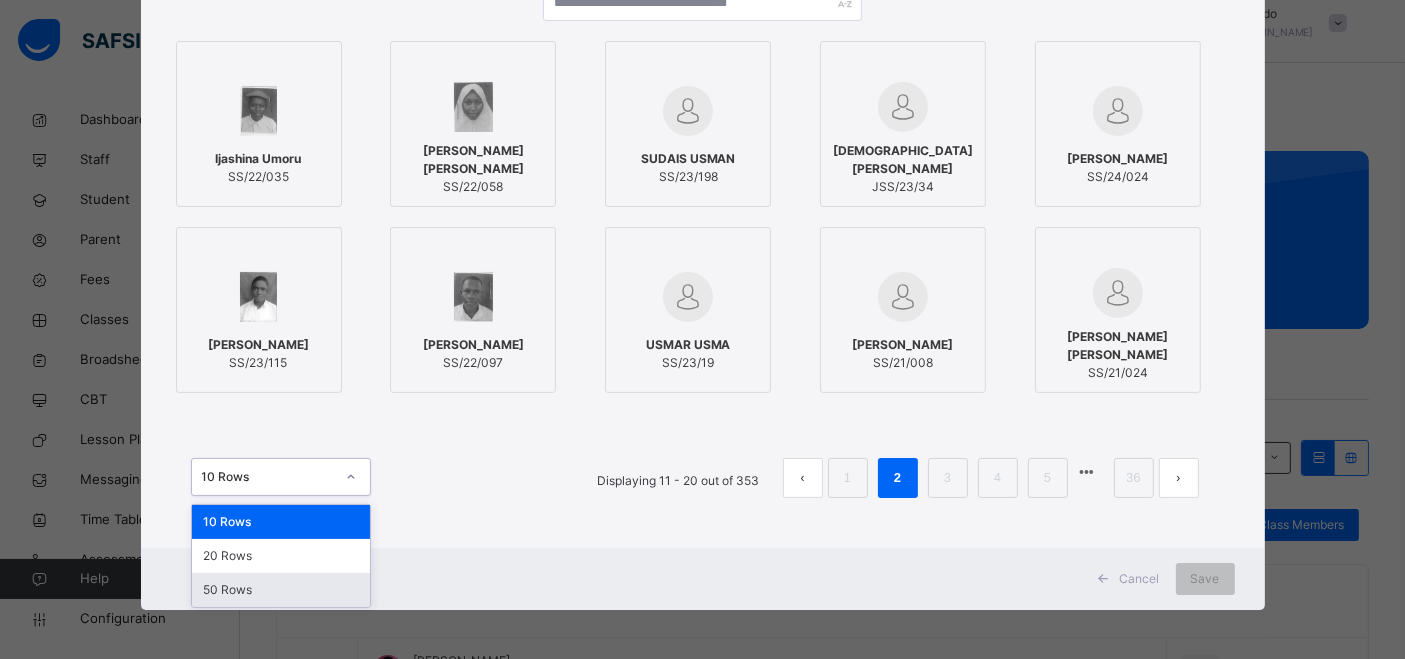 click on "50 Rows" at bounding box center (281, 590) 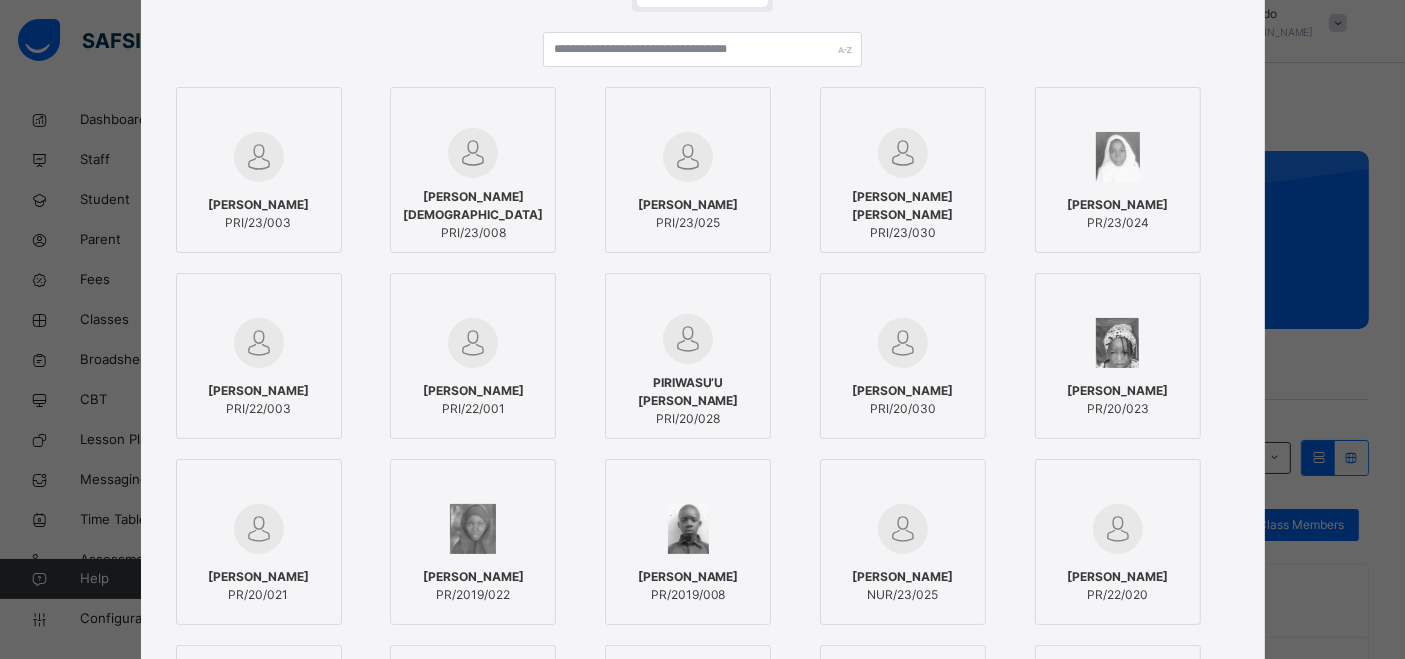 scroll, scrollTop: 0, scrollLeft: 0, axis: both 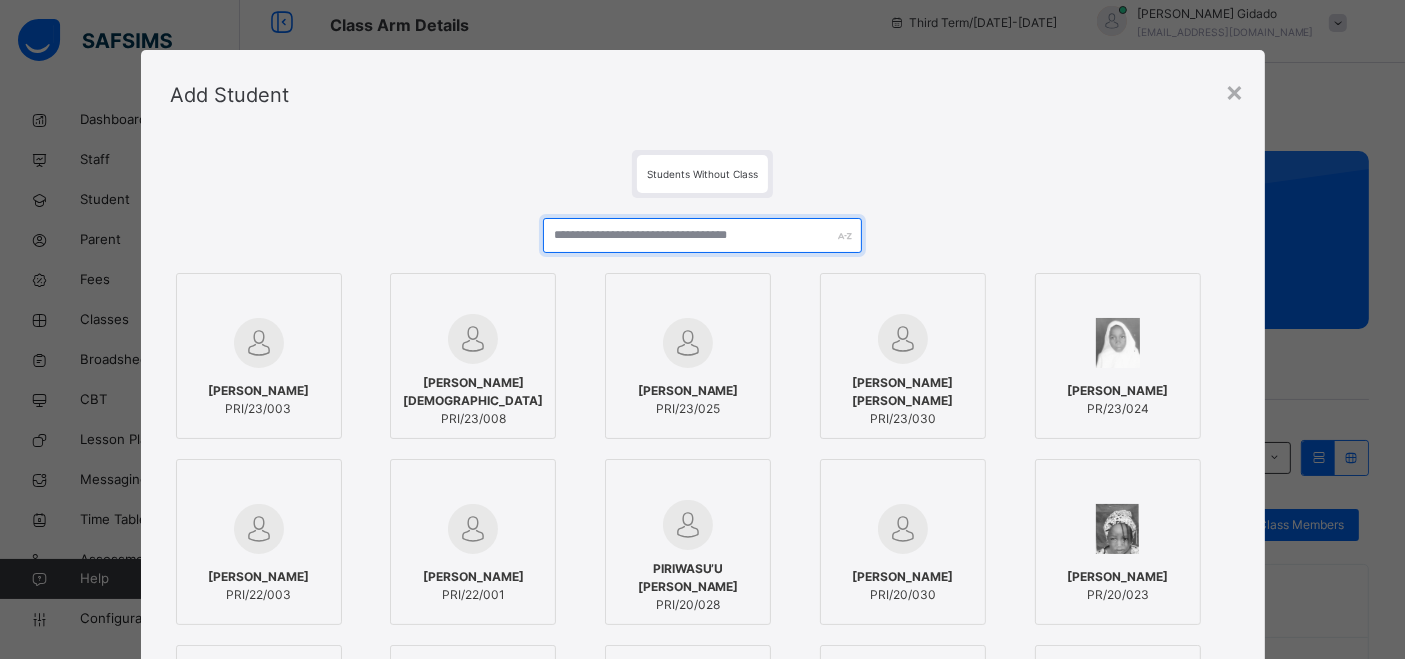 click at bounding box center [702, 235] 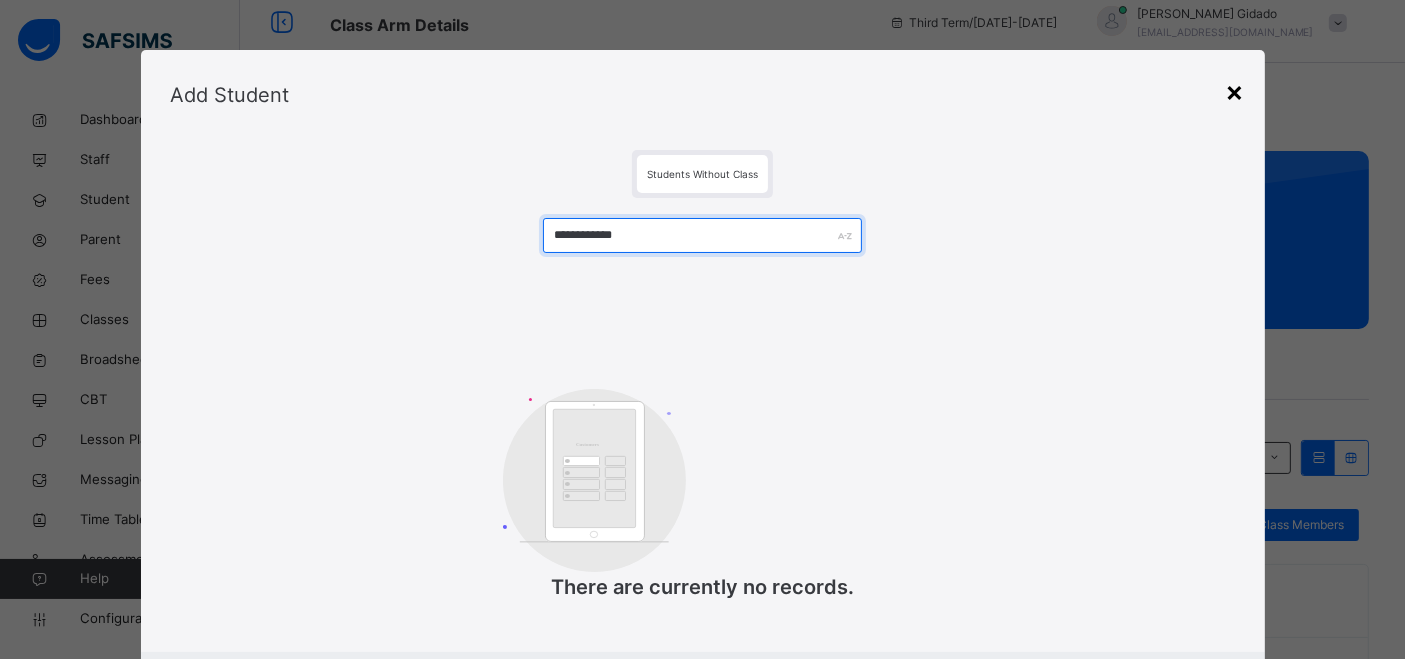 type on "**********" 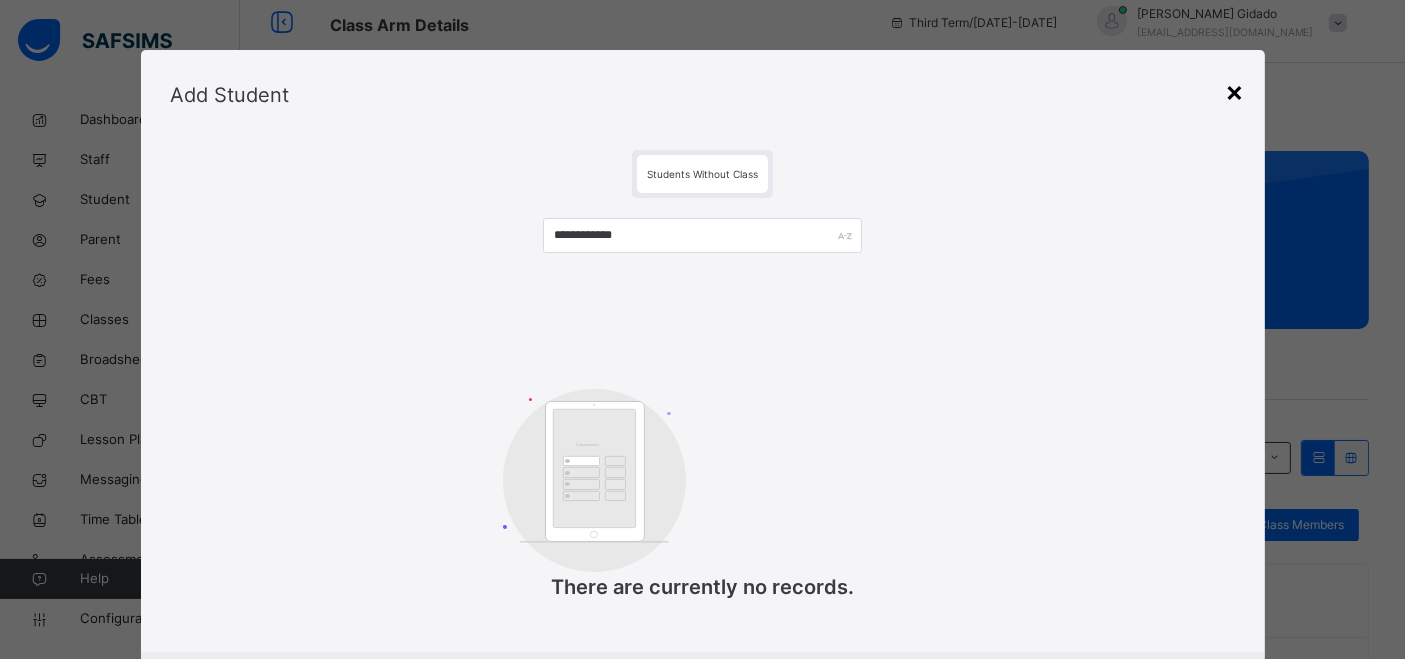 click on "×" at bounding box center [1235, 91] 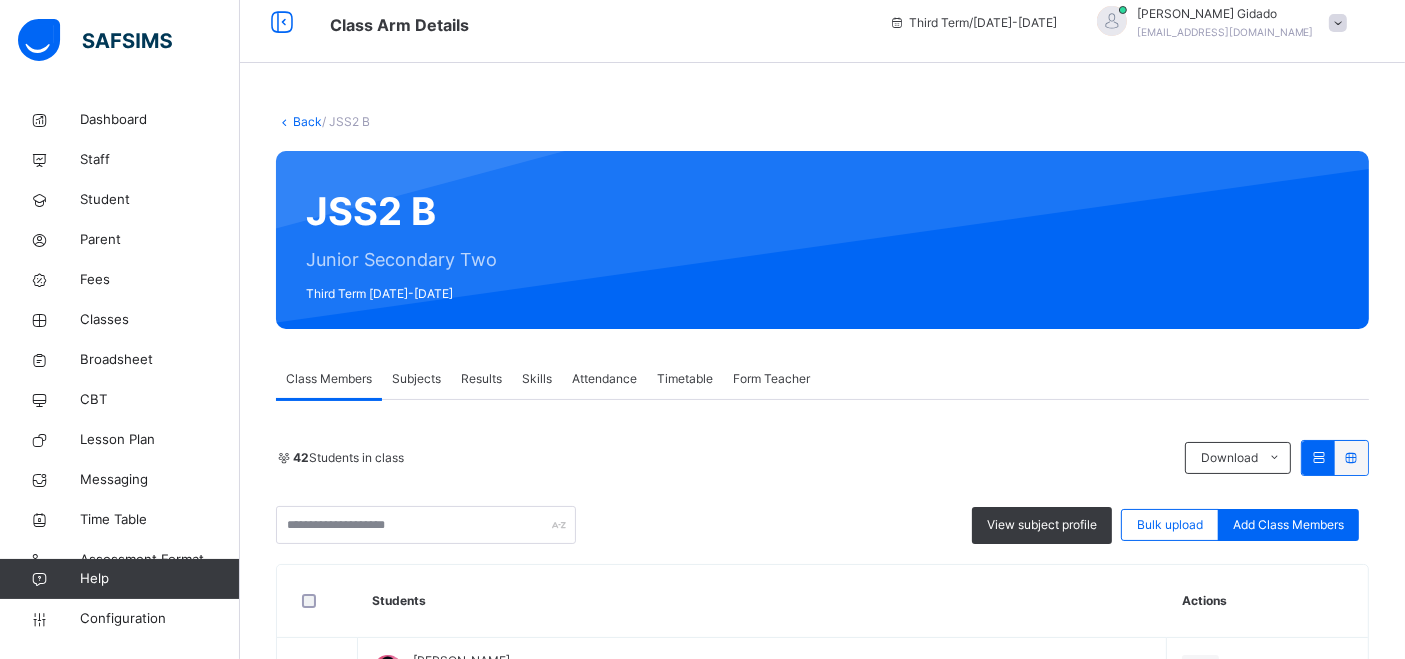 scroll, scrollTop: 128, scrollLeft: 0, axis: vertical 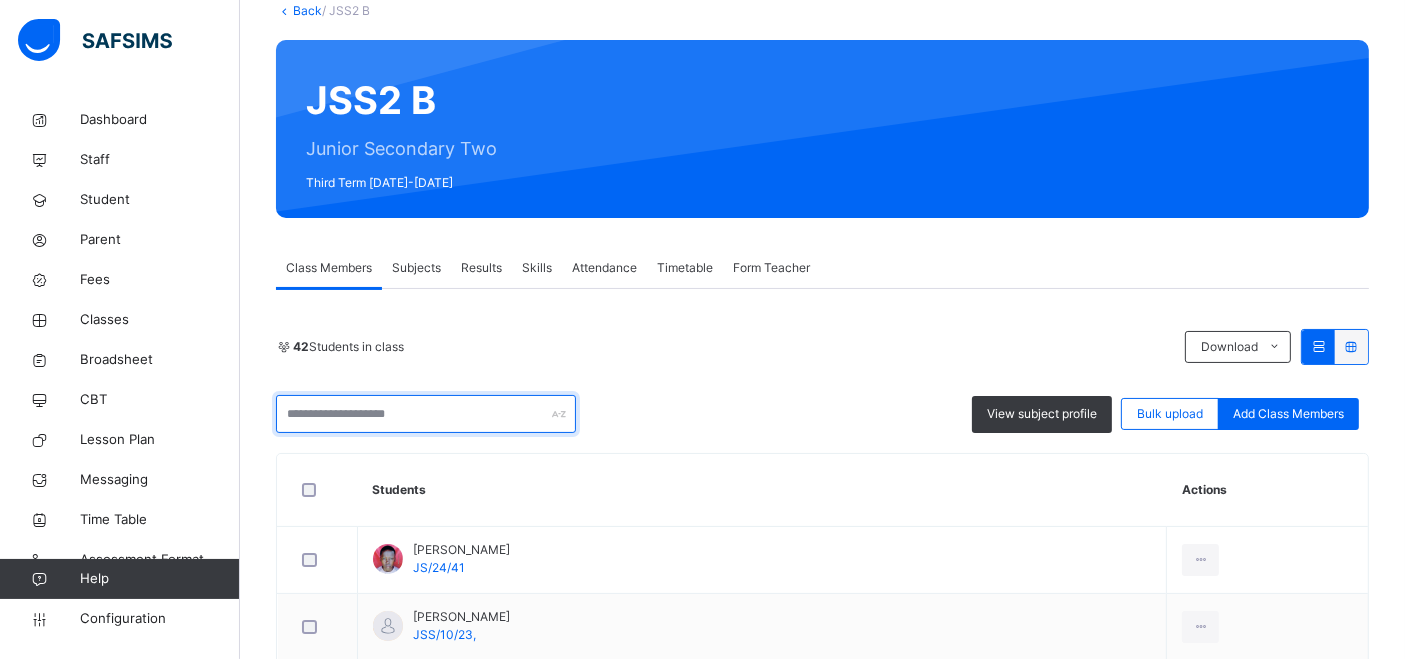 click at bounding box center (426, 414) 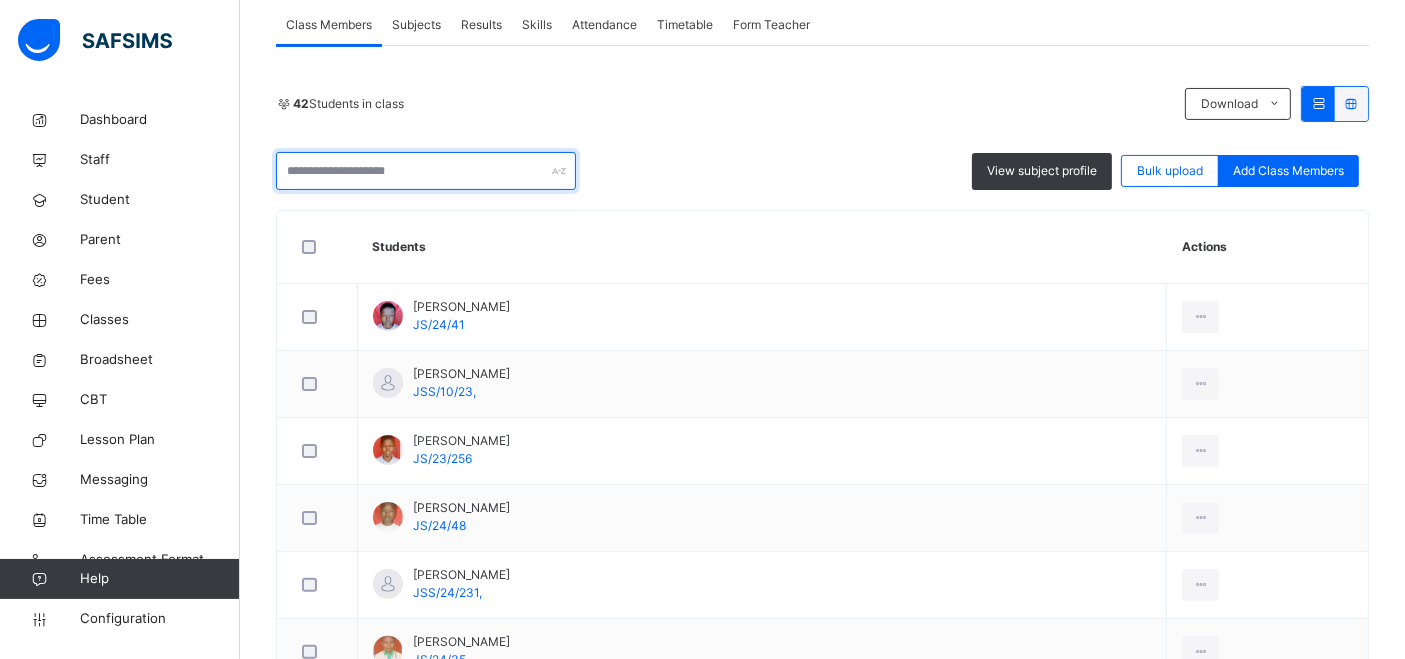 scroll, scrollTop: 0, scrollLeft: 0, axis: both 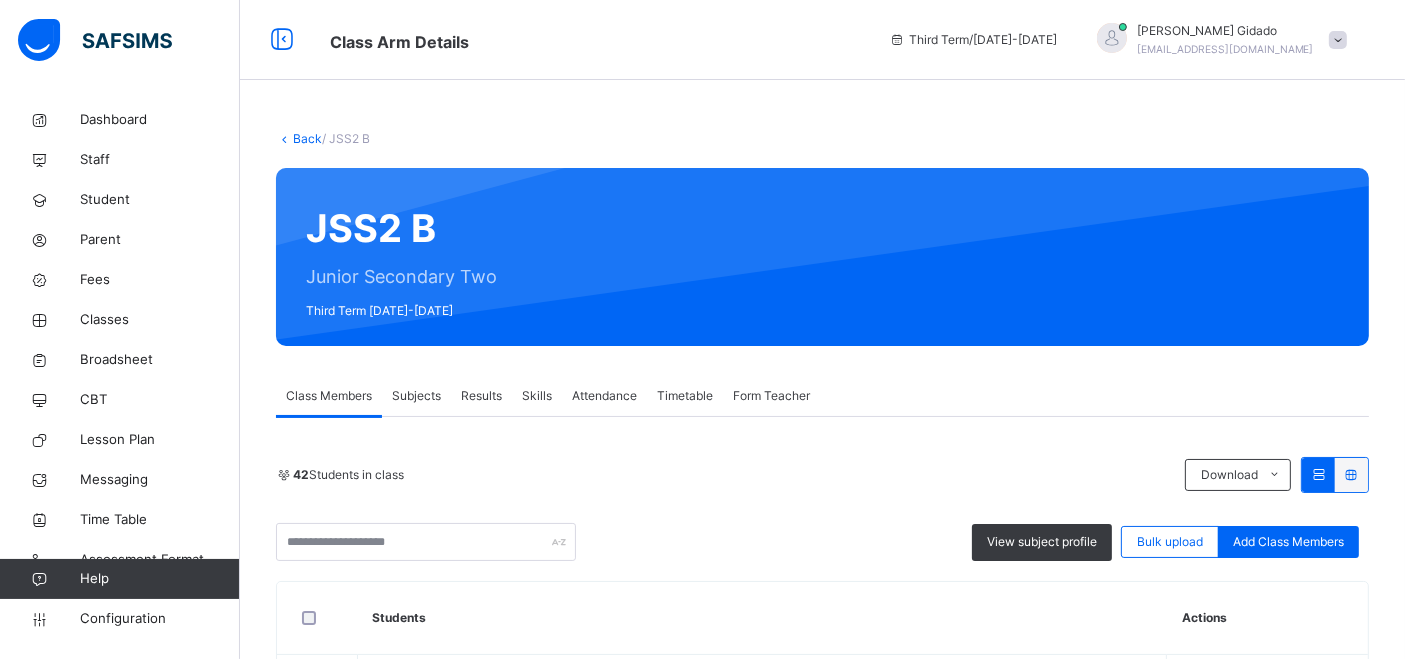 click on "Back" at bounding box center (307, 138) 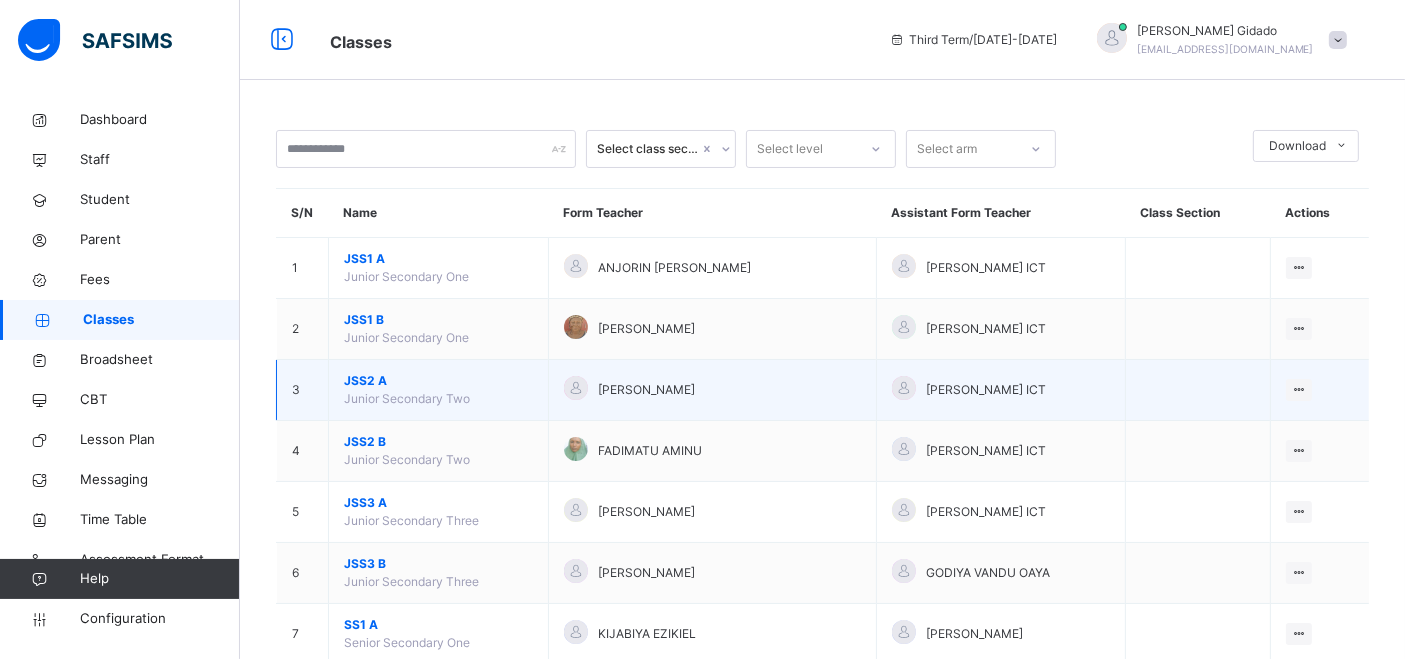 click on "JSS2   A" at bounding box center (438, 381) 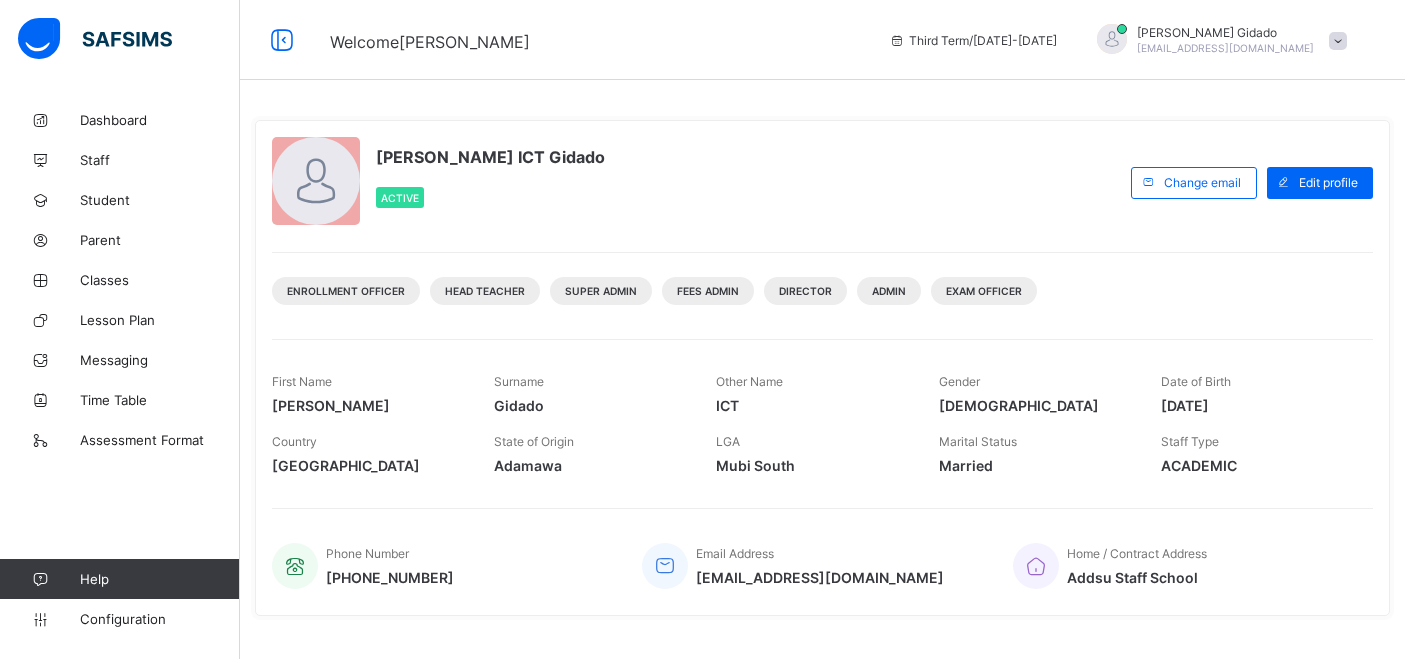 scroll, scrollTop: 0, scrollLeft: 0, axis: both 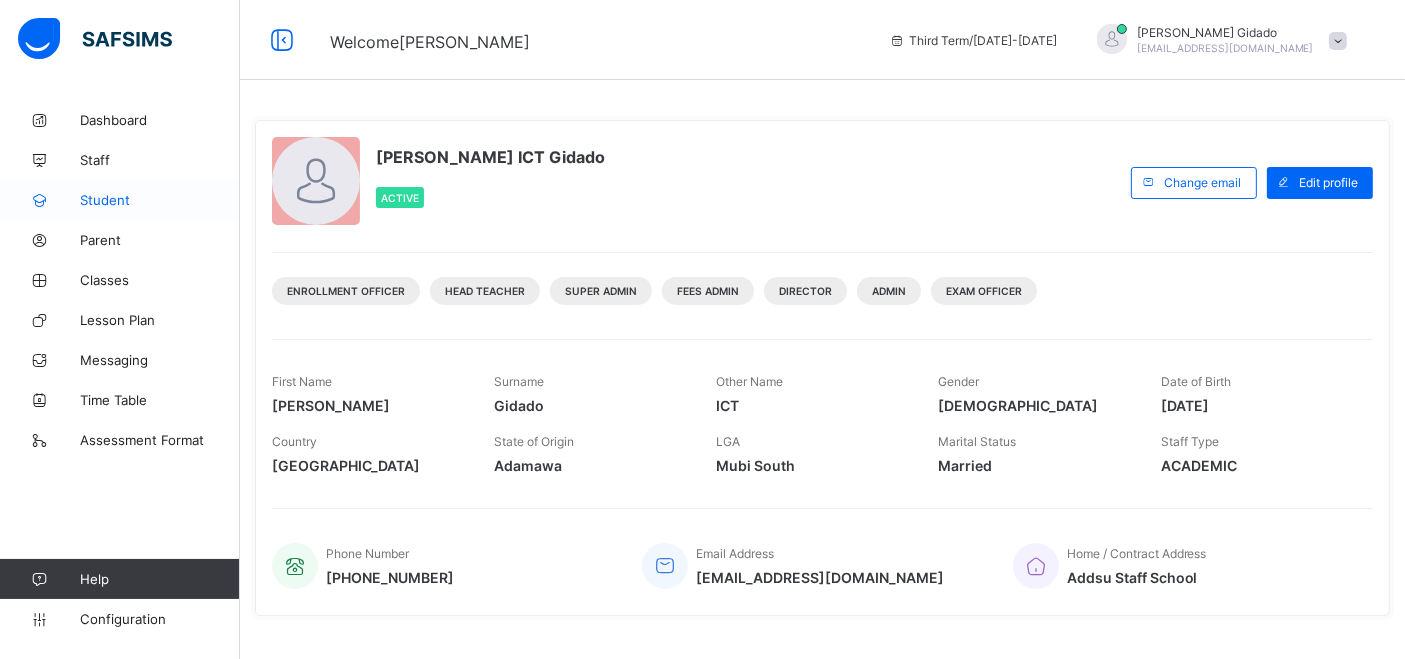 click on "Student" at bounding box center [160, 200] 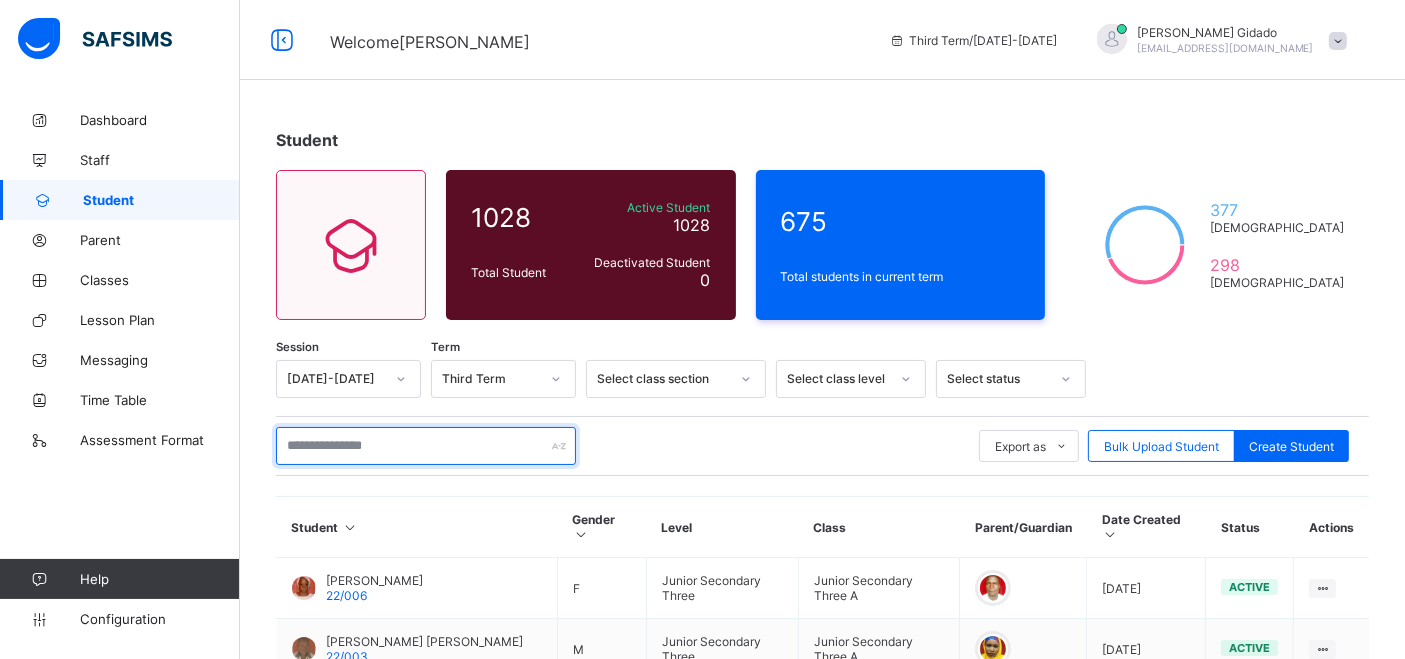 drag, startPoint x: 341, startPoint y: 453, endPoint x: 339, endPoint y: 441, distance: 12.165525 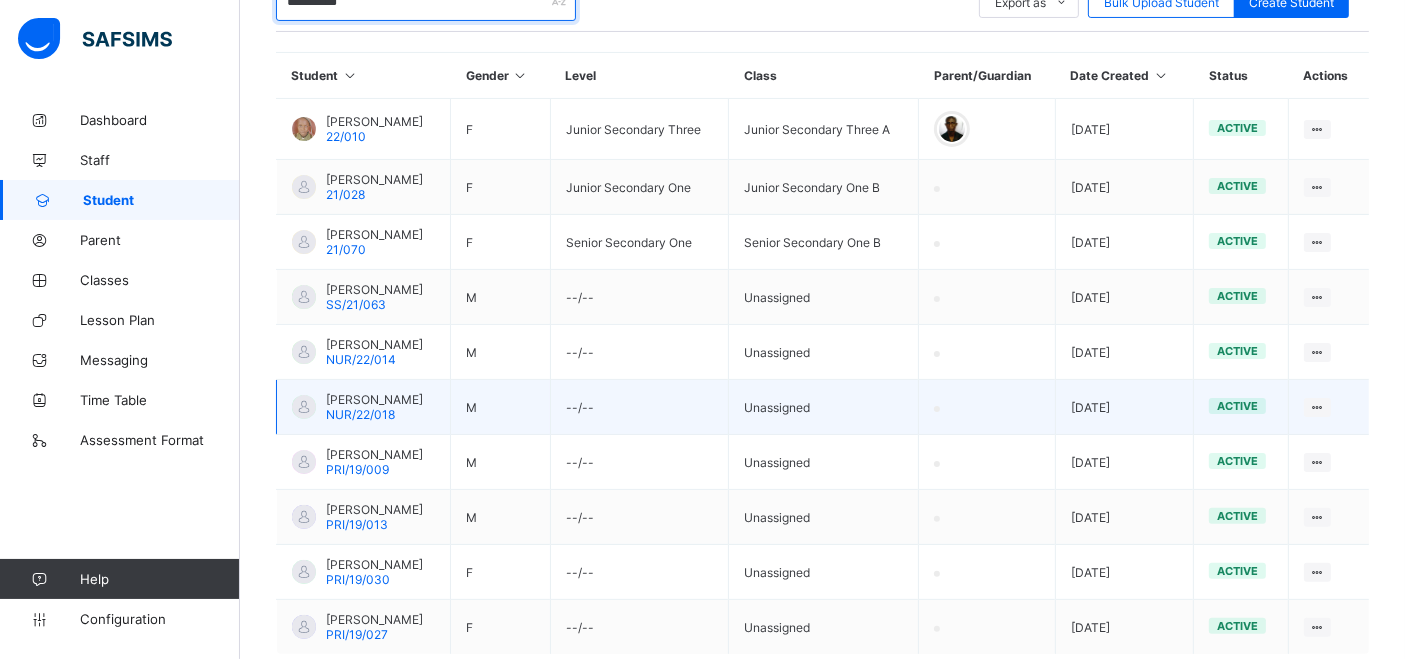 scroll, scrollTop: 552, scrollLeft: 0, axis: vertical 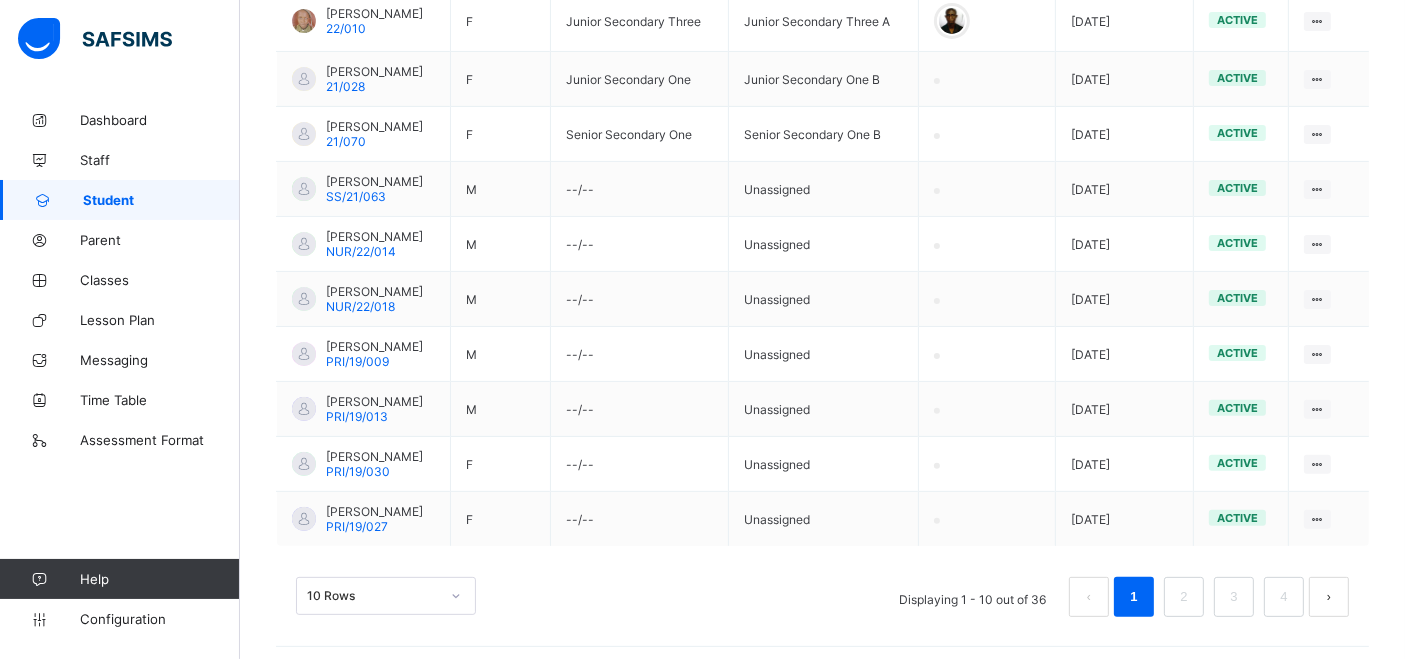 type on "**********" 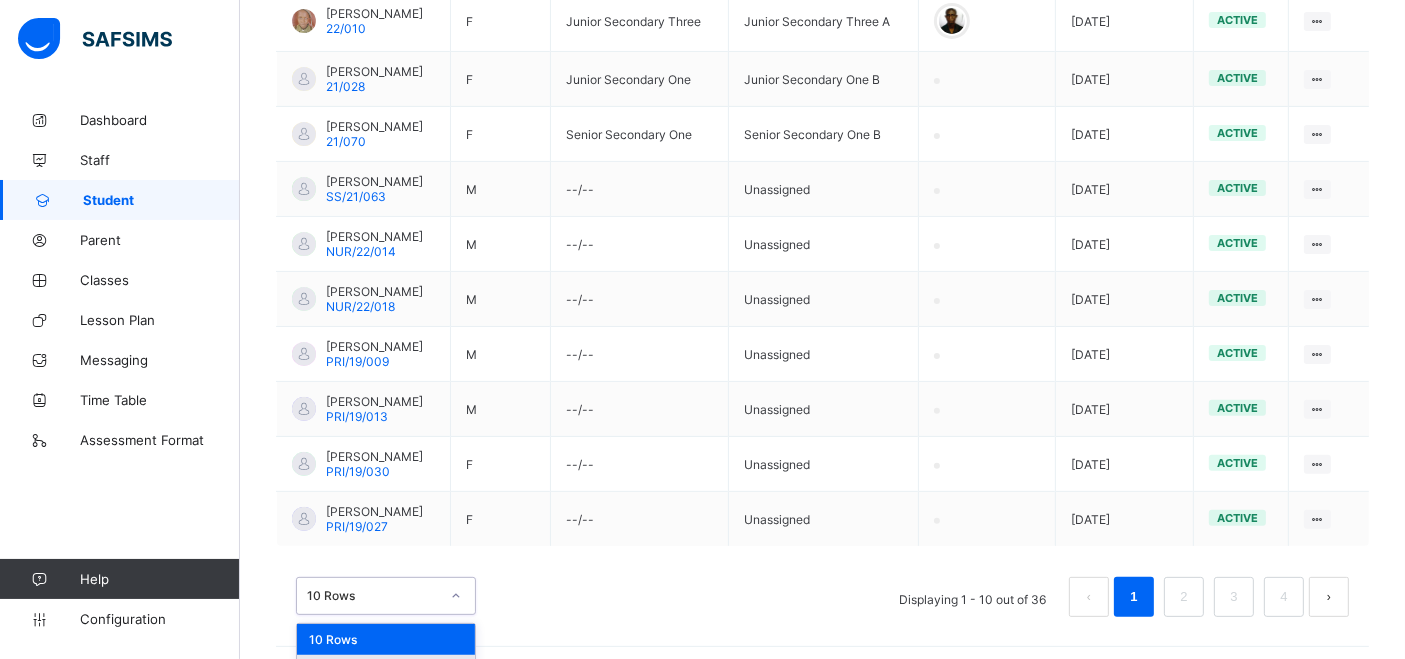 scroll, scrollTop: 602, scrollLeft: 0, axis: vertical 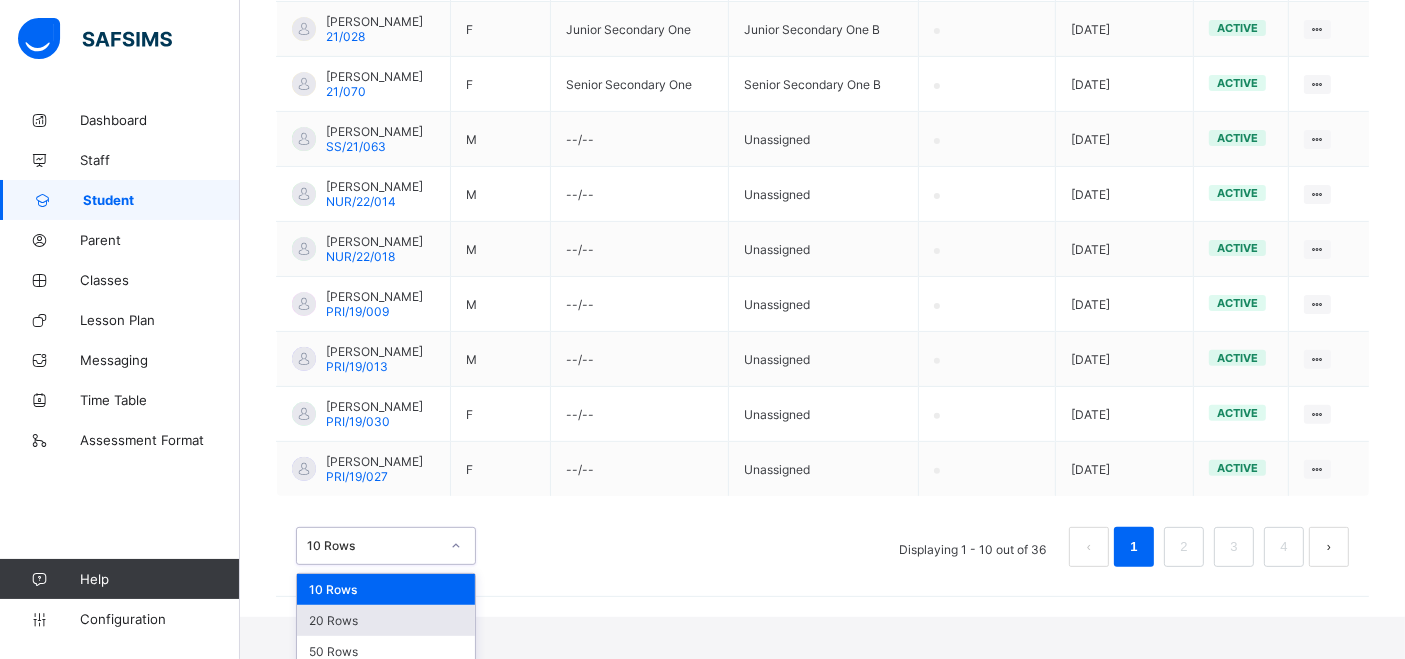 click on "option 20 Rows focused, 2 of 3. 3 results available. Use Up and Down to choose options, press Enter to select the currently focused option, press Escape to exit the menu, press Tab to select the option and exit the menu. 10 Rows 10 Rows 20 Rows 50 Rows" at bounding box center [386, 546] 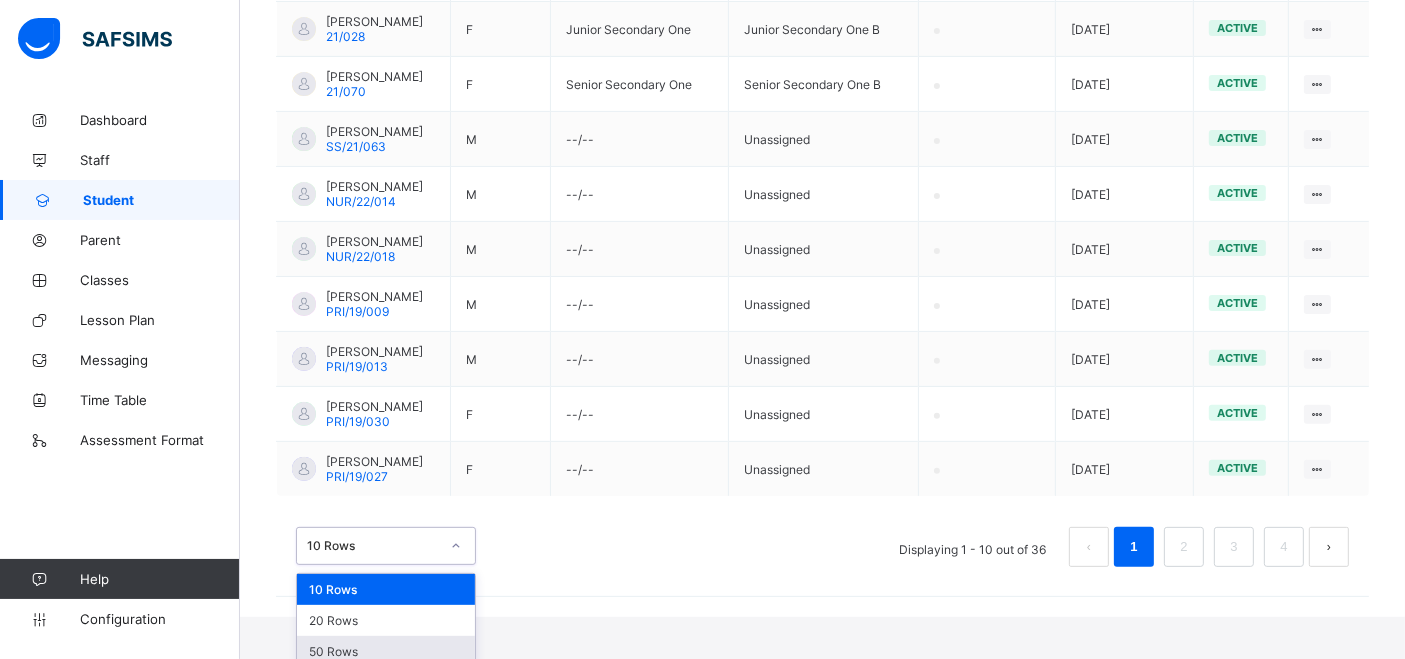 click on "50 Rows" at bounding box center (386, 651) 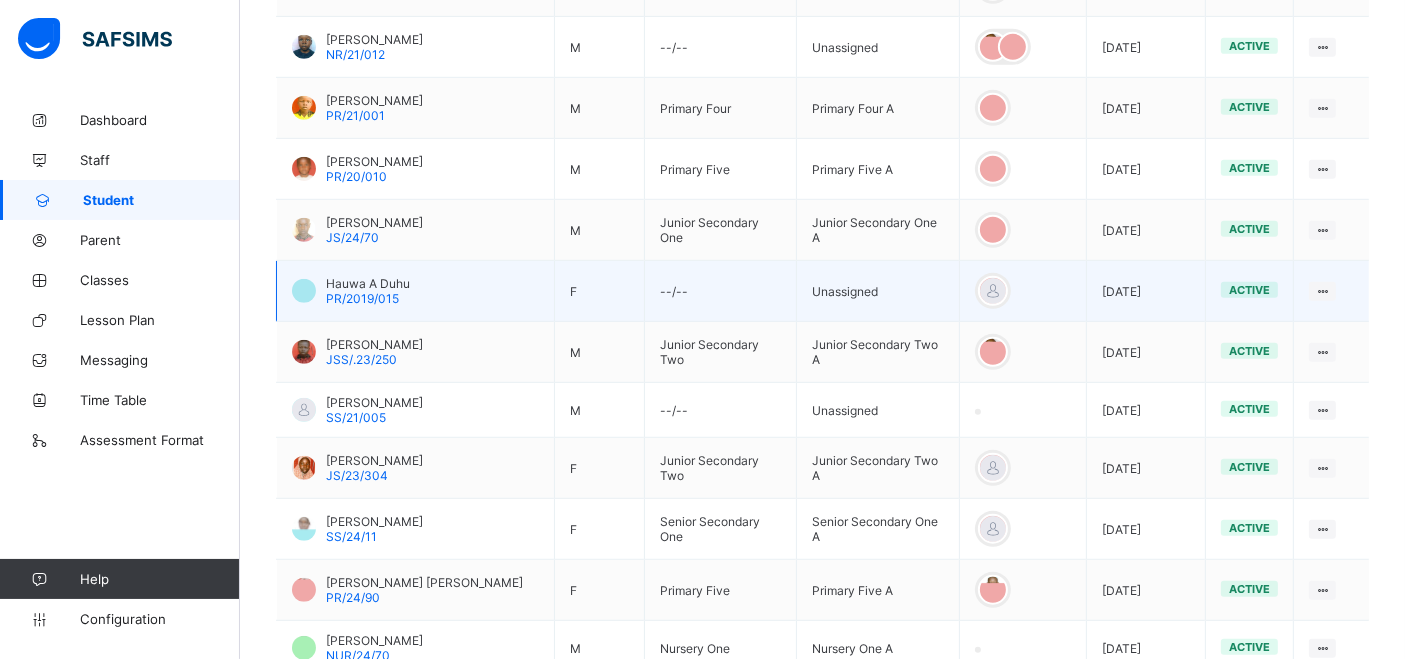 scroll, scrollTop: 1330, scrollLeft: 0, axis: vertical 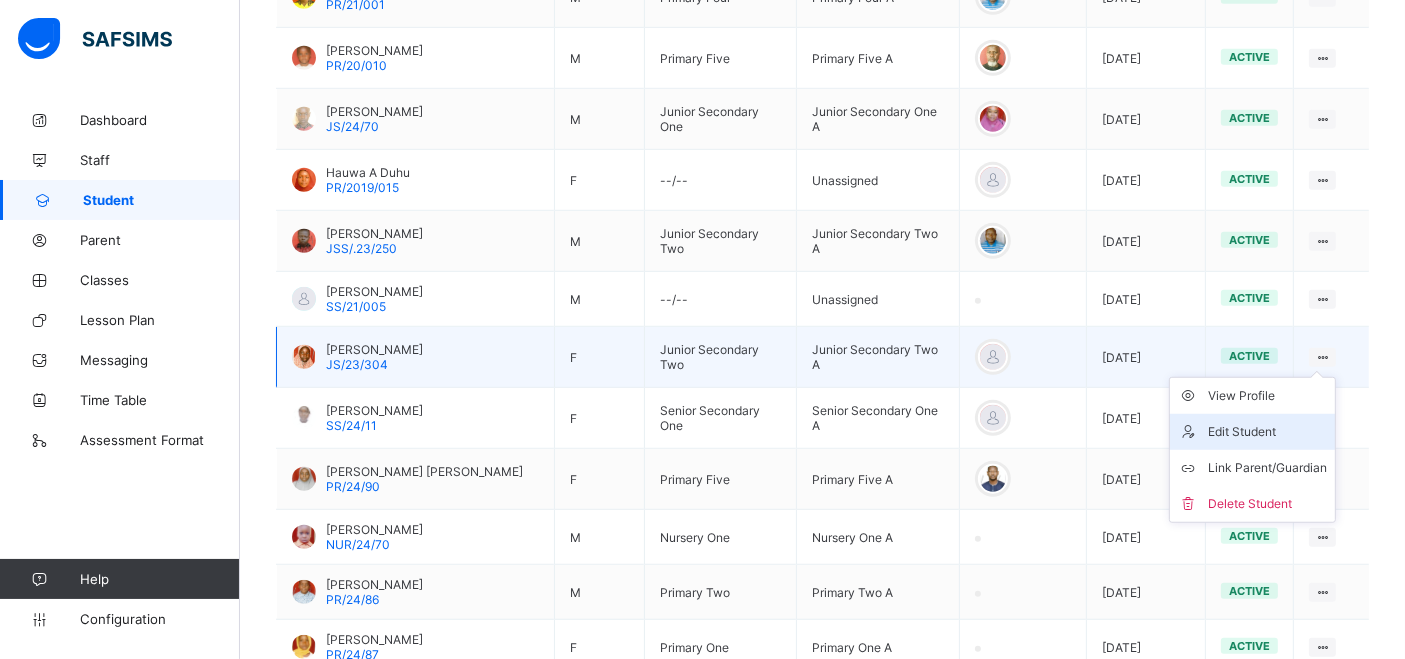 click on "Edit Student" at bounding box center [1267, 432] 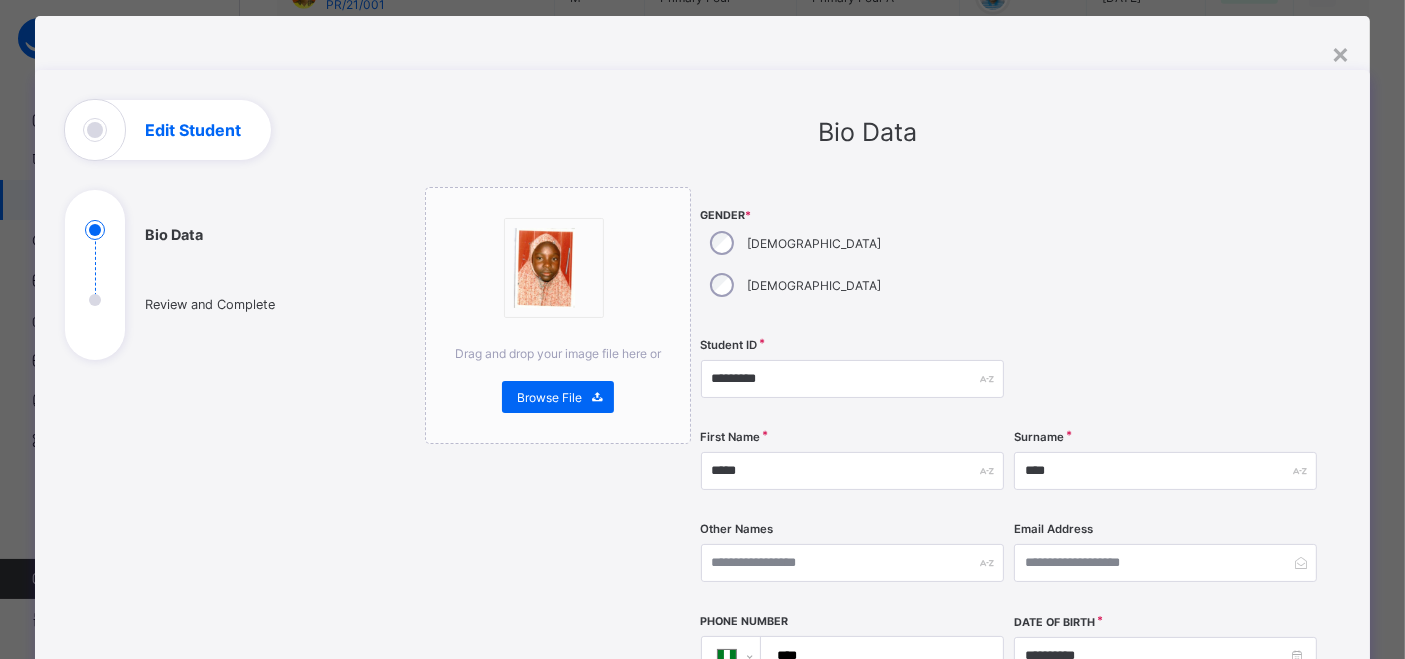scroll, scrollTop: 0, scrollLeft: 0, axis: both 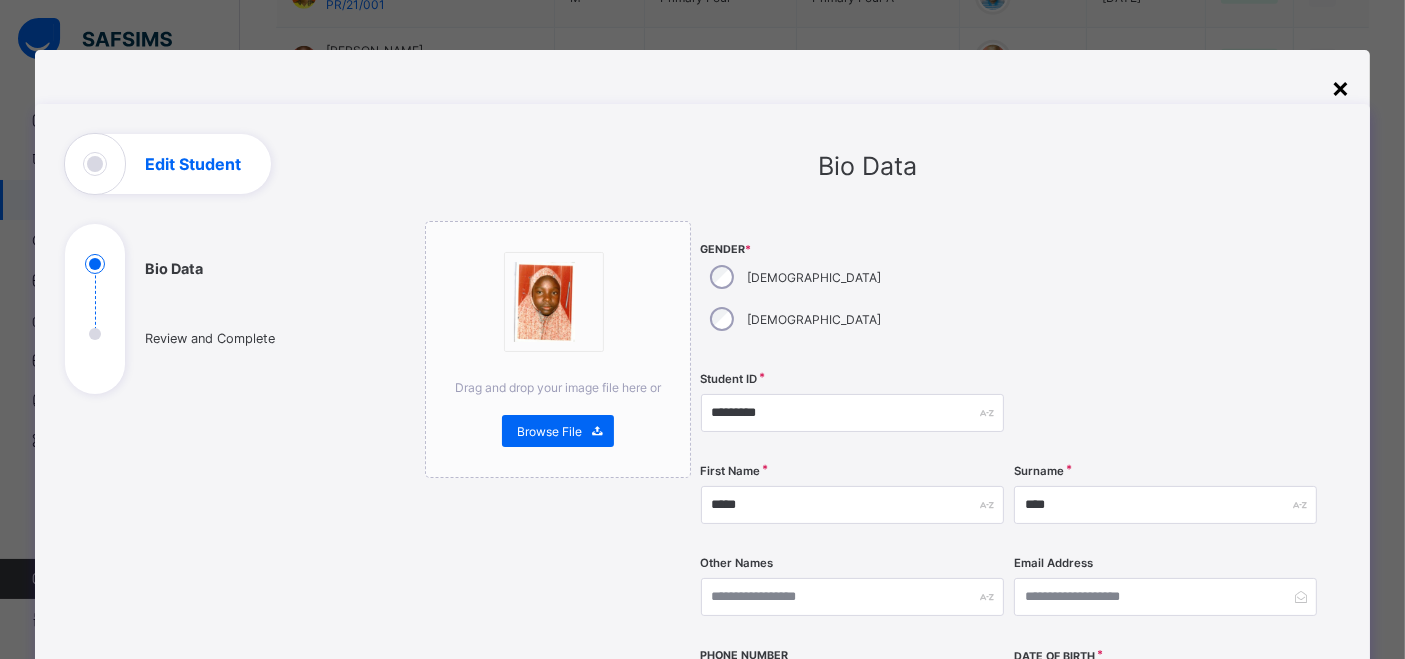 click on "×" at bounding box center [1340, 87] 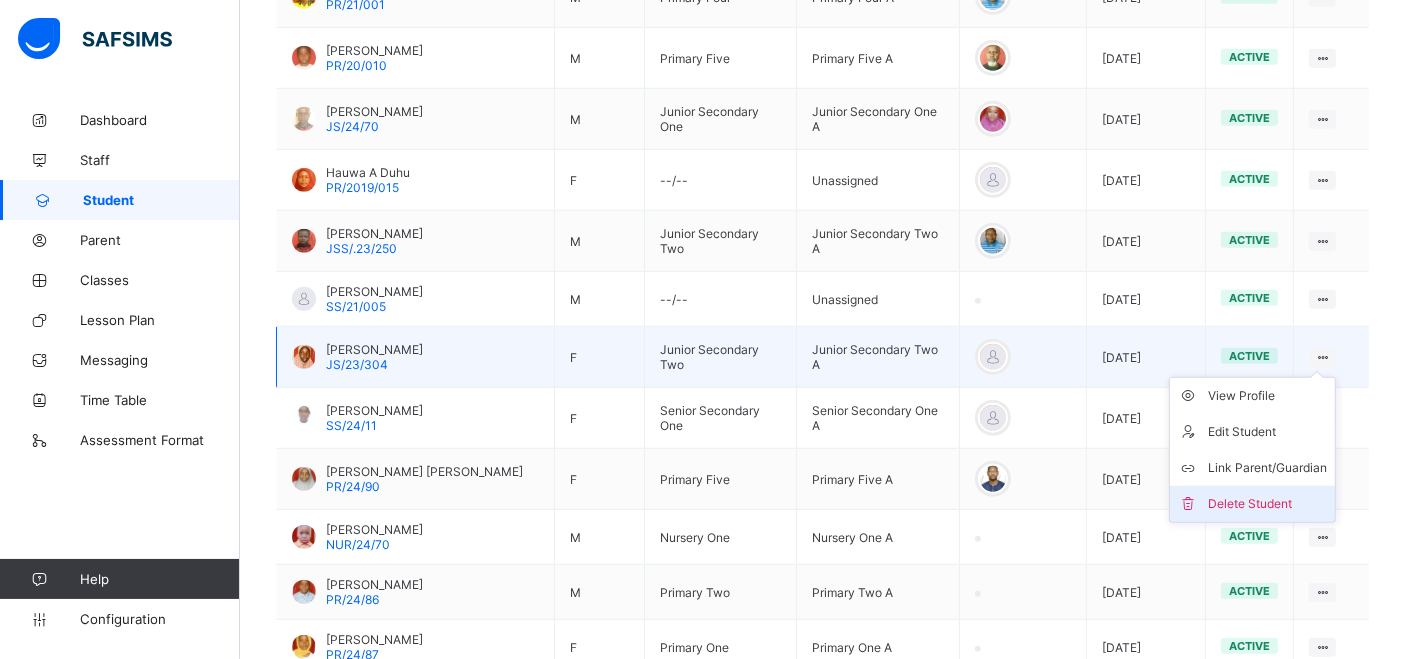 click on "Delete Student" at bounding box center [1267, 504] 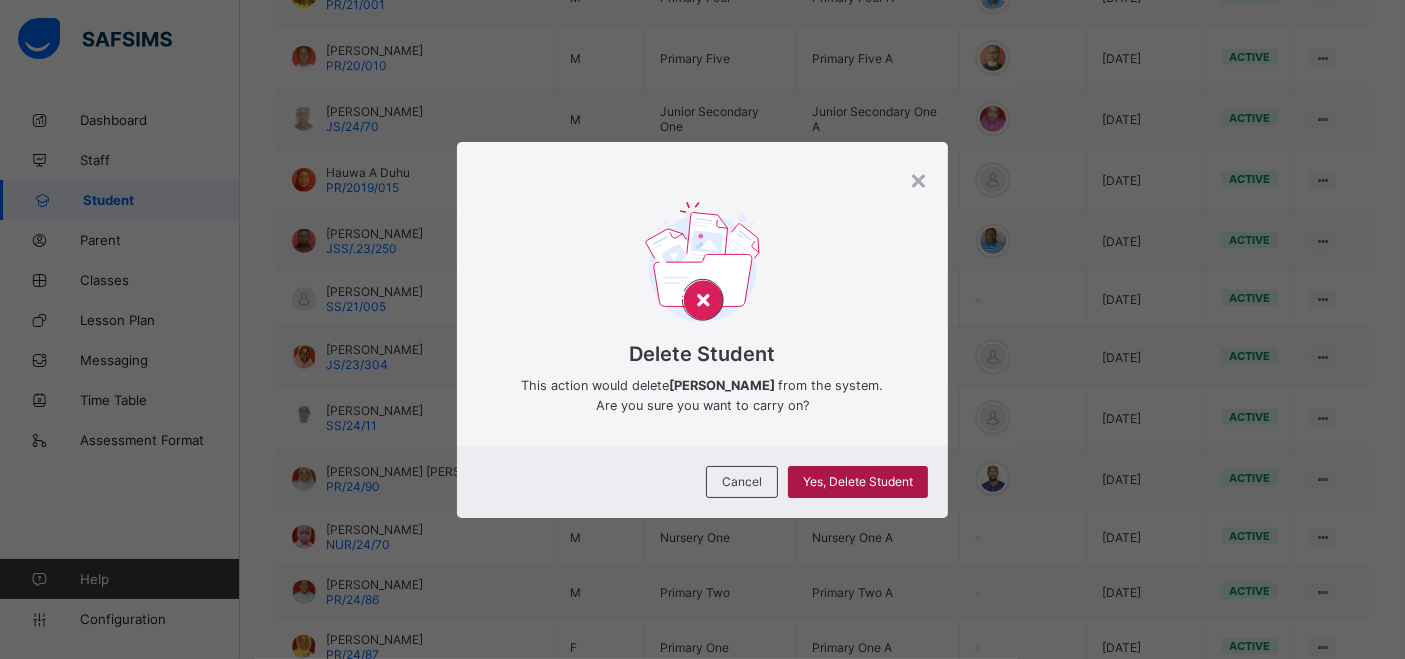 click on "Yes, Delete Student" at bounding box center [858, 481] 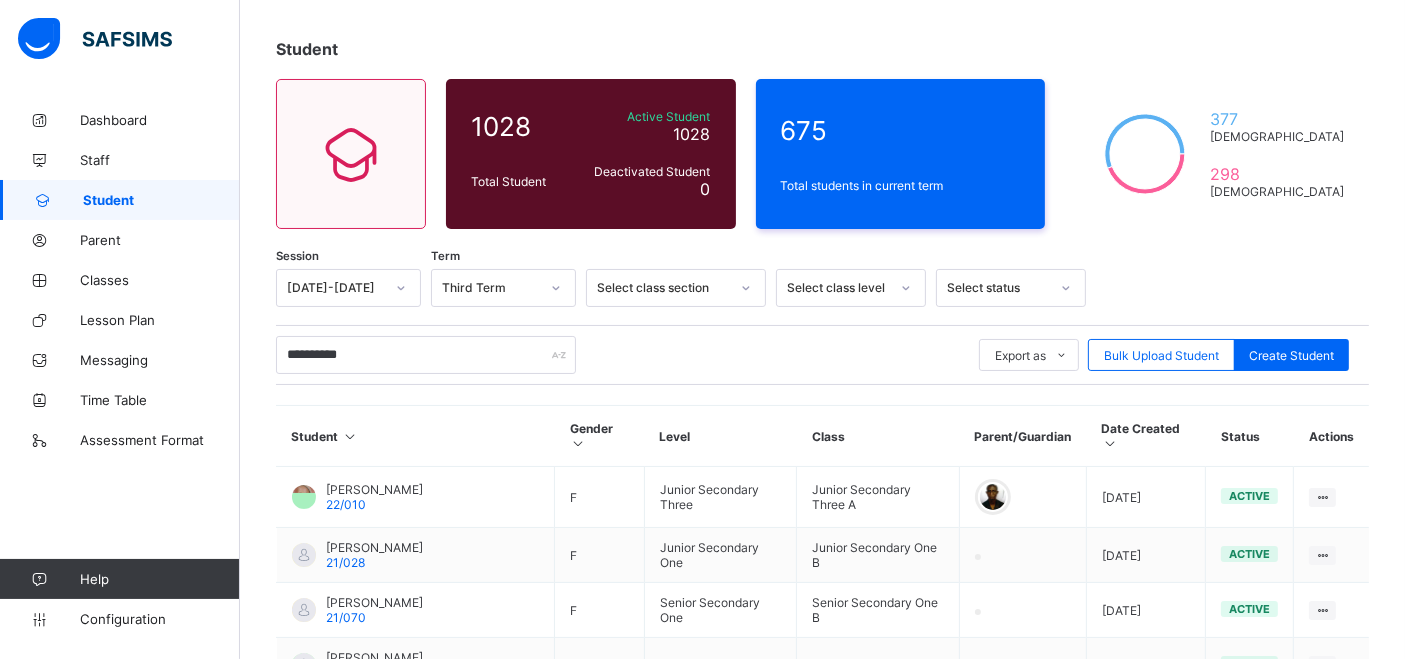 scroll, scrollTop: 222, scrollLeft: 0, axis: vertical 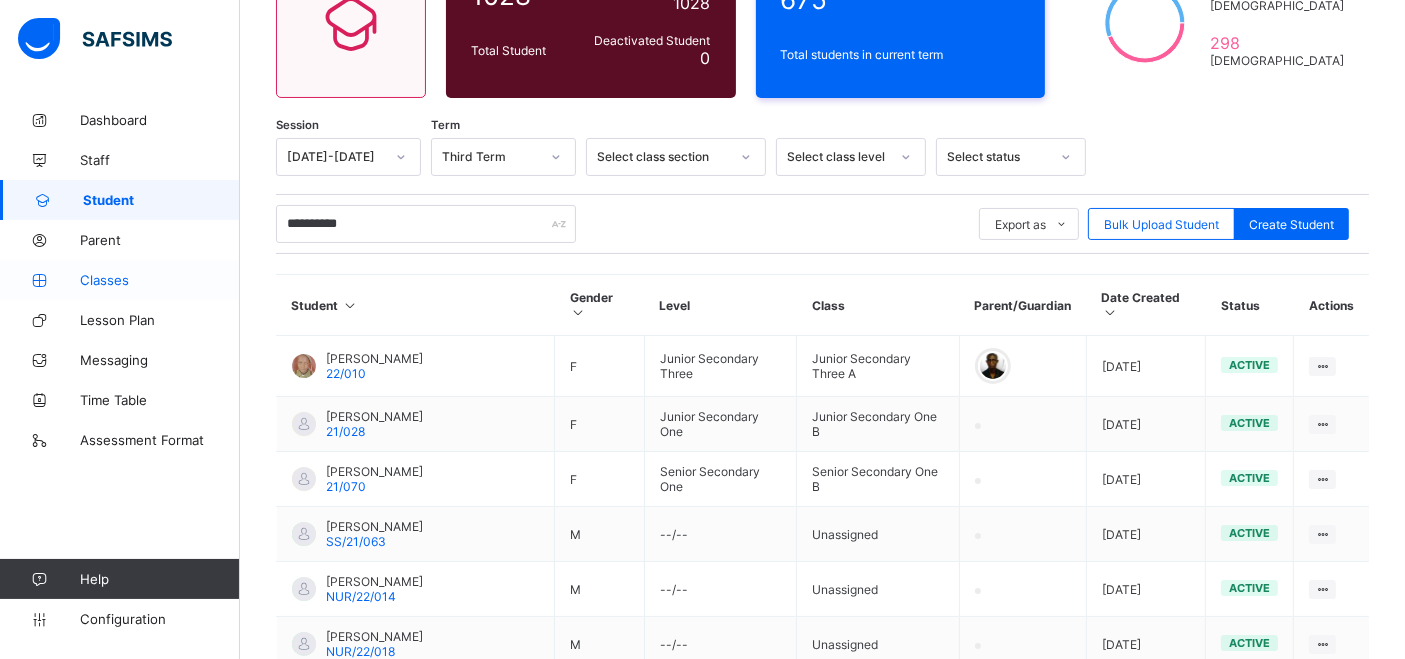 click on "Classes" at bounding box center [160, 280] 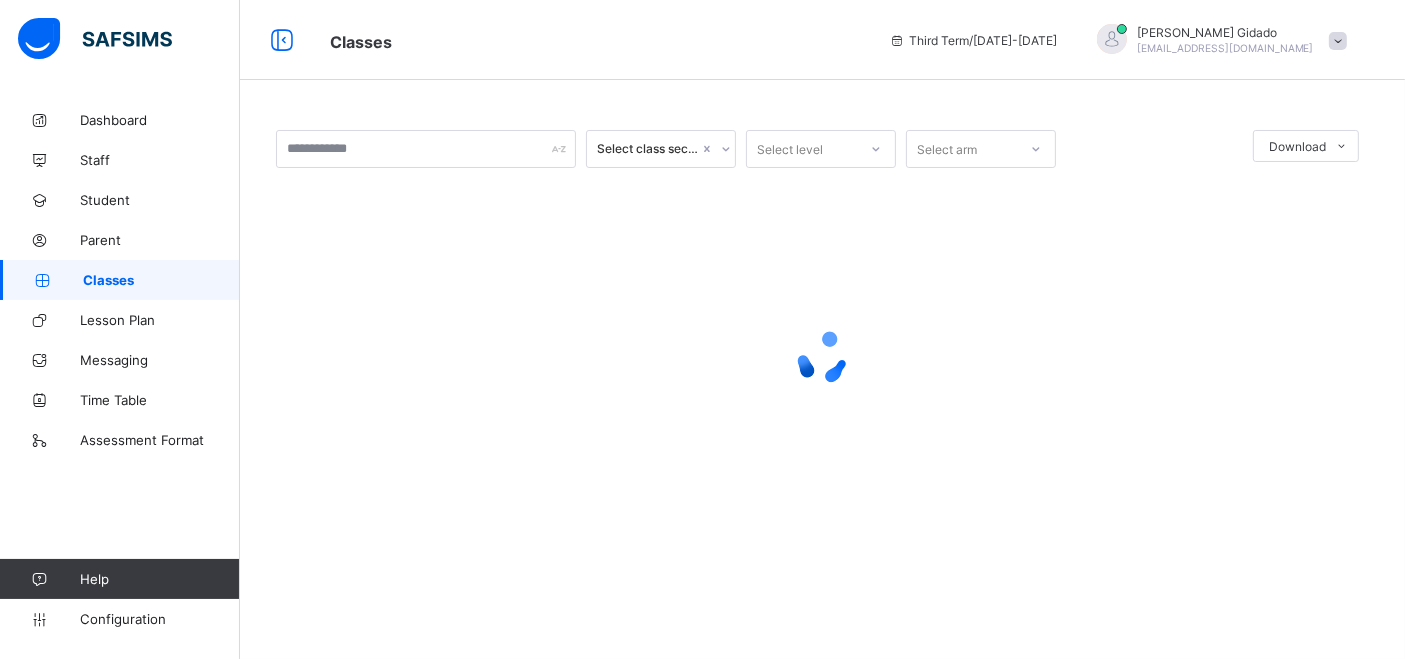 scroll, scrollTop: 0, scrollLeft: 0, axis: both 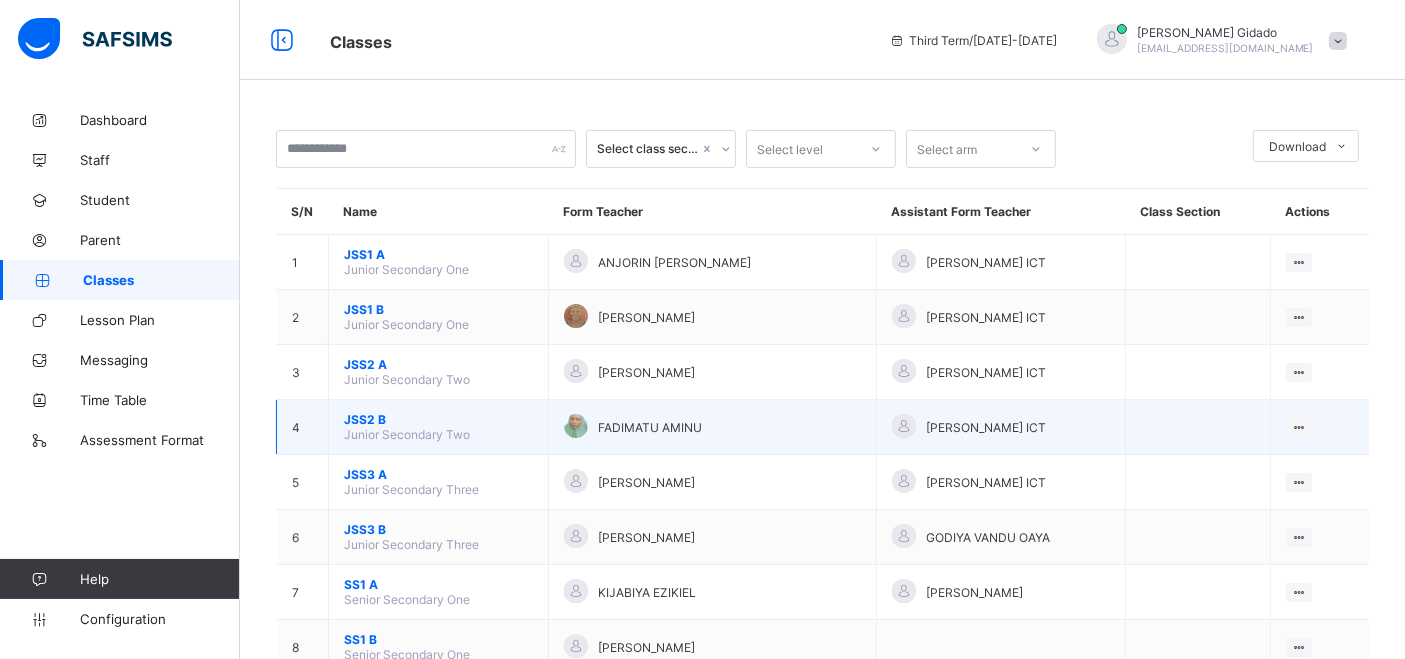 click on "JSS2   B" at bounding box center [438, 419] 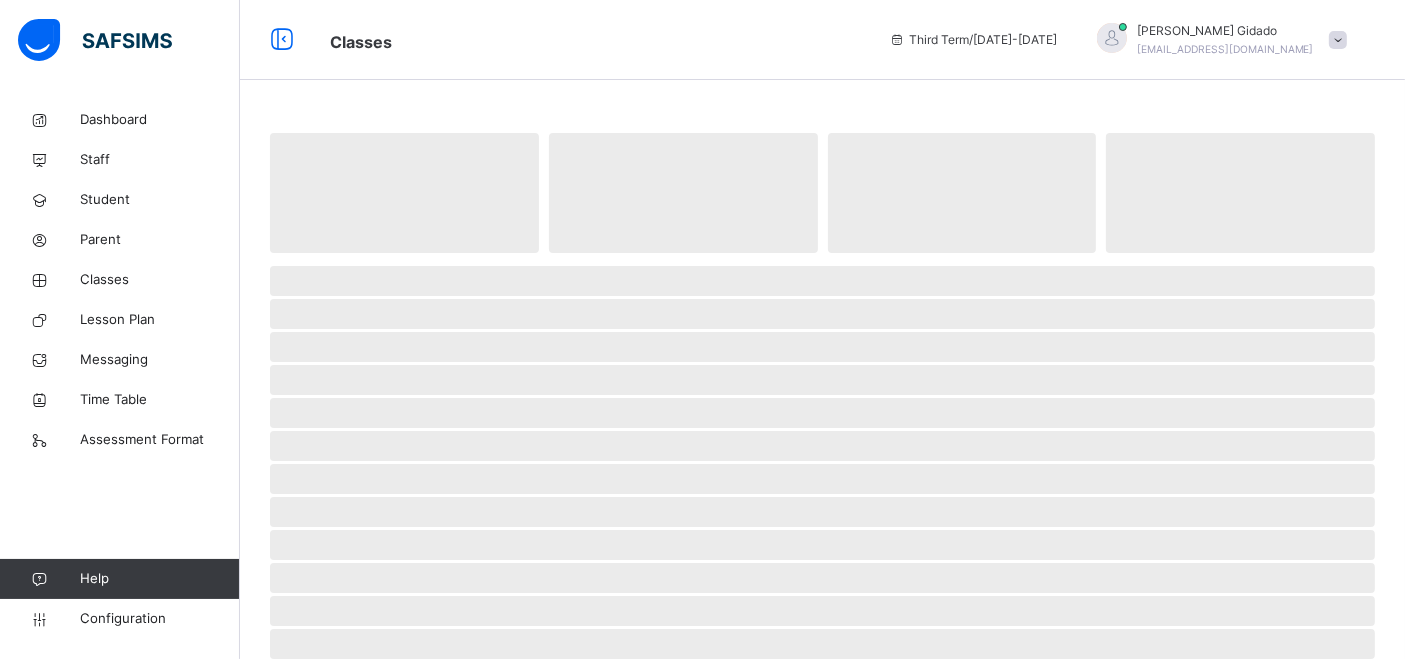 click on "‌" at bounding box center [822, 413] 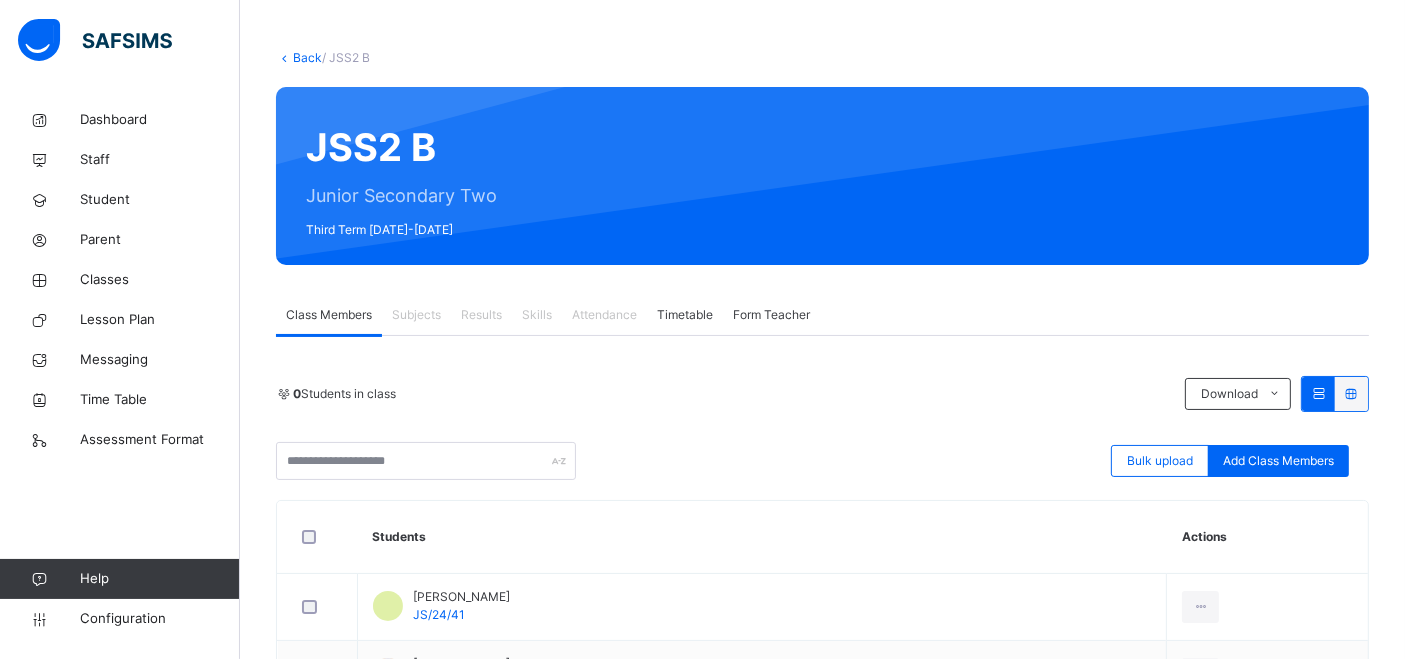 scroll, scrollTop: 111, scrollLeft: 0, axis: vertical 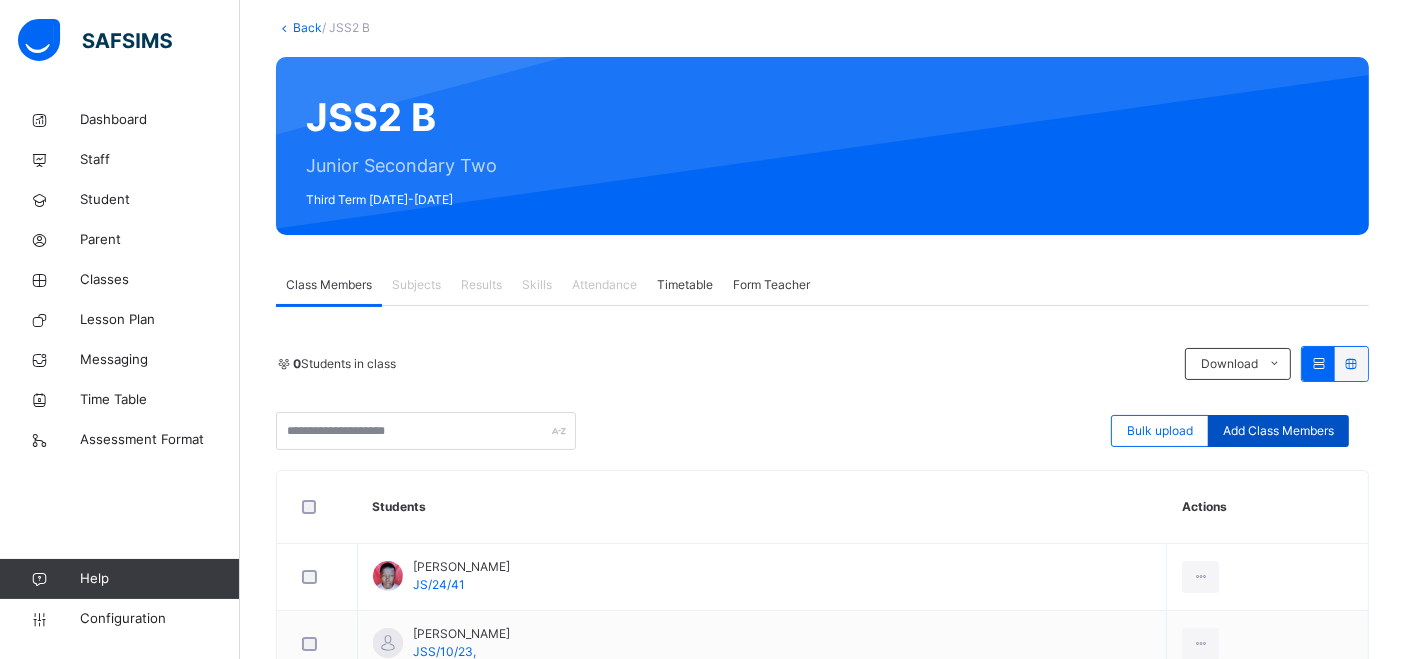 click on "Add Class Members" at bounding box center (1278, 431) 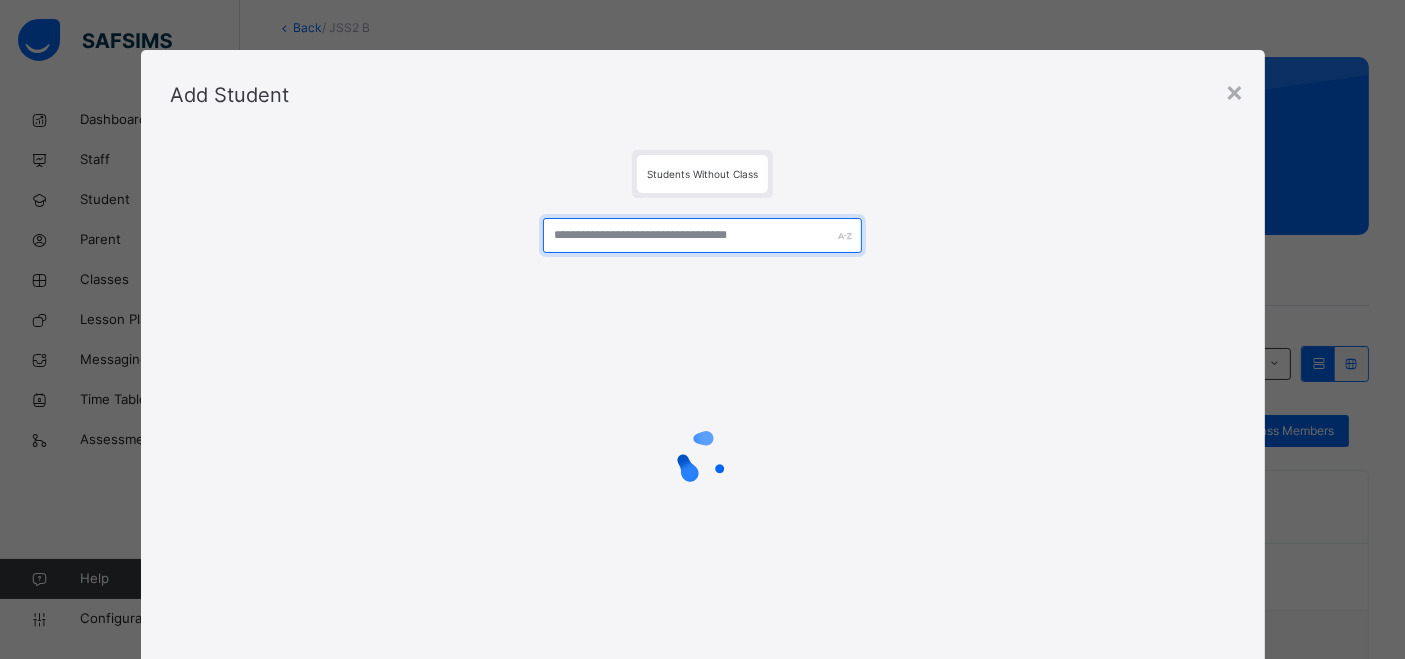click at bounding box center (702, 235) 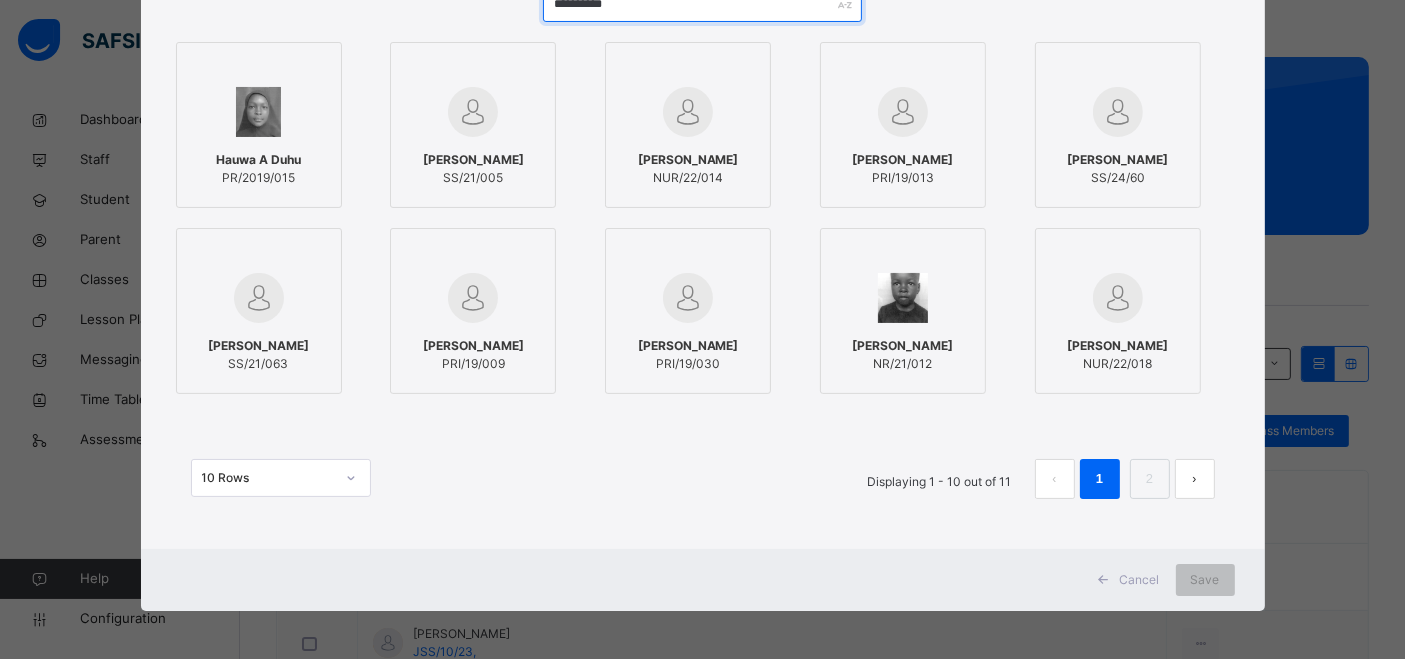 scroll, scrollTop: 232, scrollLeft: 0, axis: vertical 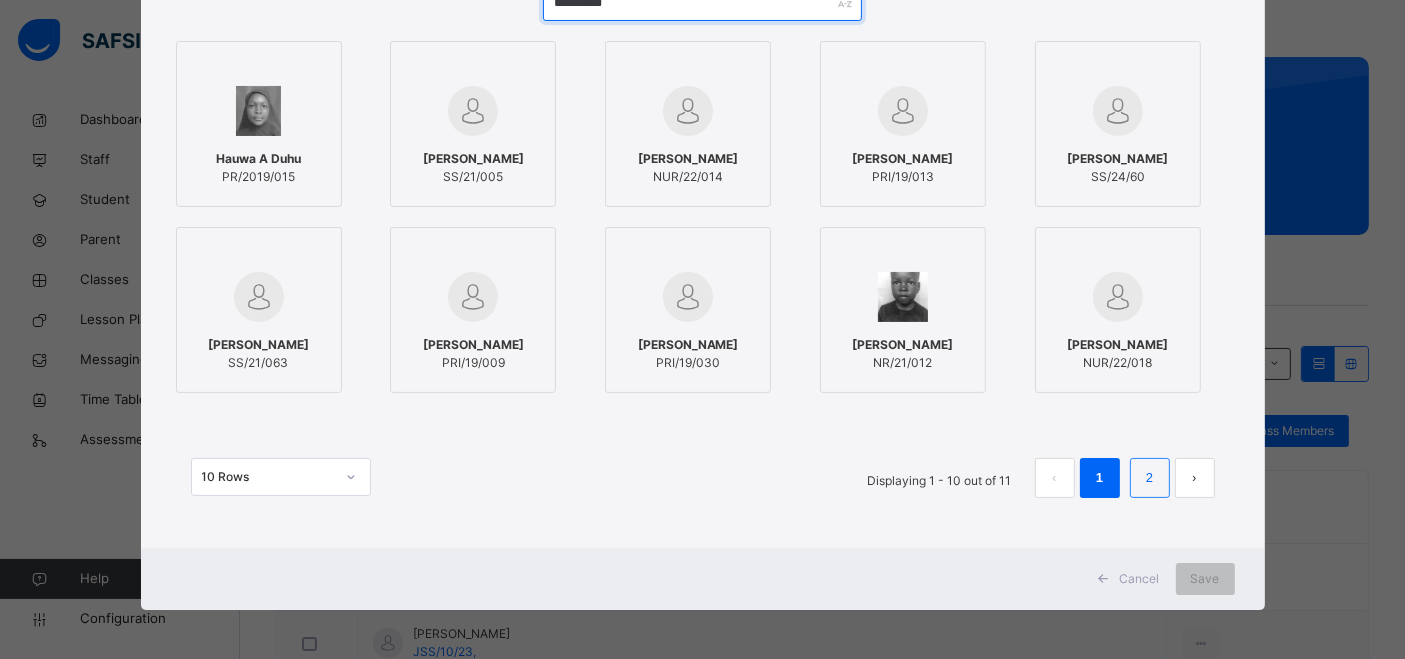 type on "**********" 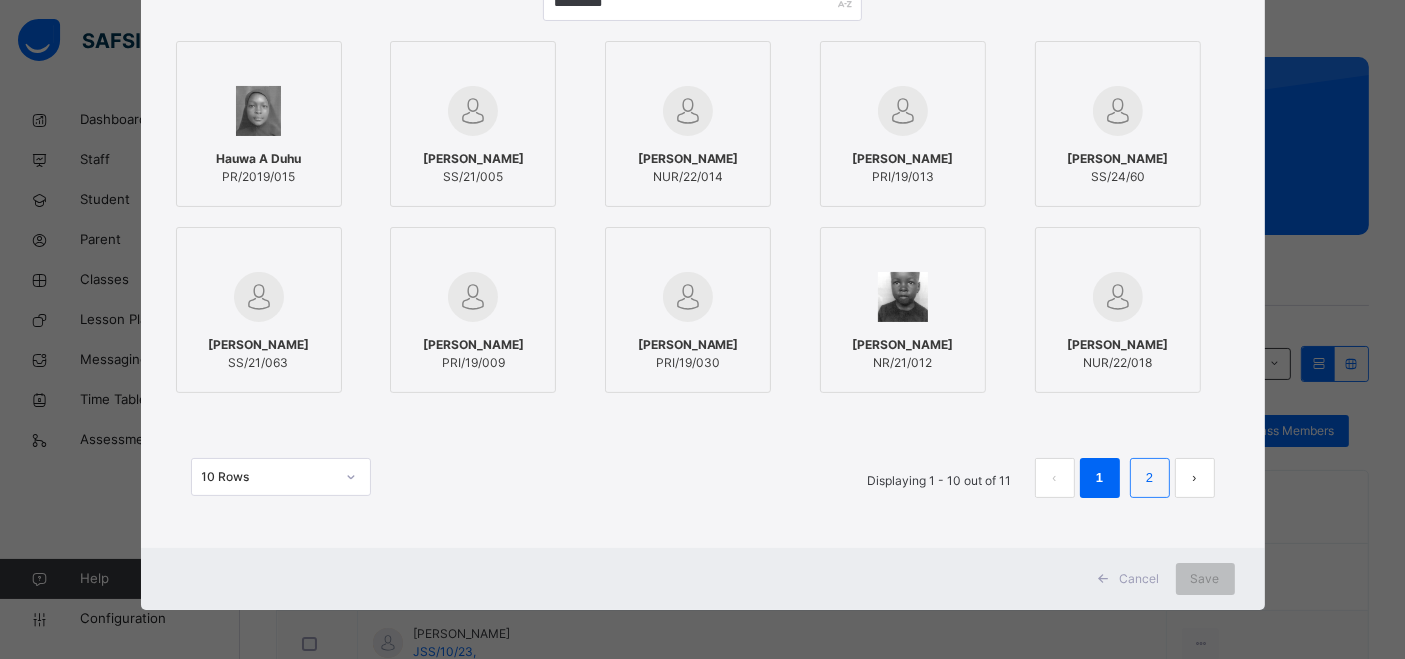 click on "2" at bounding box center (1149, 478) 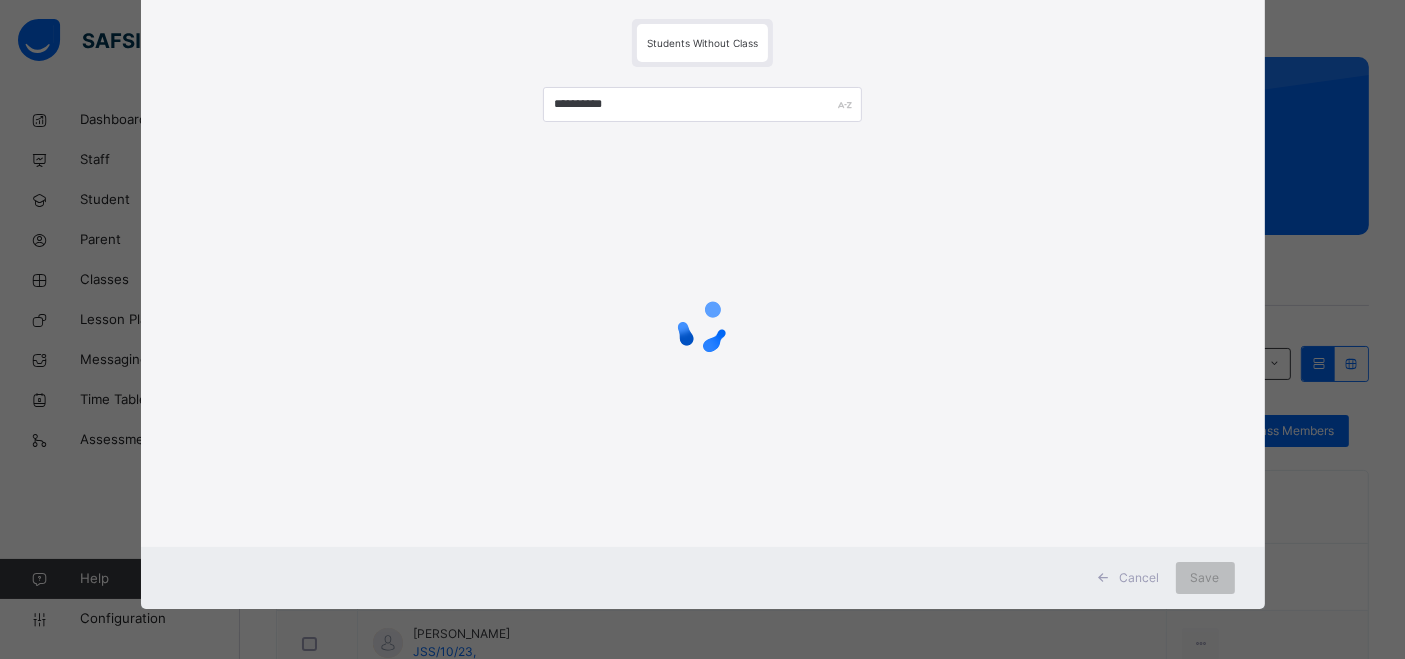 scroll, scrollTop: 0, scrollLeft: 0, axis: both 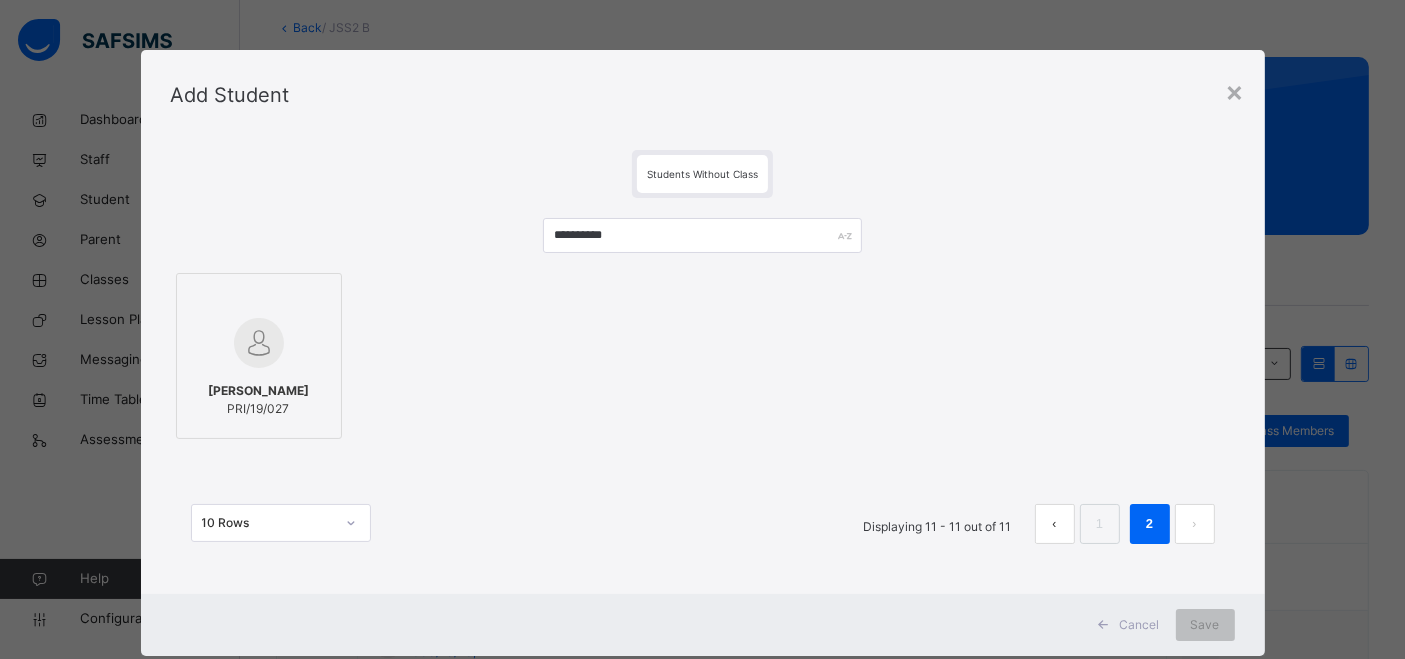 click on "Add Student" at bounding box center [703, 95] 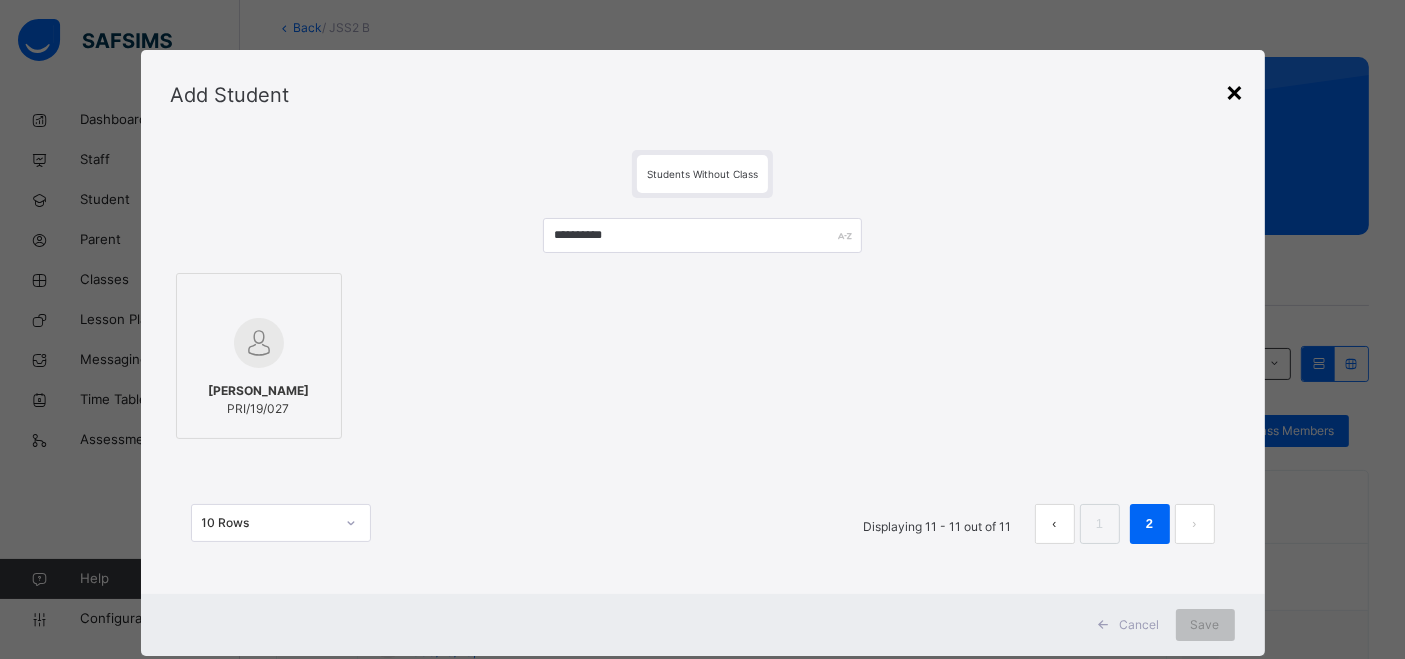 click on "×" at bounding box center (1235, 91) 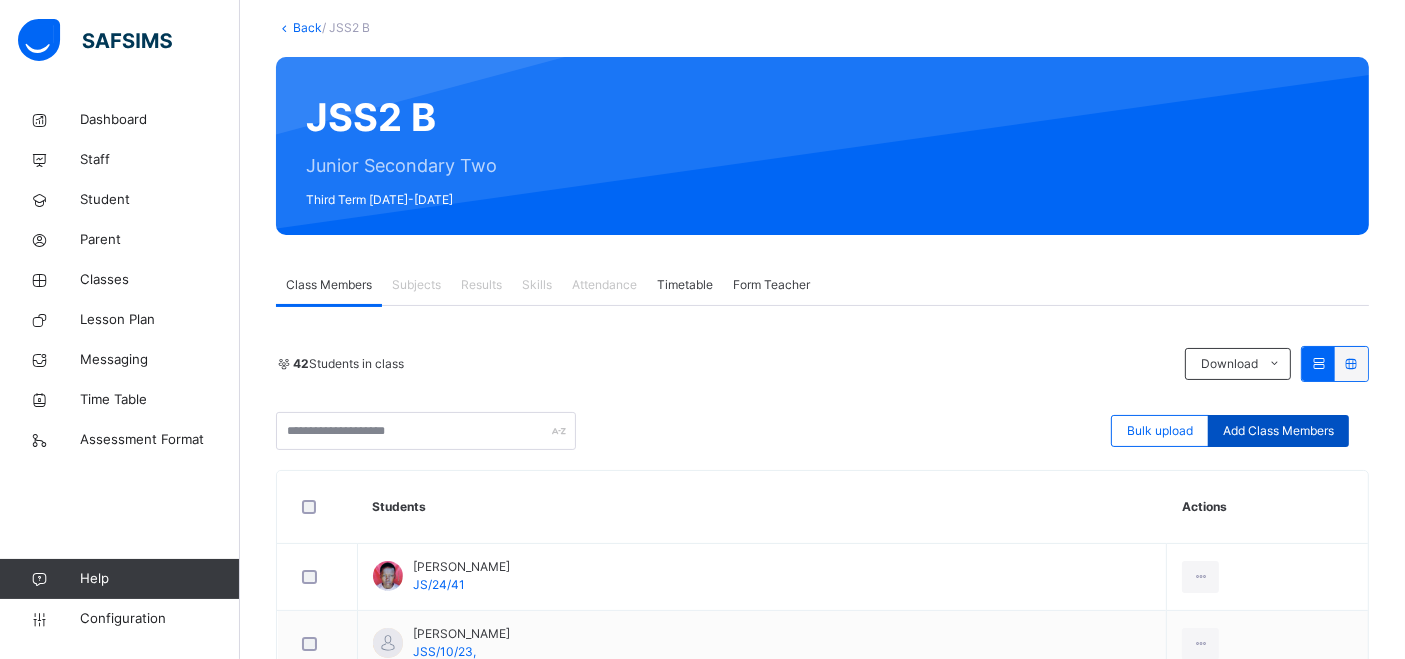 click on "Add Class Members" at bounding box center [1278, 431] 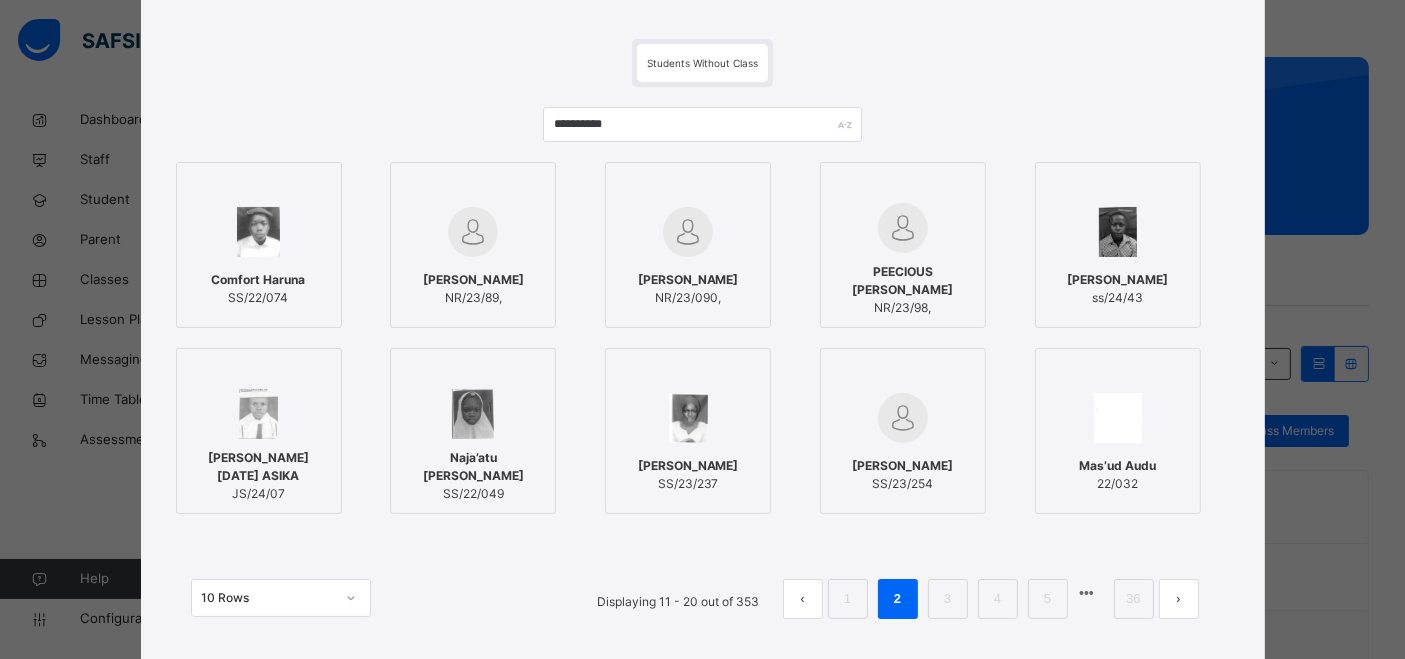 scroll, scrollTop: 222, scrollLeft: 0, axis: vertical 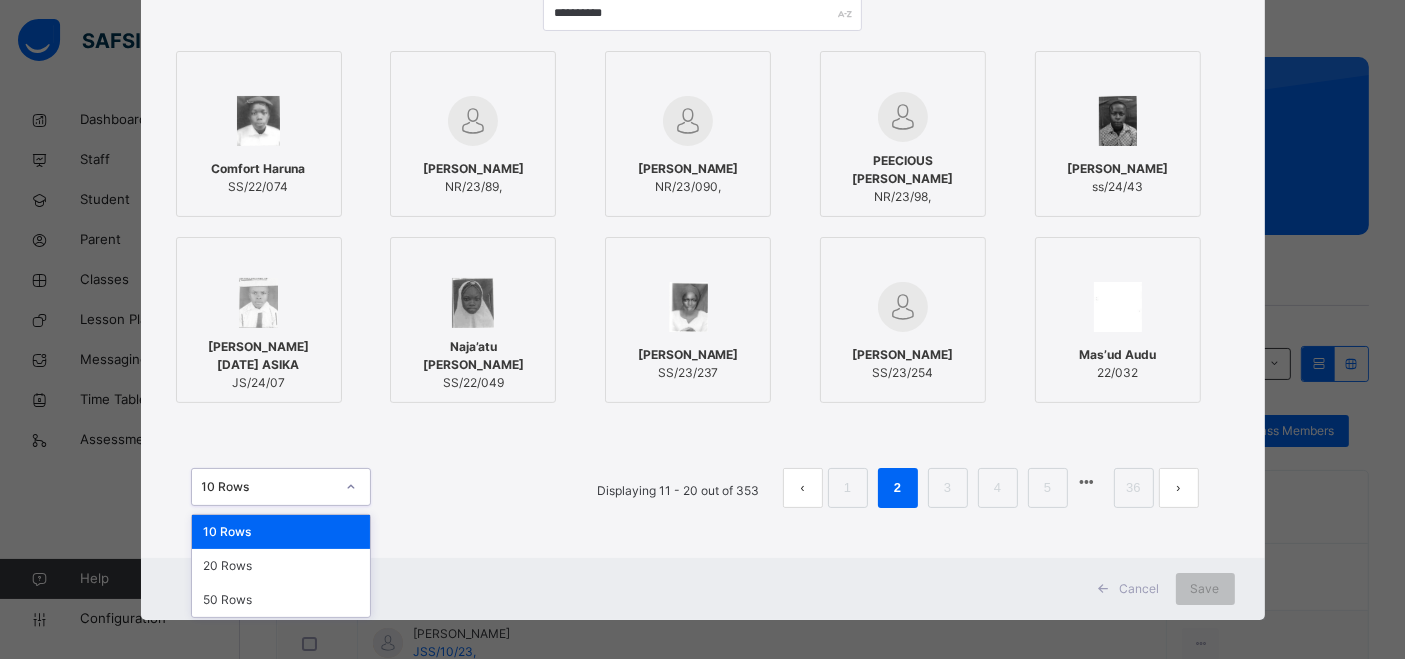 click at bounding box center (351, 487) 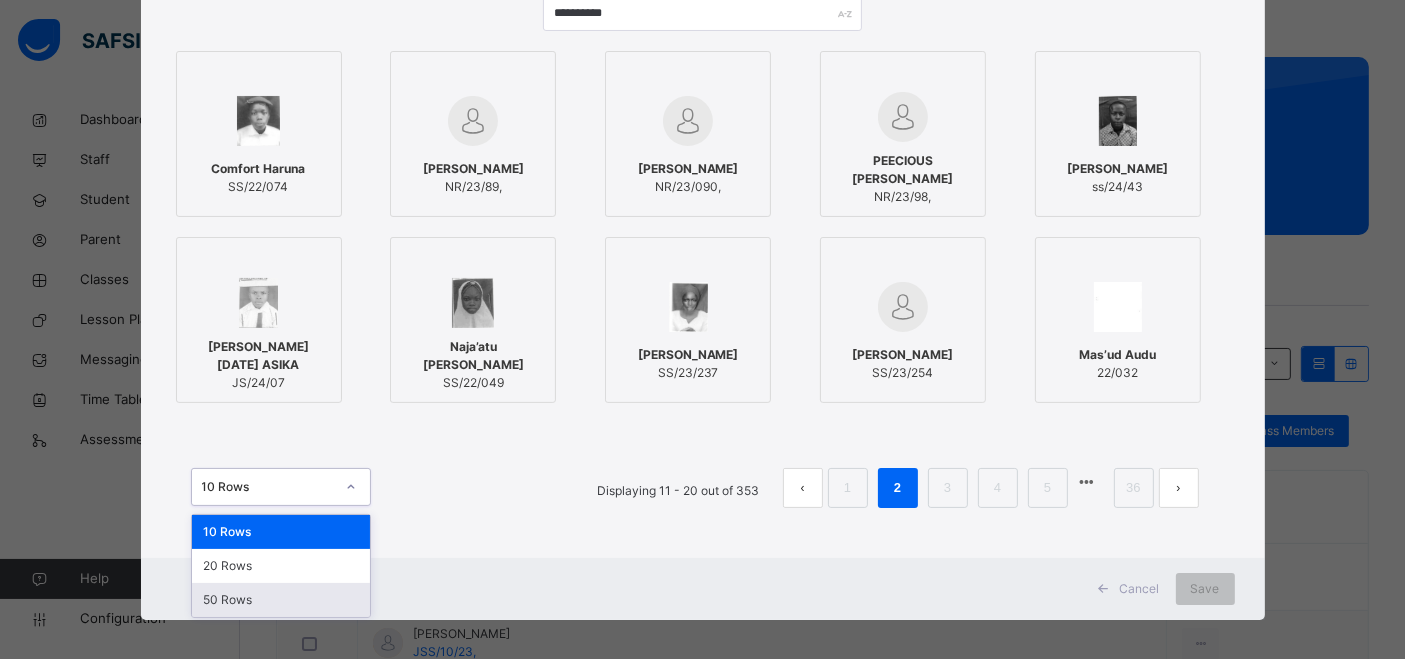 click on "50 Rows" at bounding box center [281, 600] 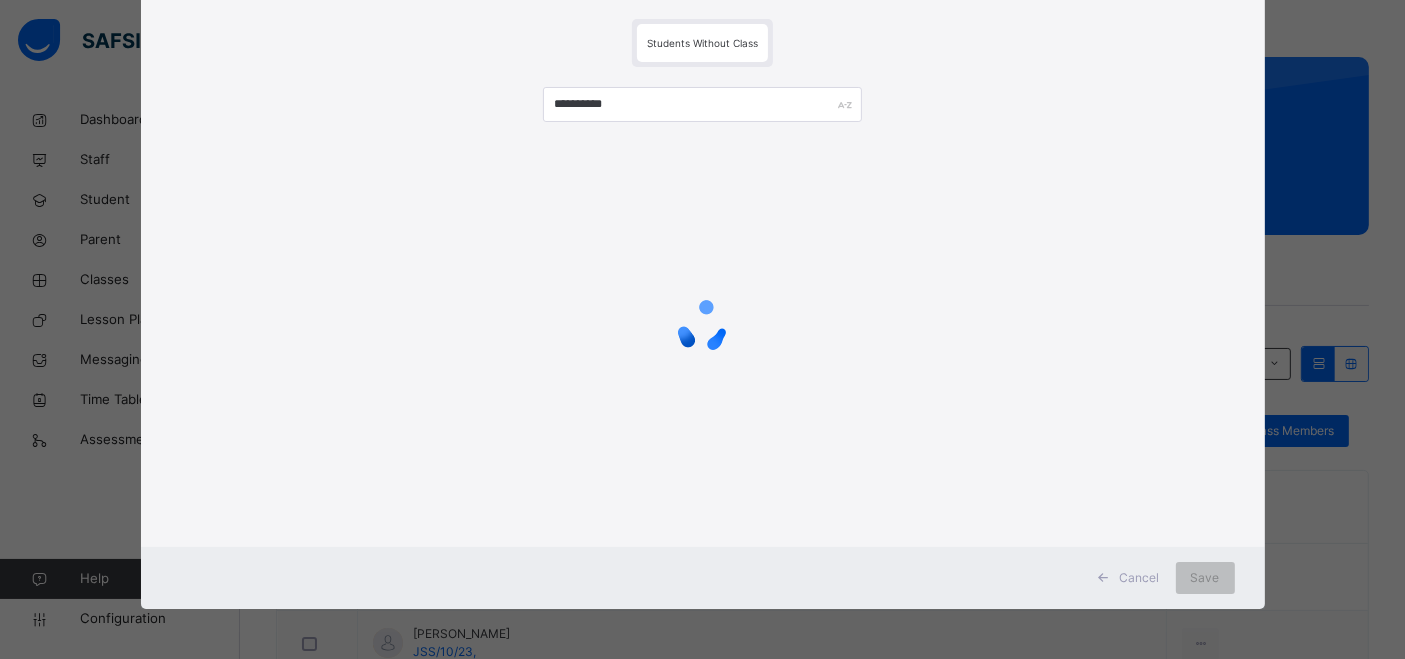 scroll, scrollTop: 0, scrollLeft: 0, axis: both 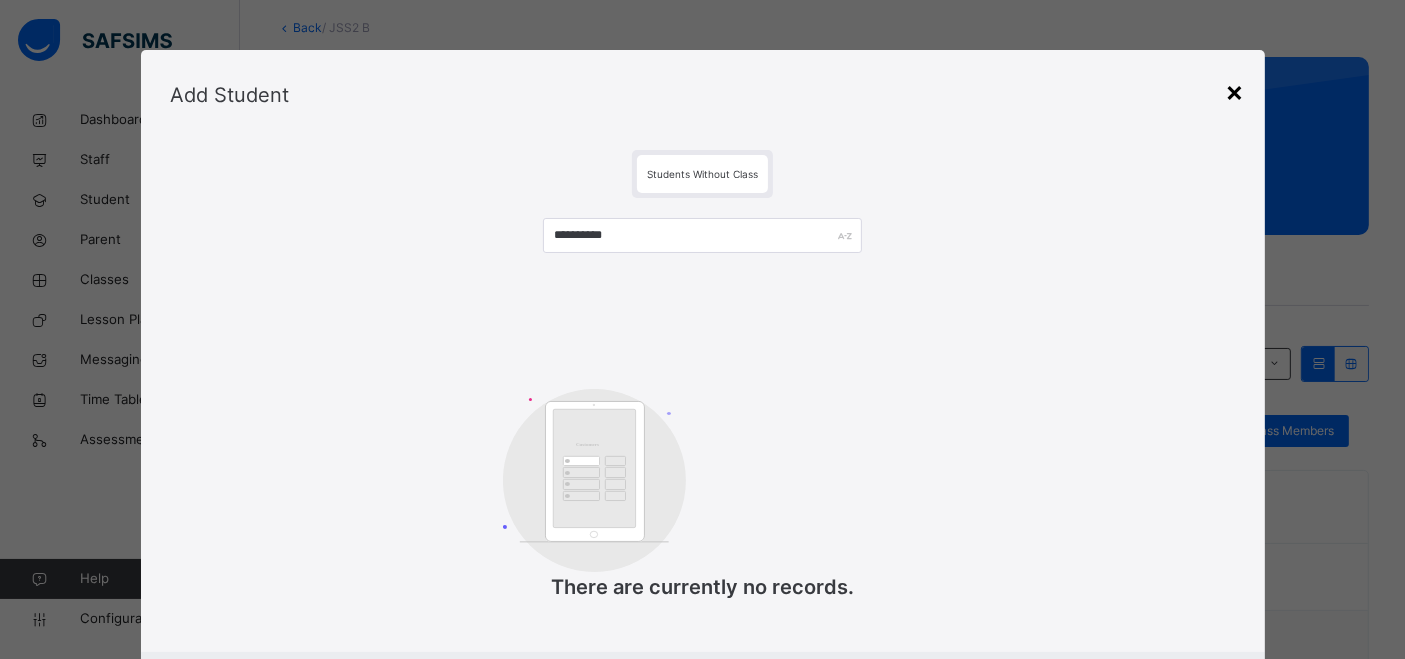 click on "×" at bounding box center (1235, 91) 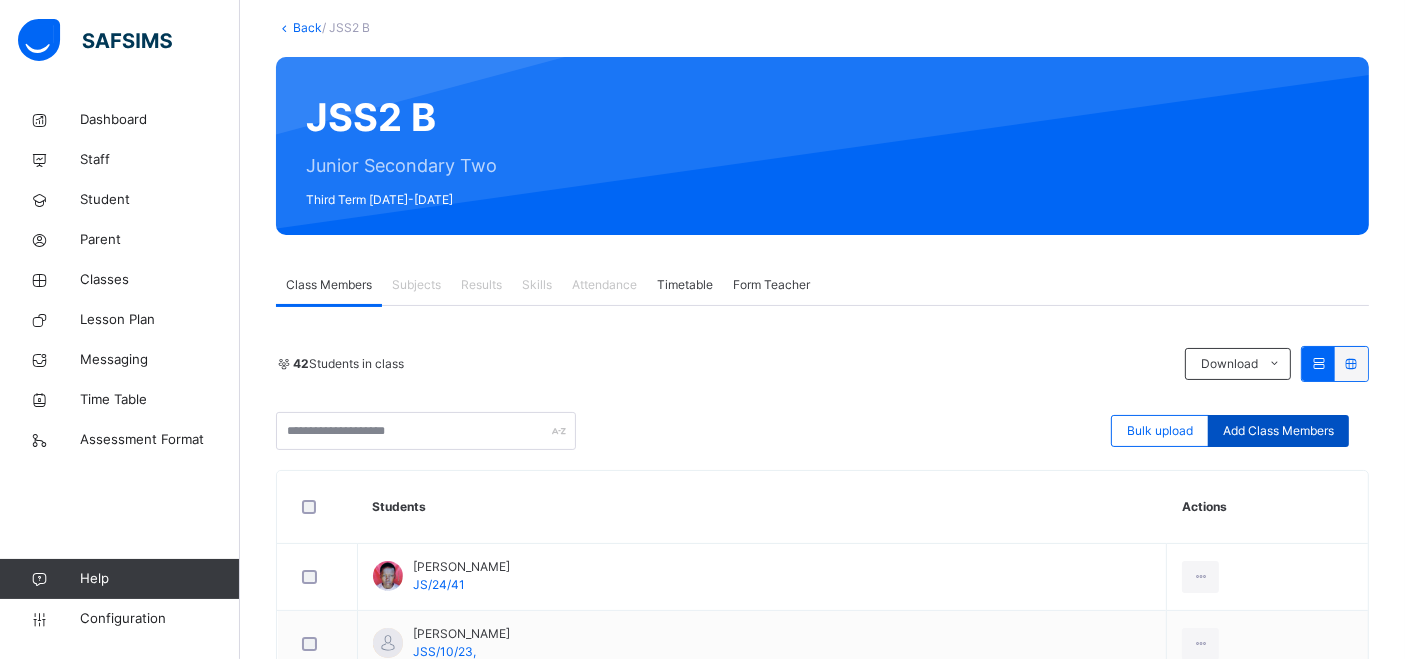 click on "Add Class Members" at bounding box center (1278, 431) 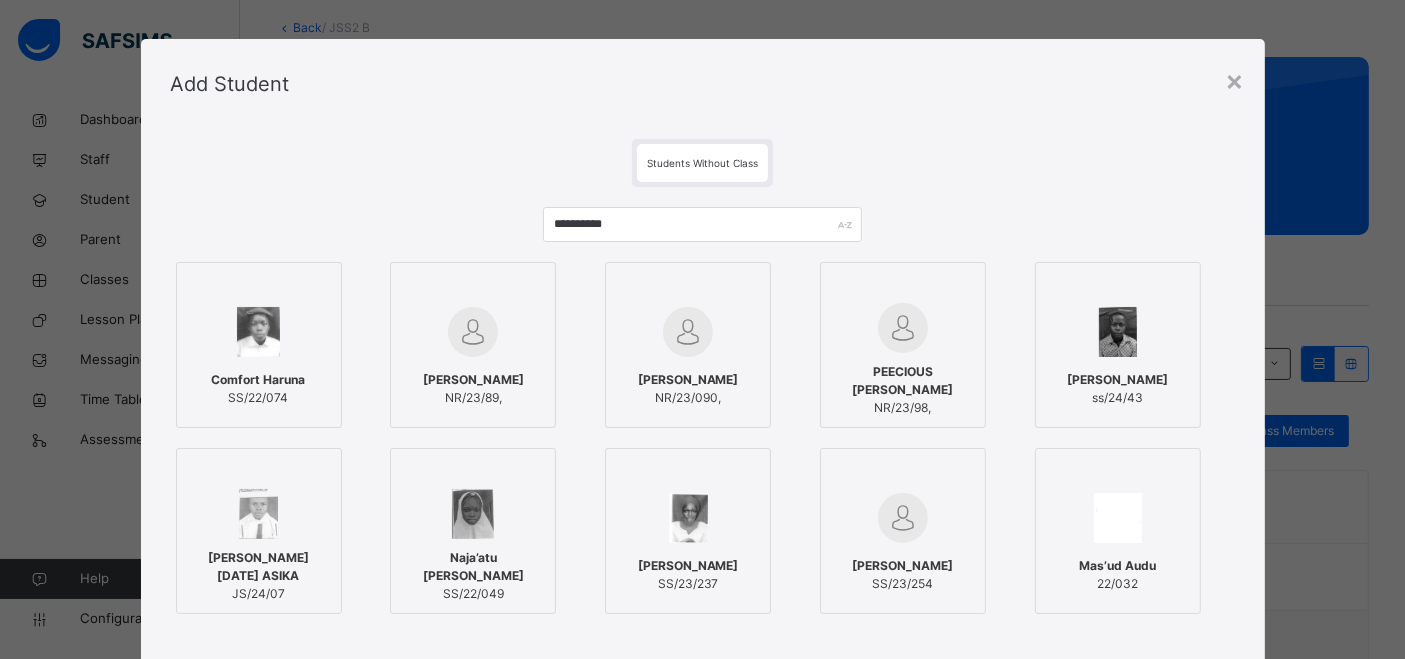 scroll, scrollTop: 0, scrollLeft: 0, axis: both 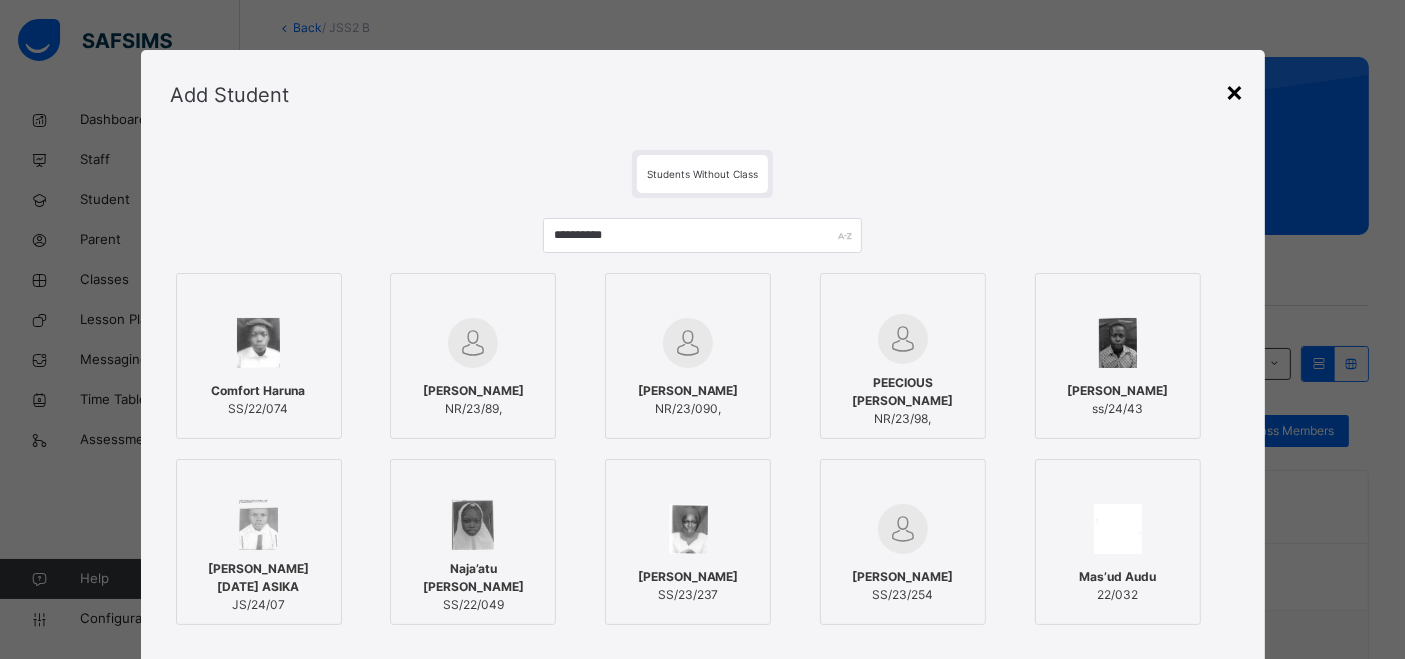 click on "×" at bounding box center (1235, 91) 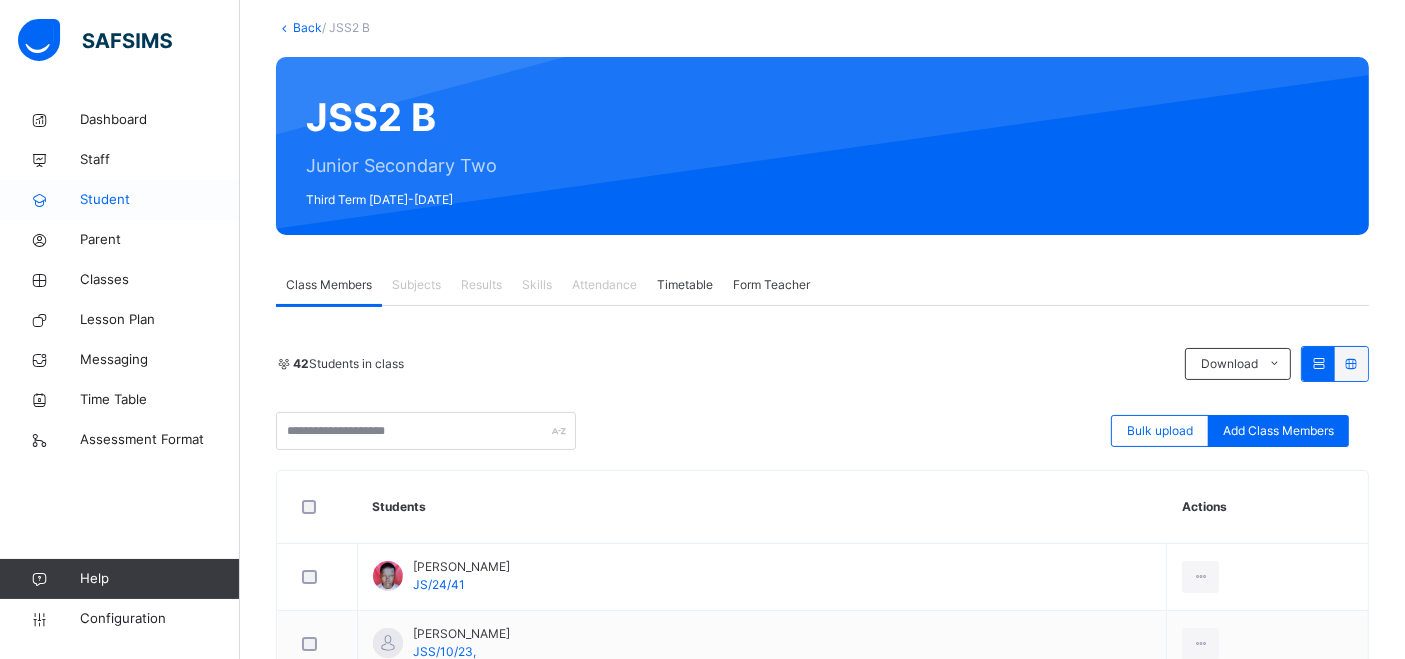 click on "Student" at bounding box center [160, 200] 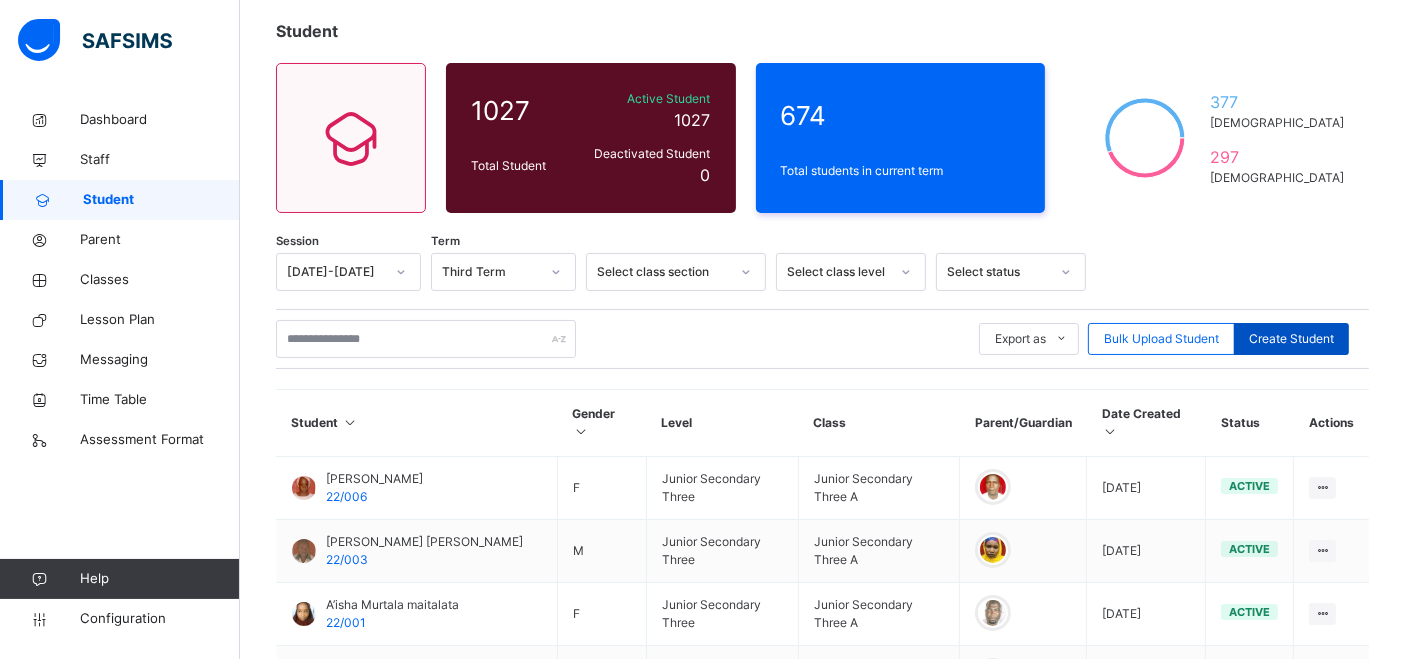 click on "Create Student" at bounding box center (1291, 339) 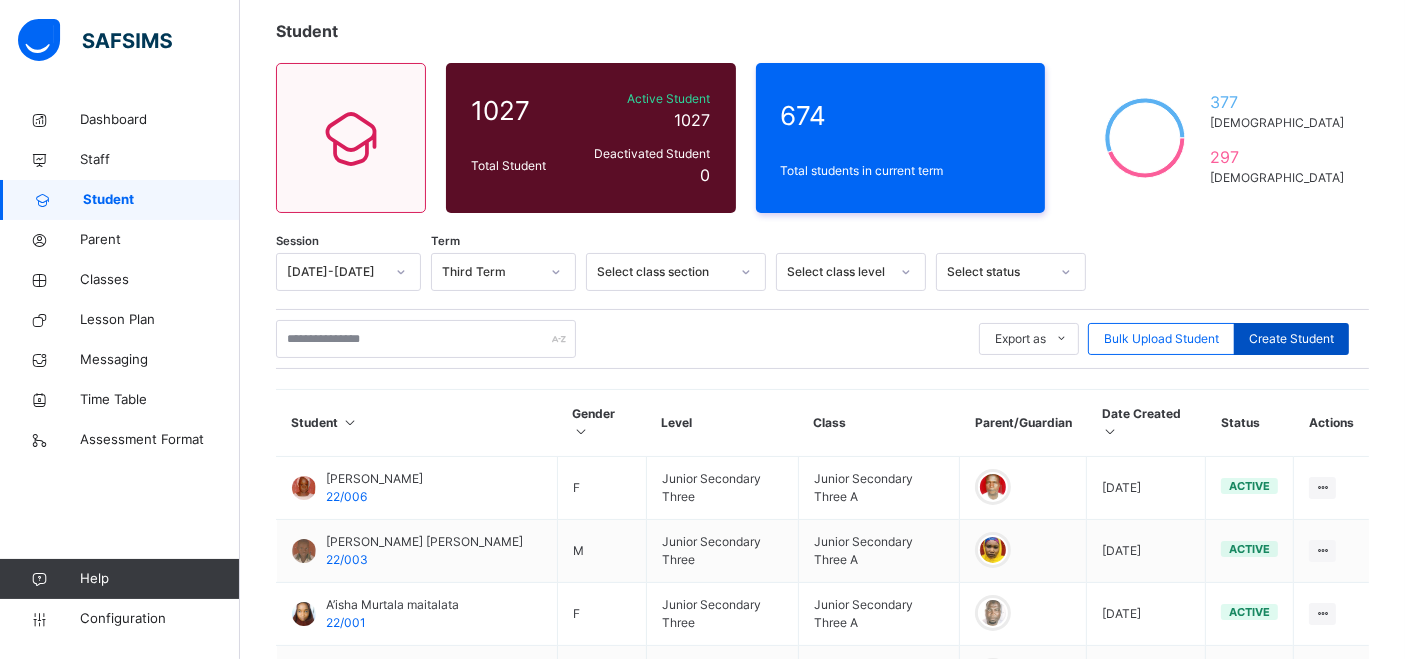 select on "**" 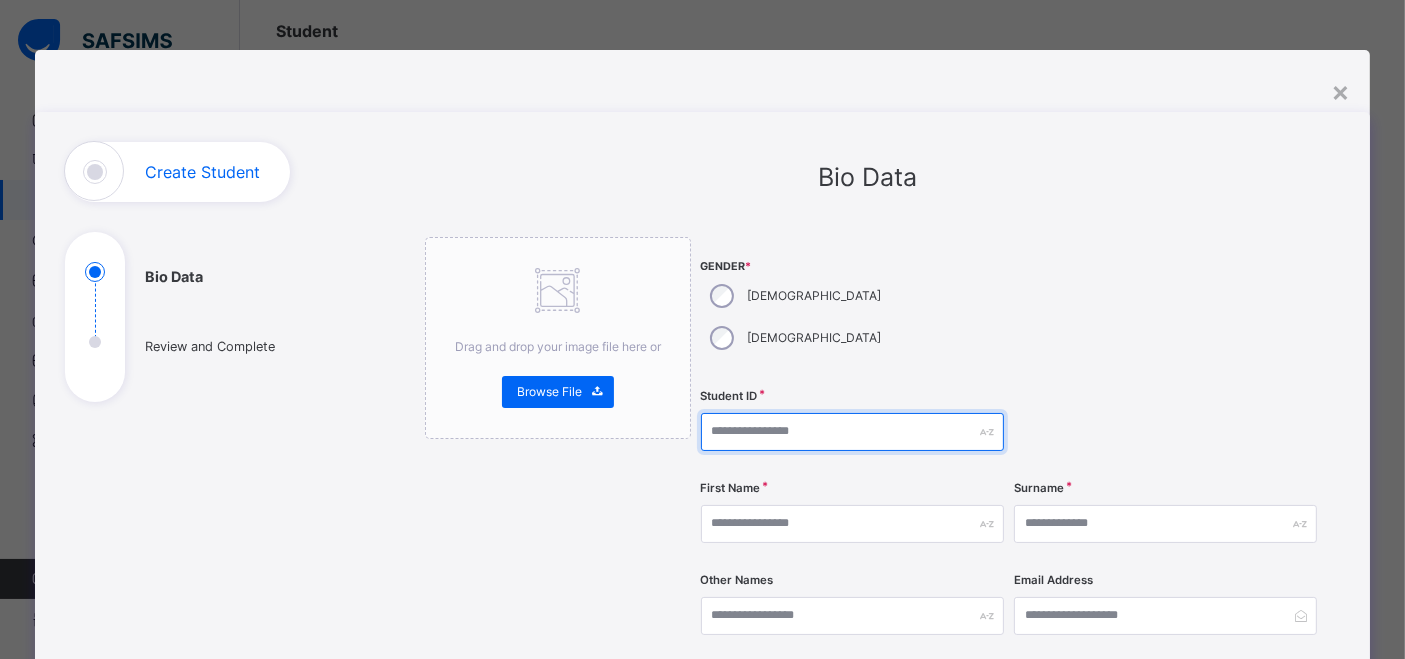 click at bounding box center (852, 432) 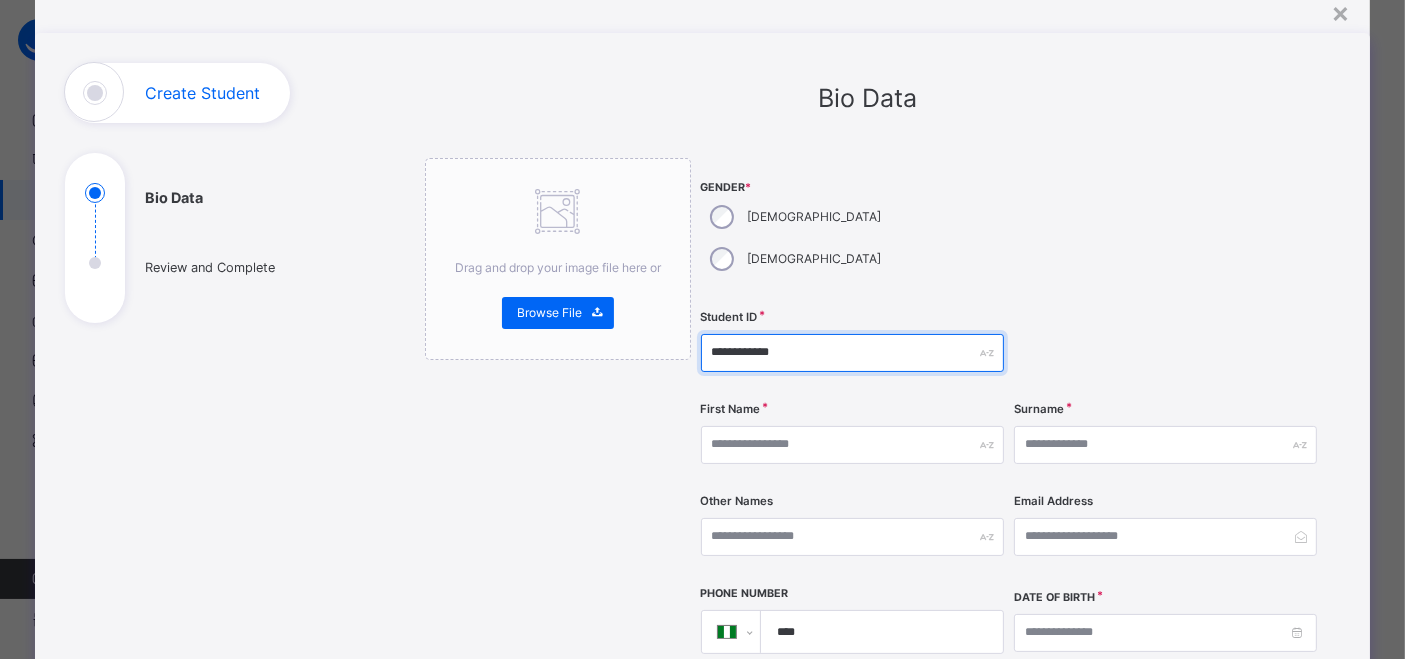 scroll, scrollTop: 111, scrollLeft: 0, axis: vertical 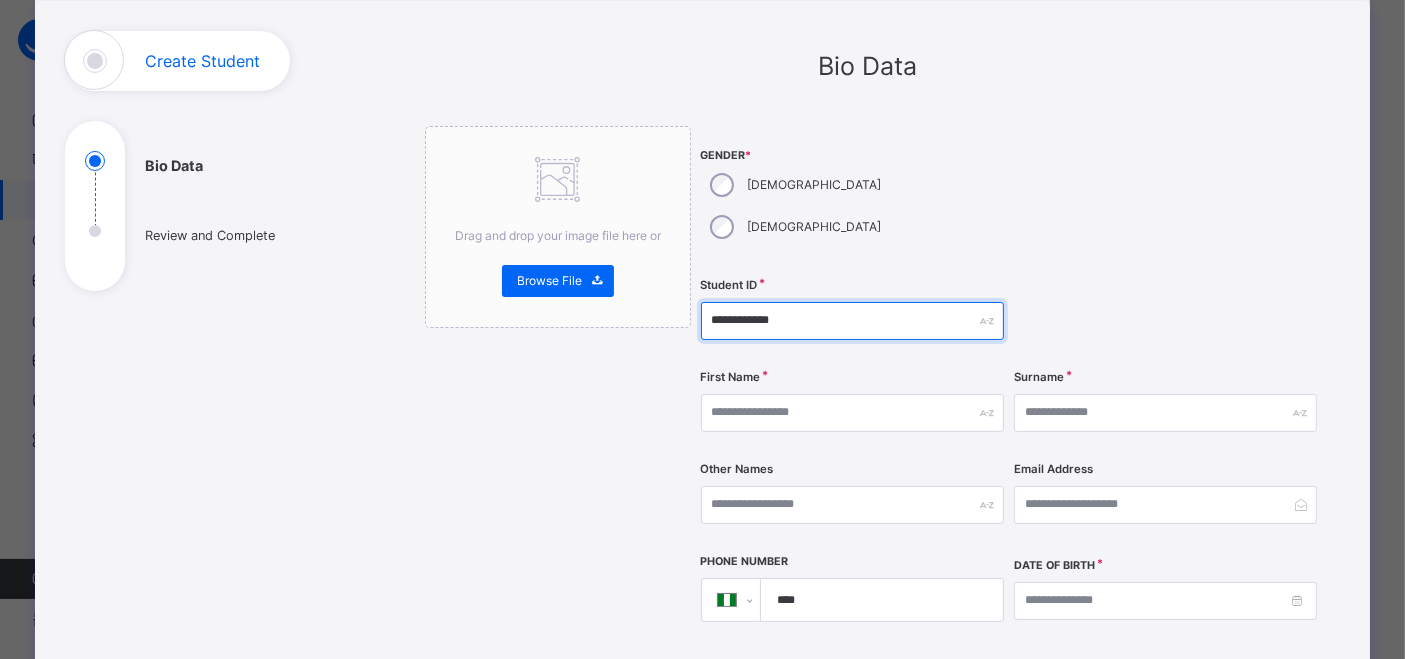 type on "**********" 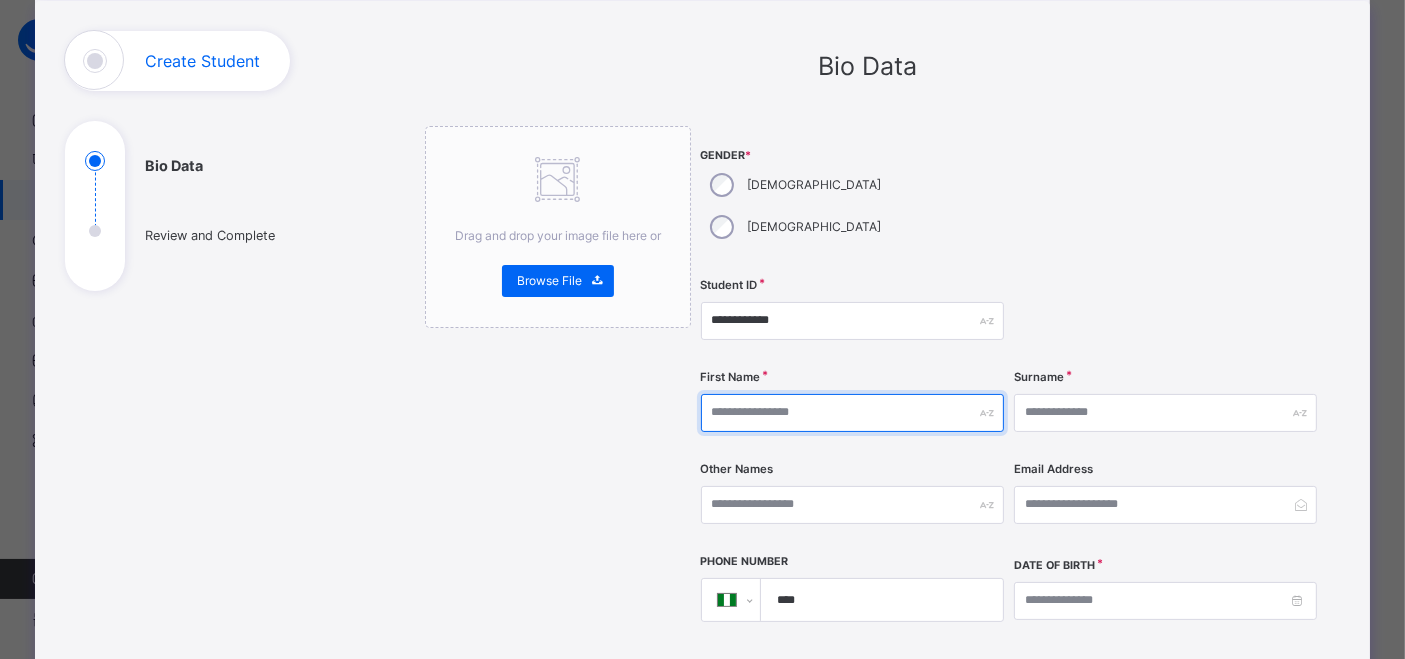 click at bounding box center [852, 413] 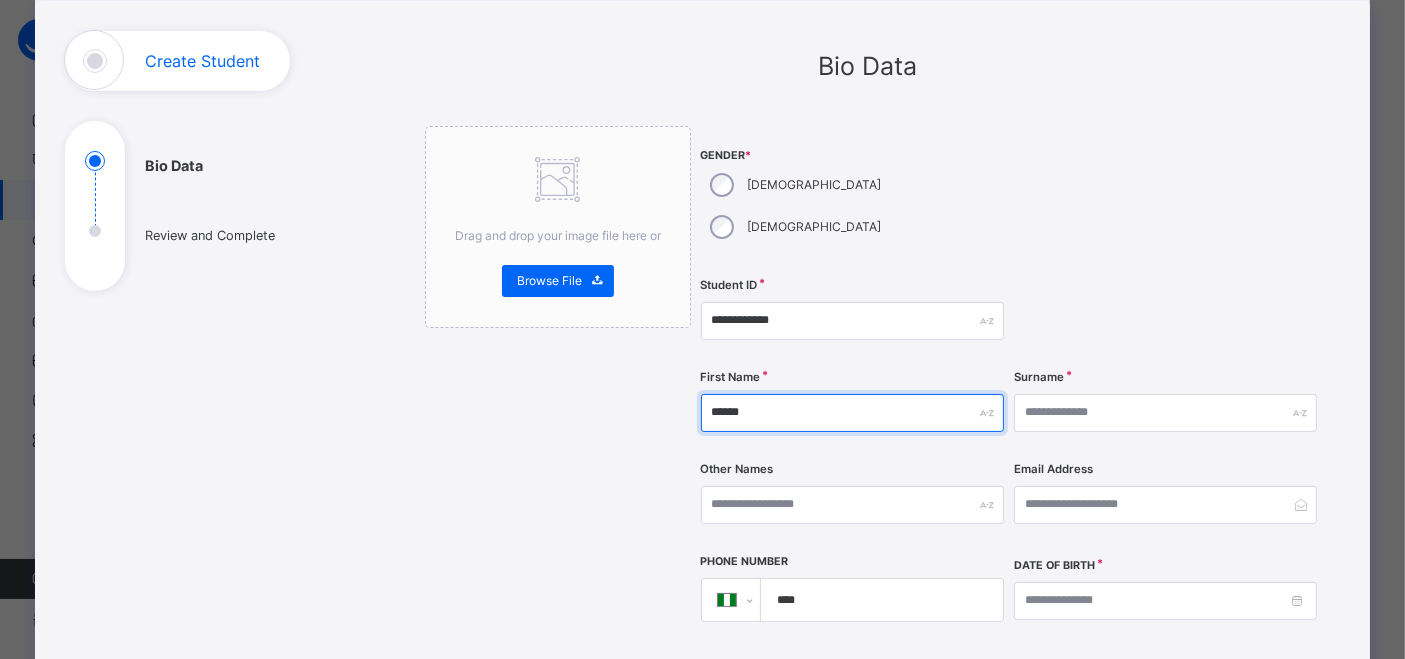 type on "*****" 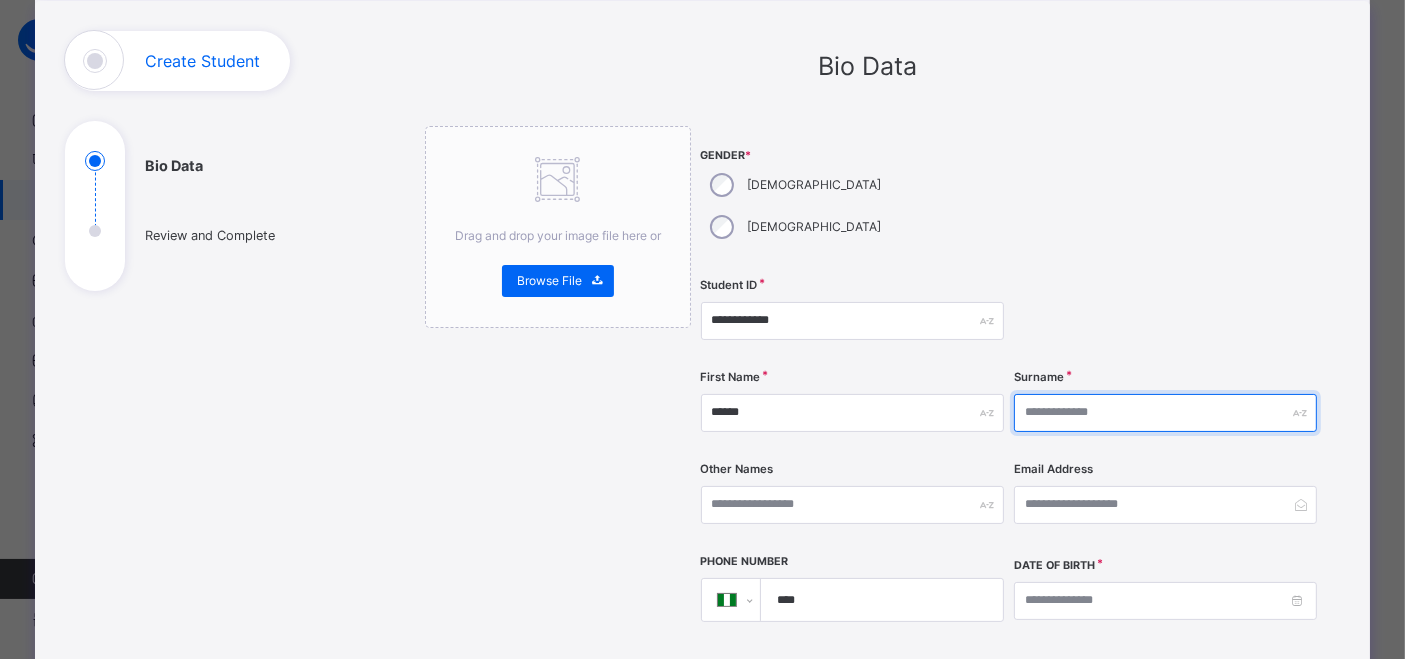 click at bounding box center (1165, 413) 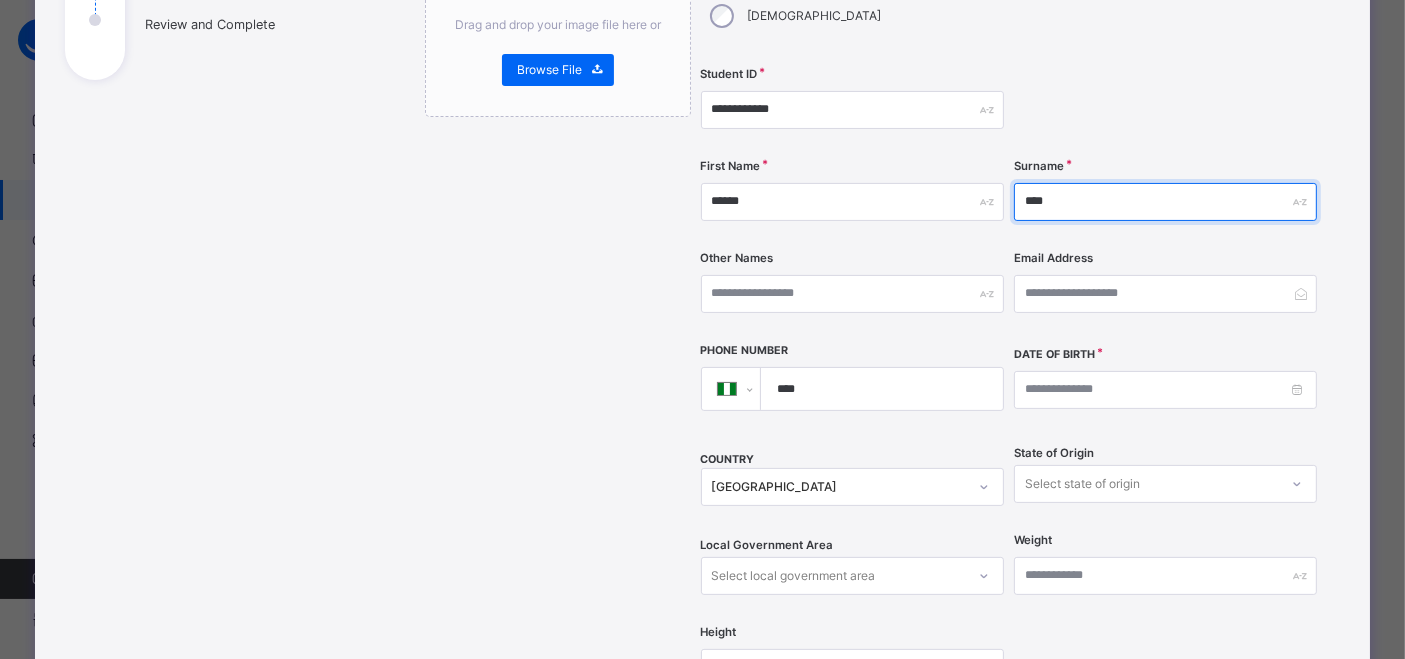 scroll, scrollTop: 333, scrollLeft: 0, axis: vertical 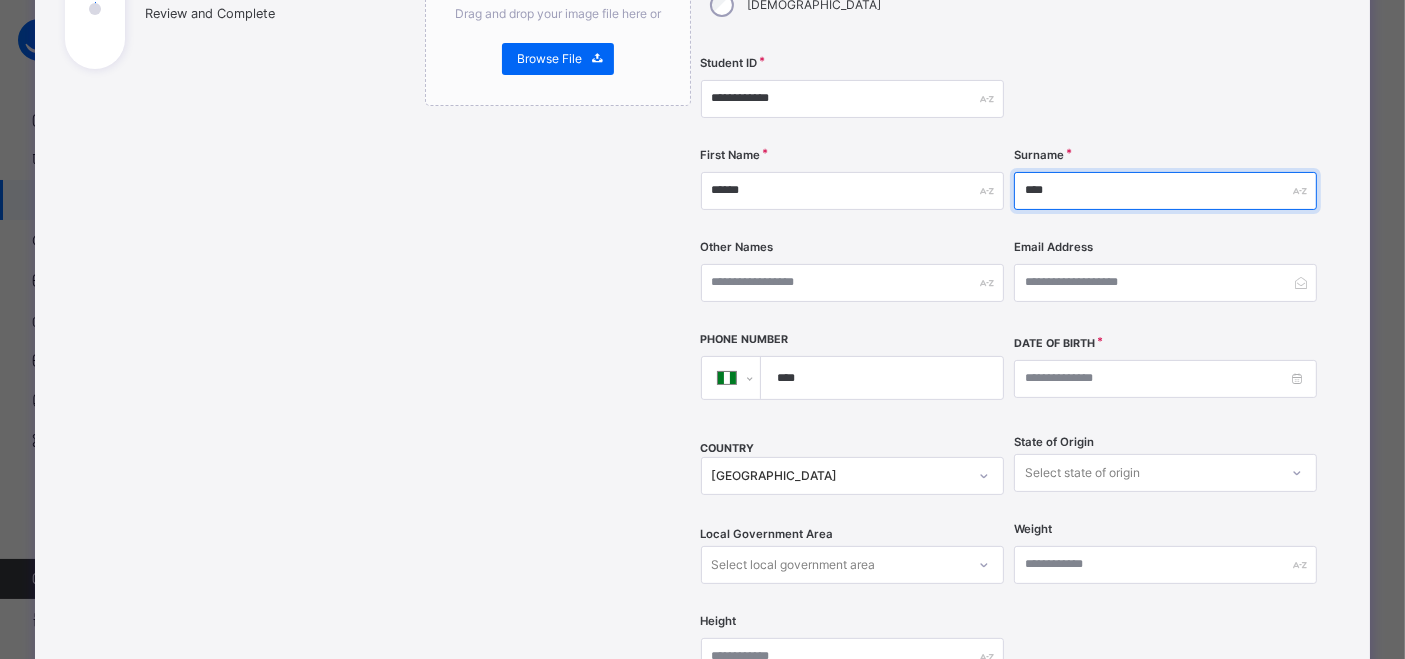 type on "****" 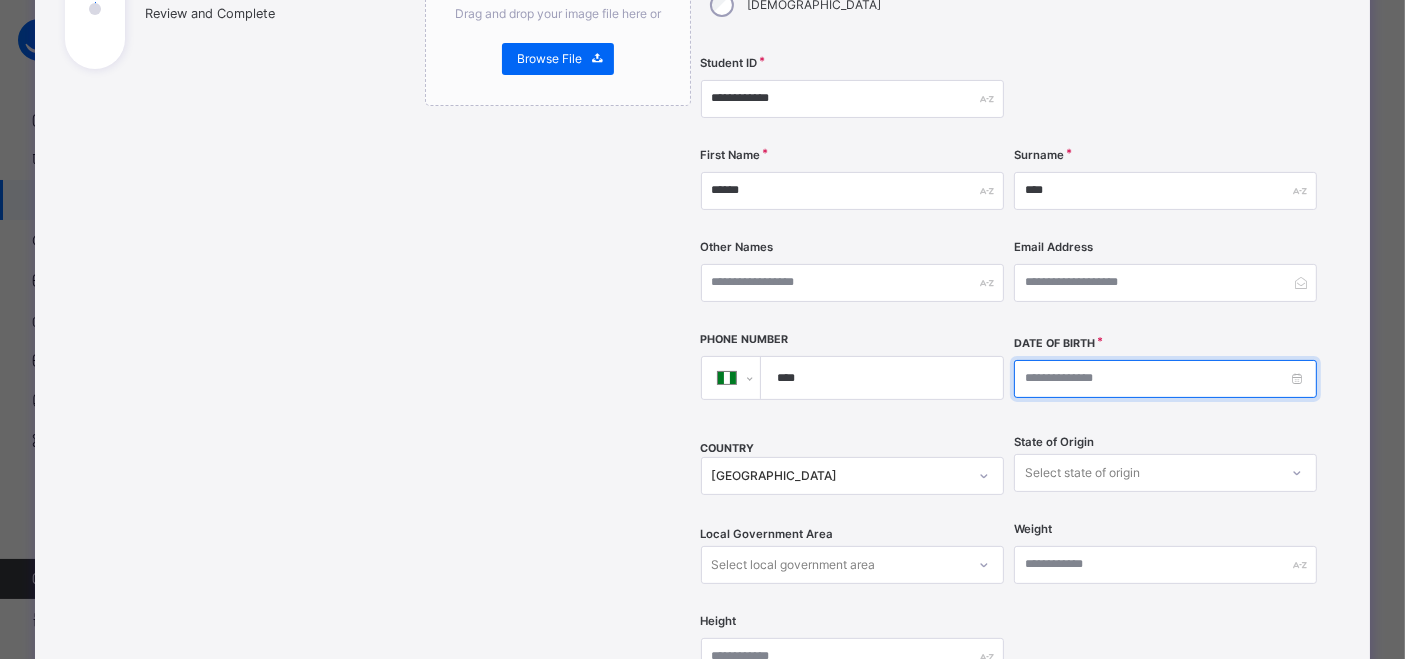 click at bounding box center (1165, 379) 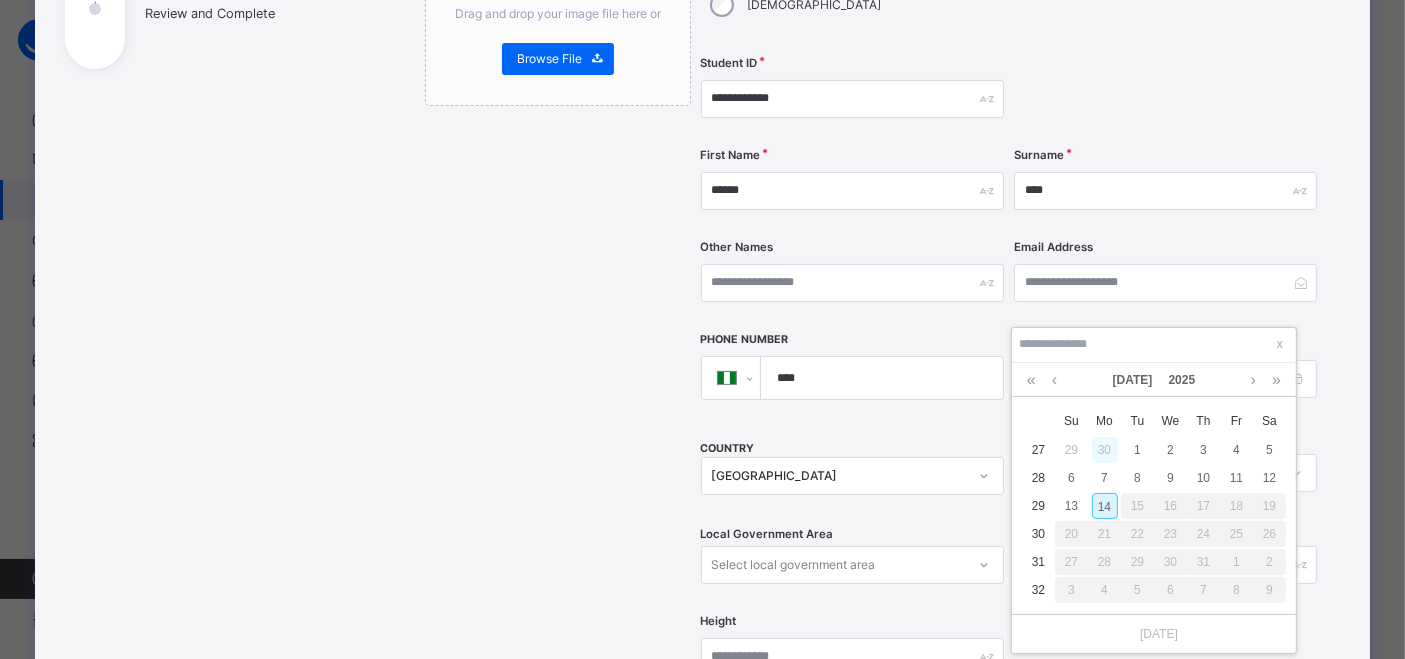 type on "**********" 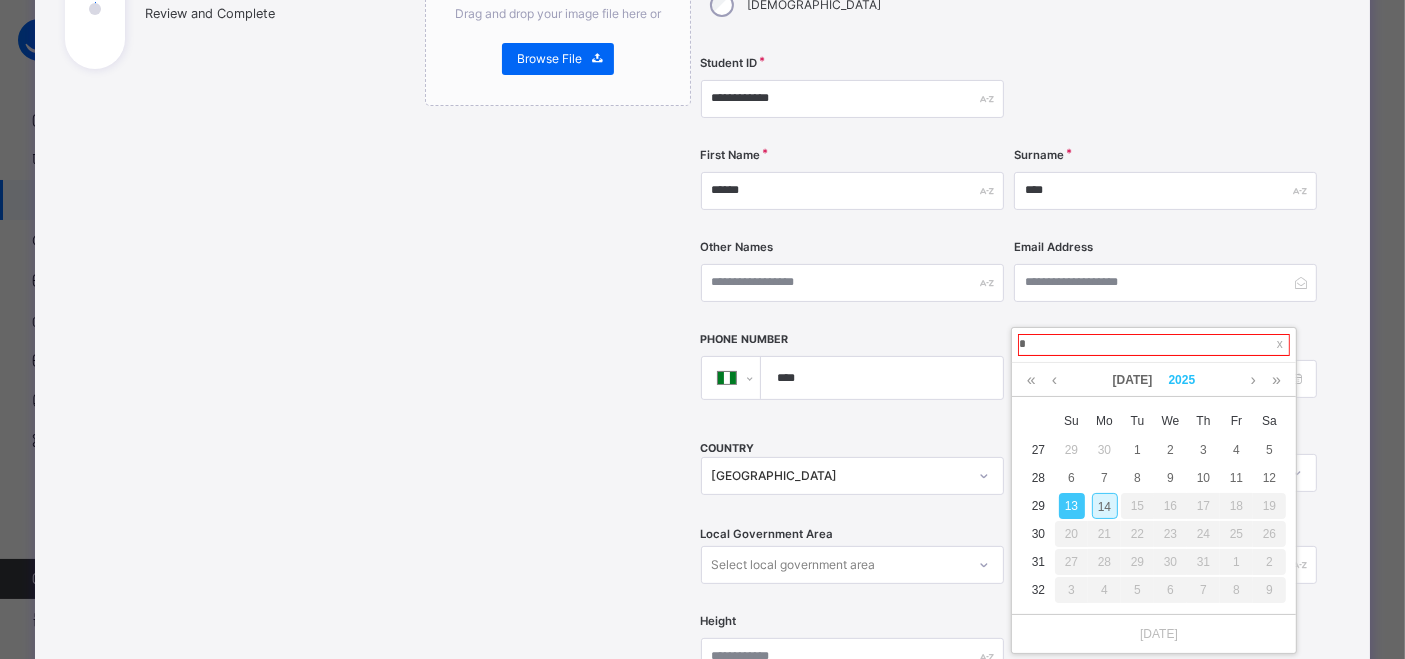 type on "**********" 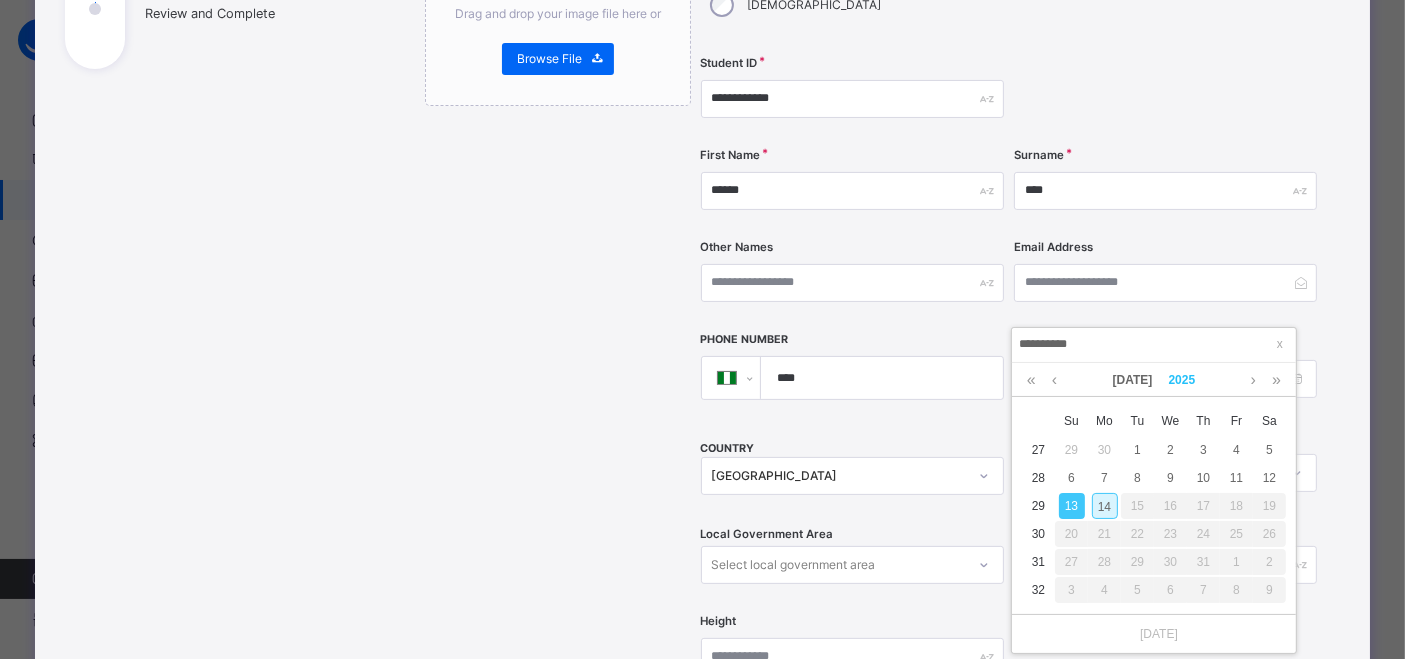 click on "2025" at bounding box center [1182, 380] 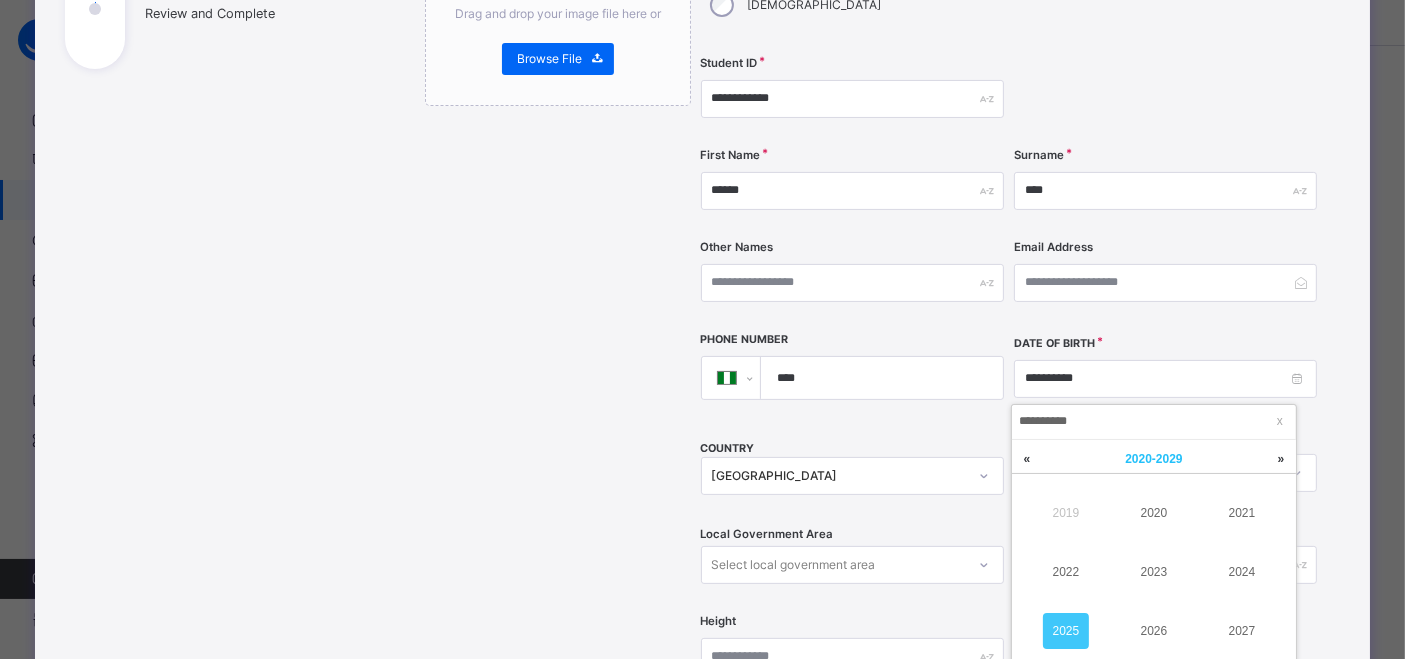 scroll, scrollTop: 0, scrollLeft: 0, axis: both 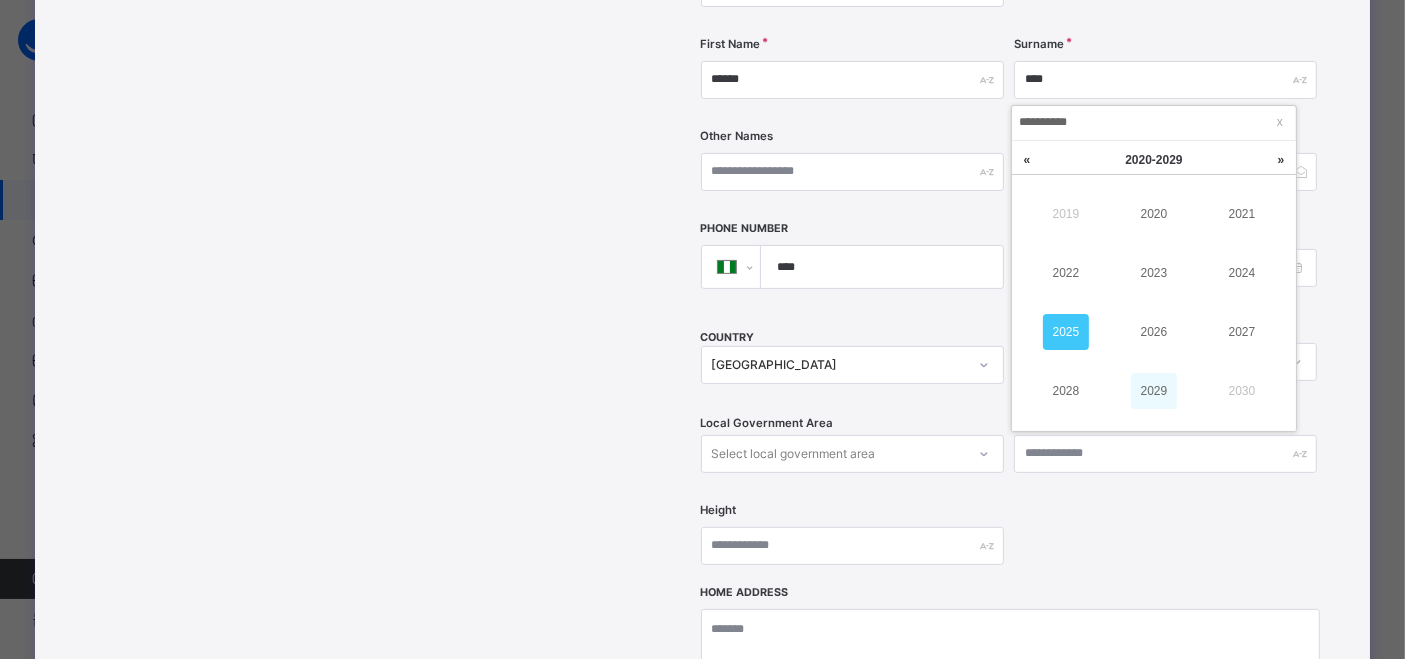 click on "2029" at bounding box center [1154, 391] 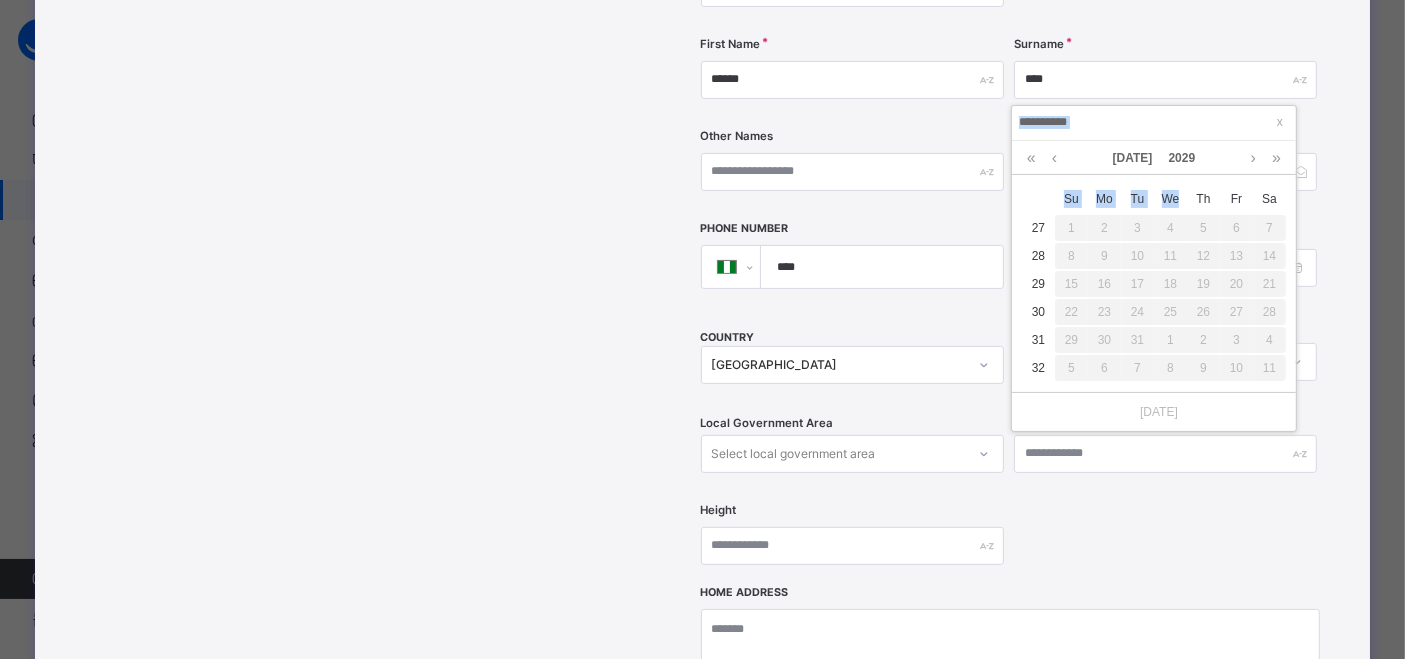 drag, startPoint x: 1176, startPoint y: 106, endPoint x: 1177, endPoint y: 195, distance: 89.005615 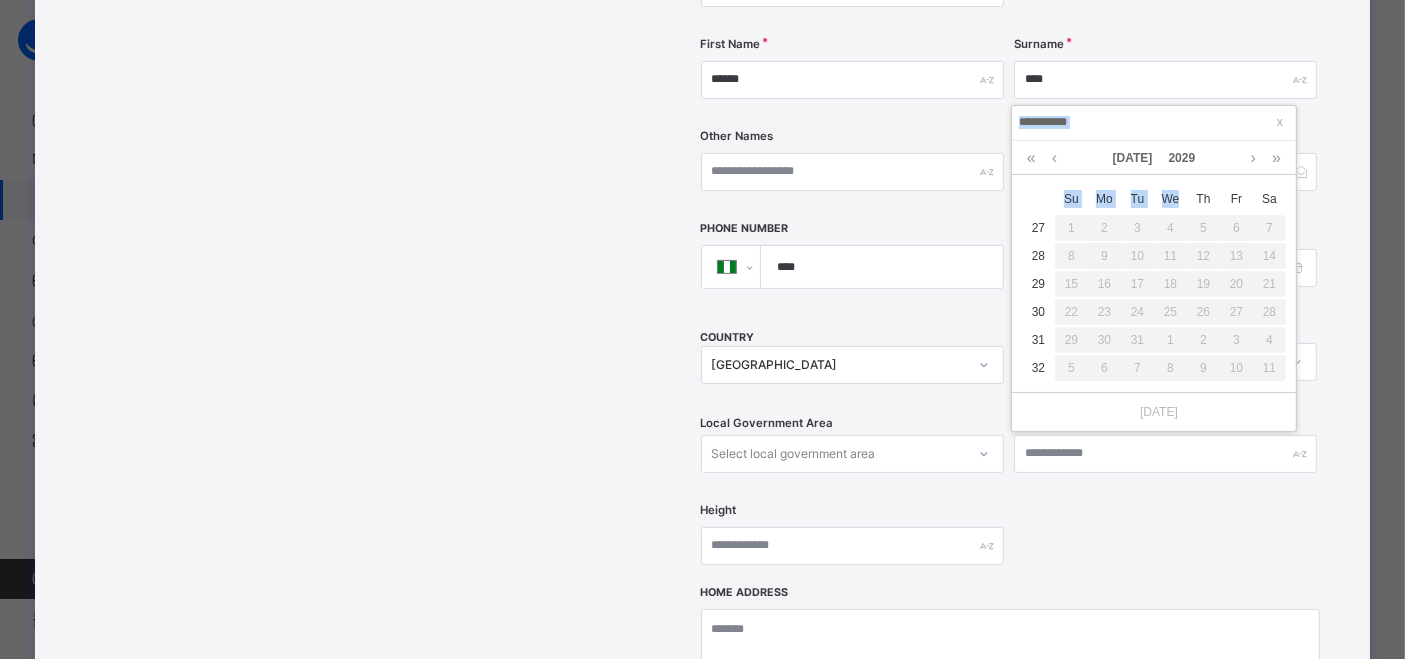click on "**********" at bounding box center [1154, 123] 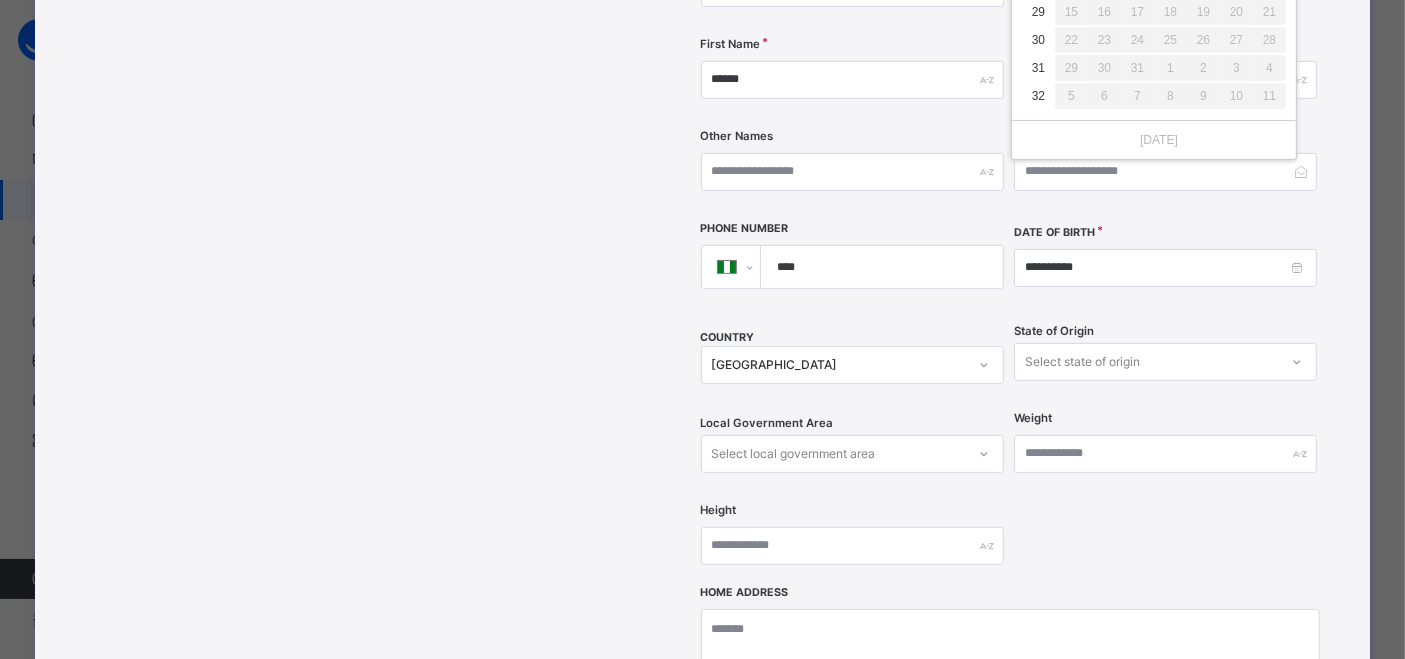 scroll, scrollTop: 629, scrollLeft: 0, axis: vertical 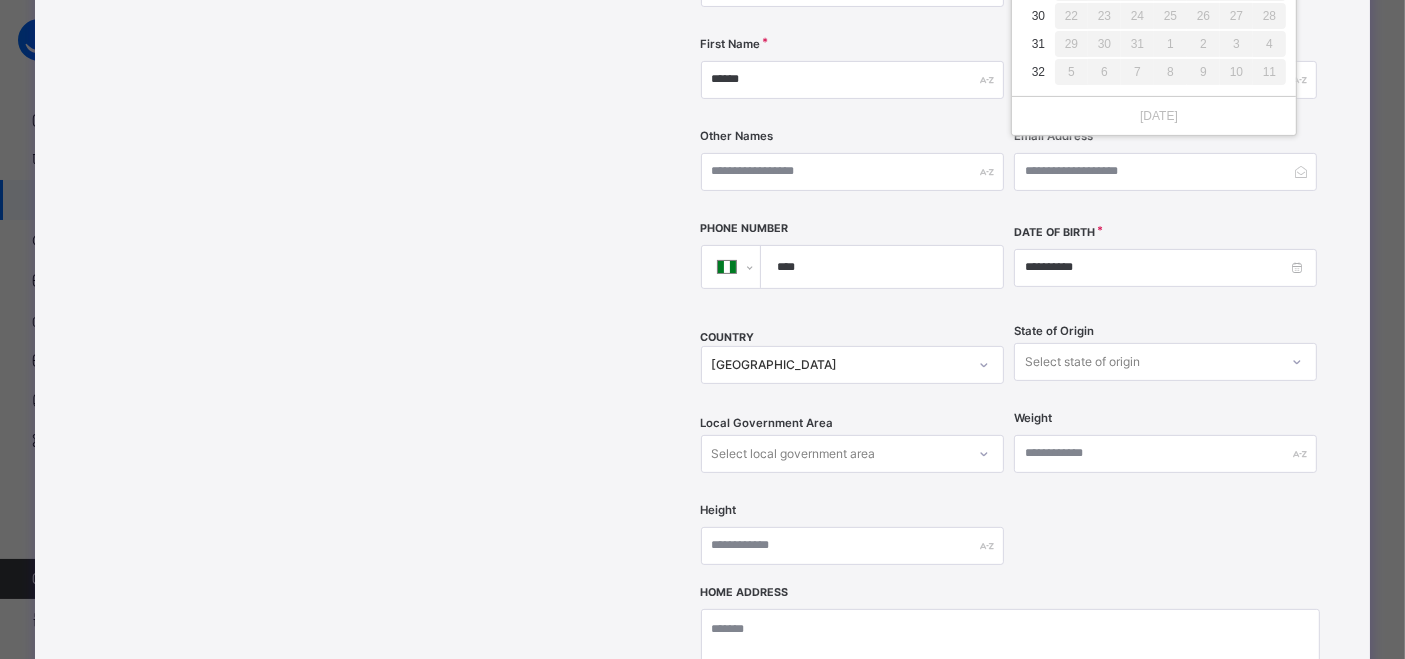 click on "Select state of origin" at bounding box center (1082, 362) 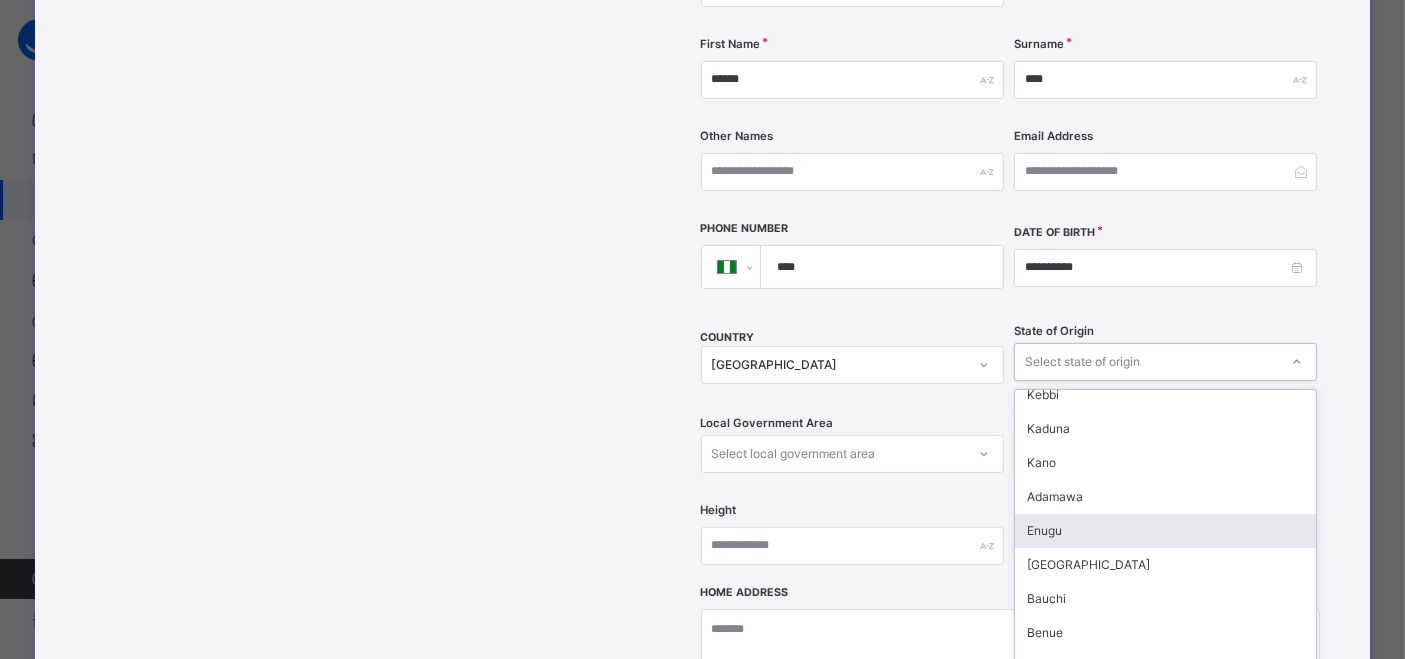scroll, scrollTop: 777, scrollLeft: 0, axis: vertical 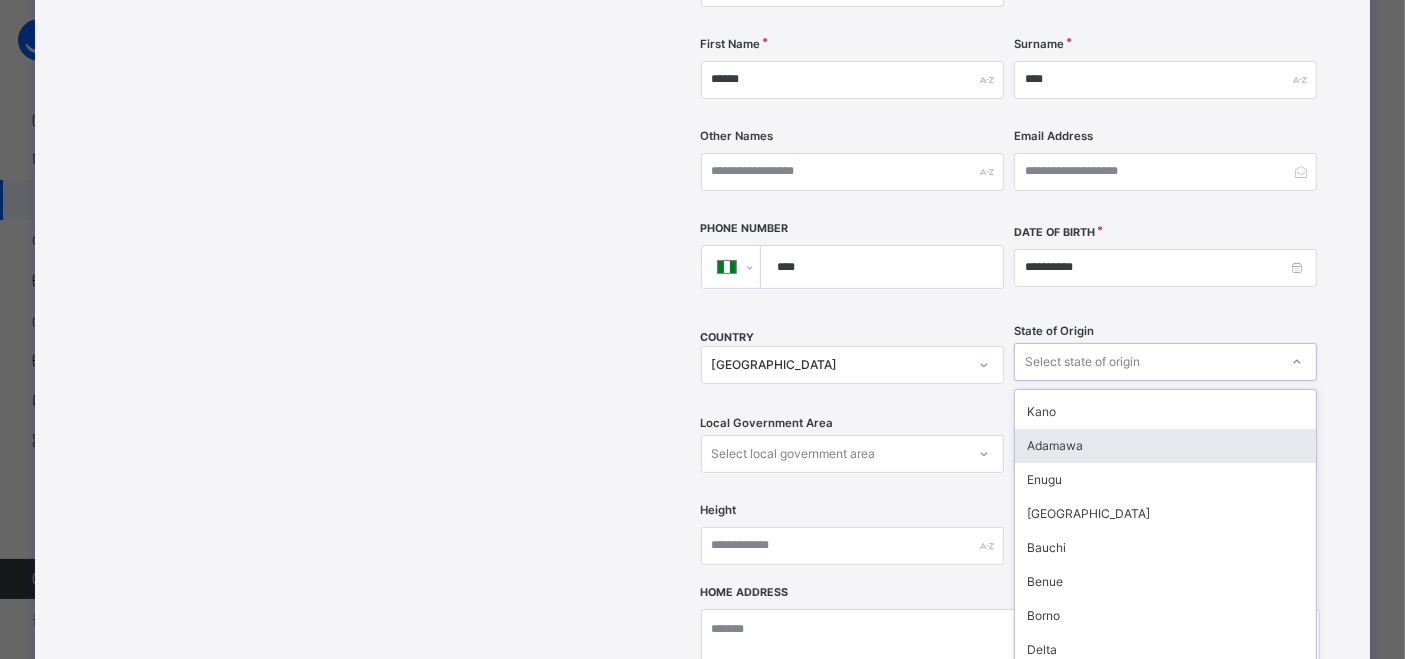 click on "Adamawa" at bounding box center [1165, 446] 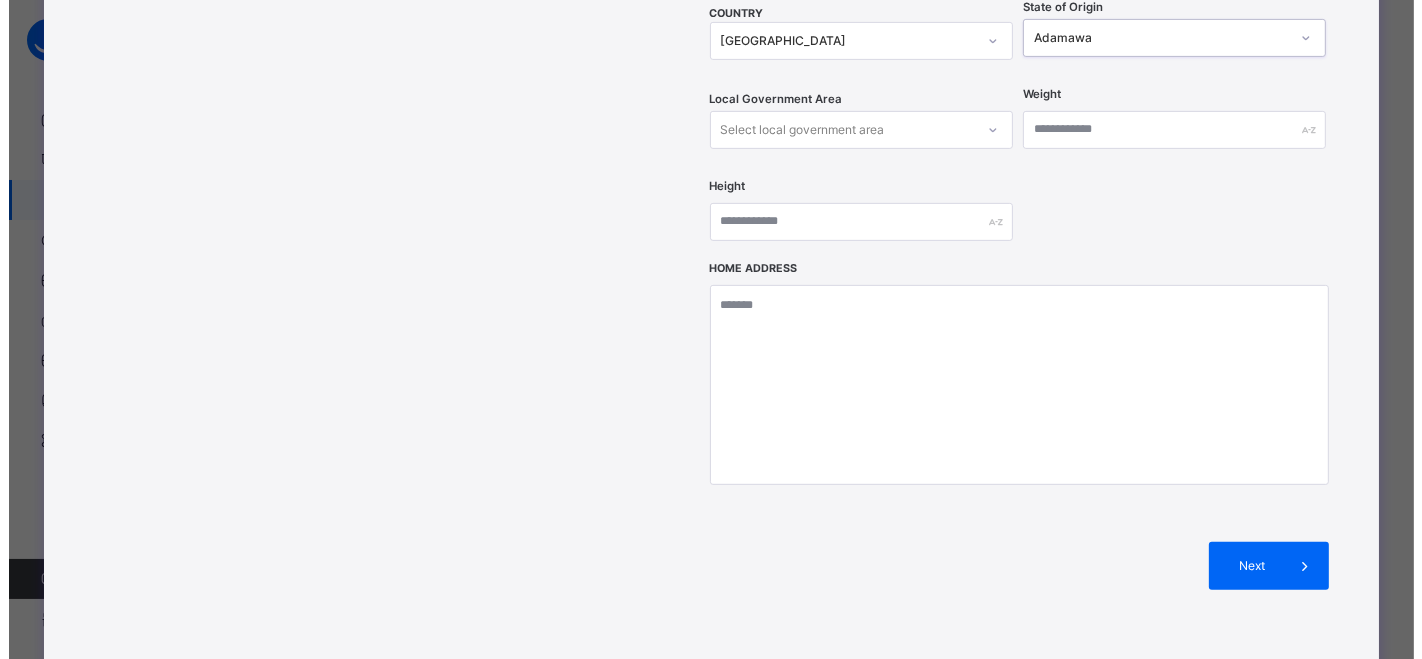 scroll, scrollTop: 777, scrollLeft: 0, axis: vertical 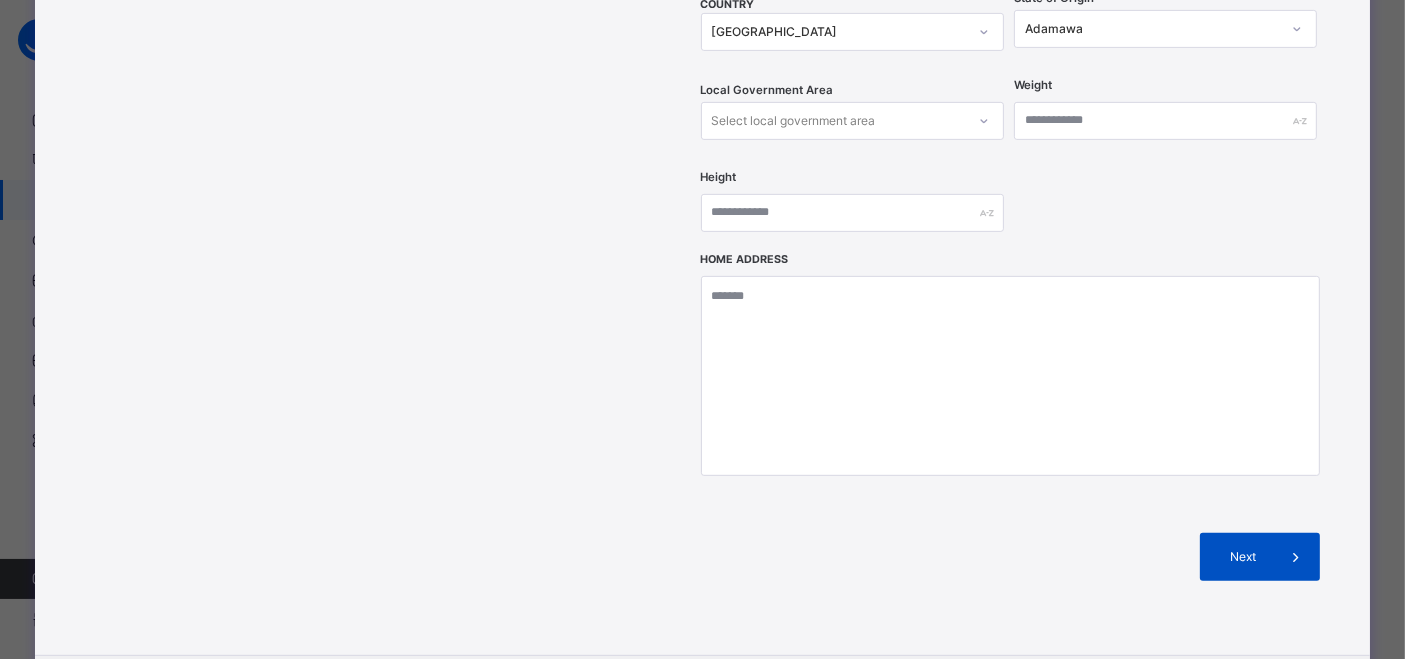 click on "Next" at bounding box center [1243, 557] 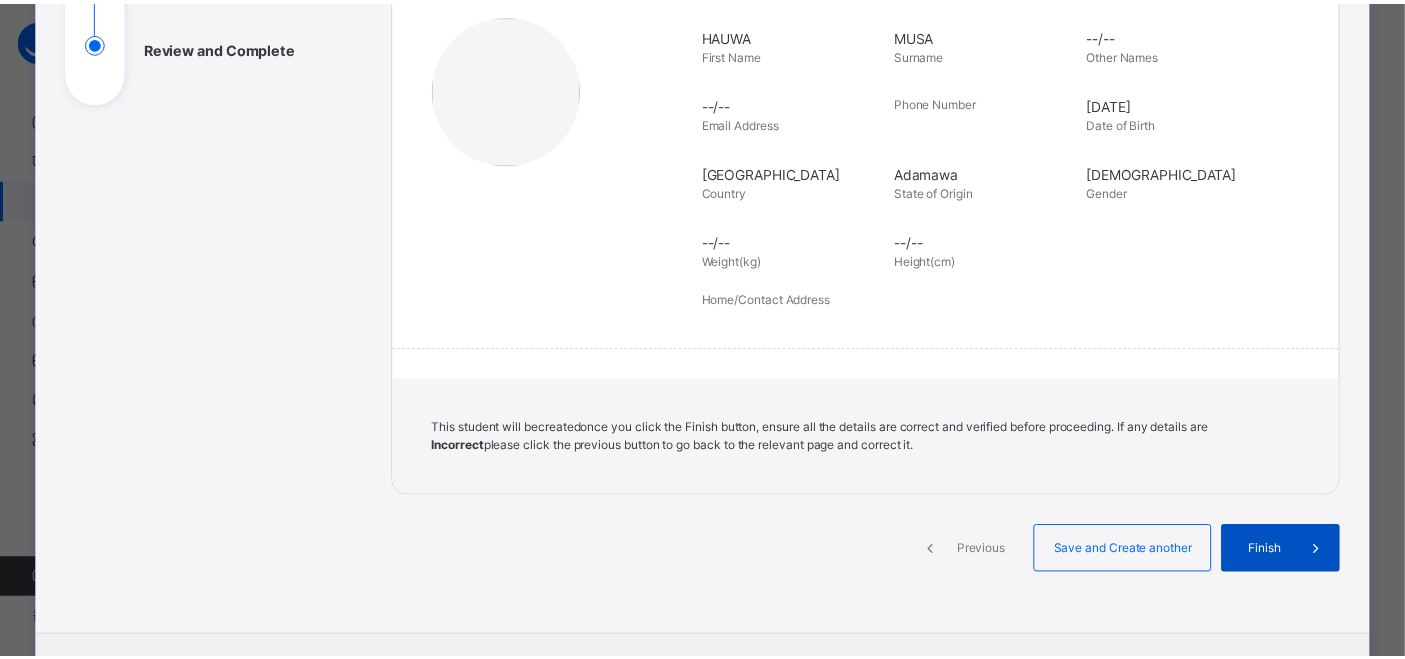 scroll, scrollTop: 306, scrollLeft: 0, axis: vertical 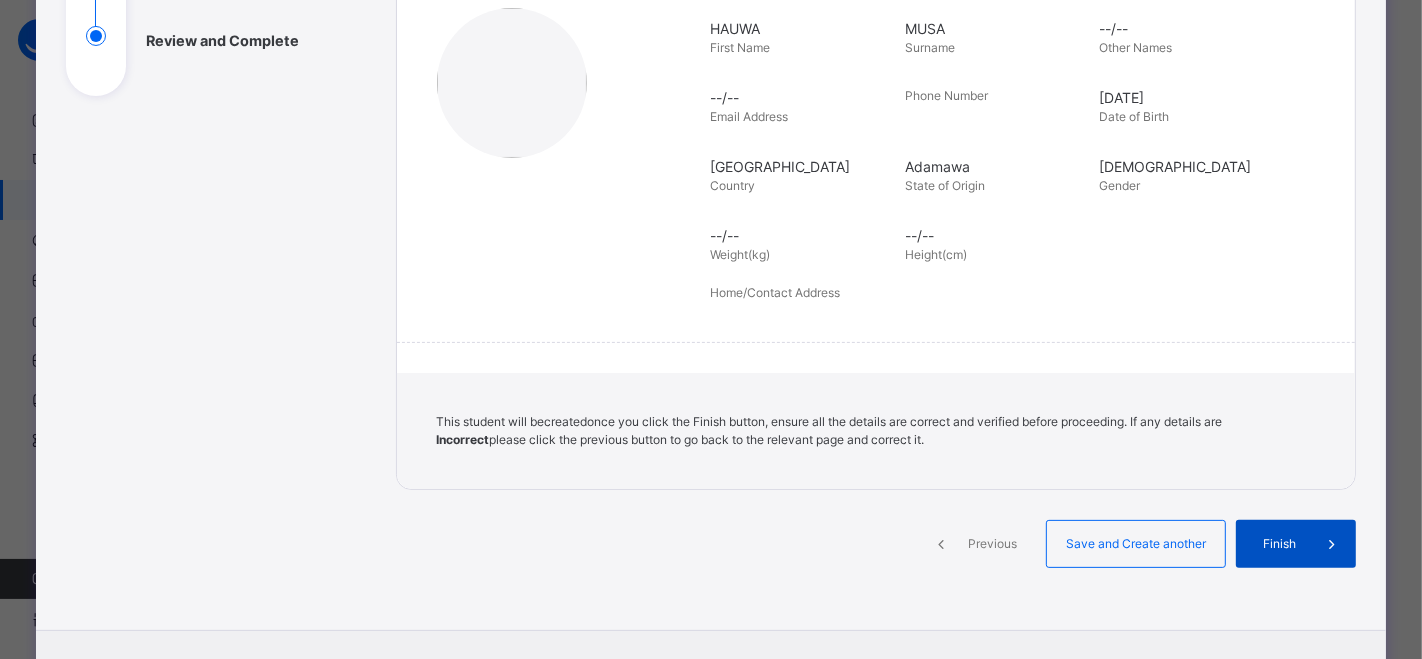 click on "Finish" at bounding box center (1279, 544) 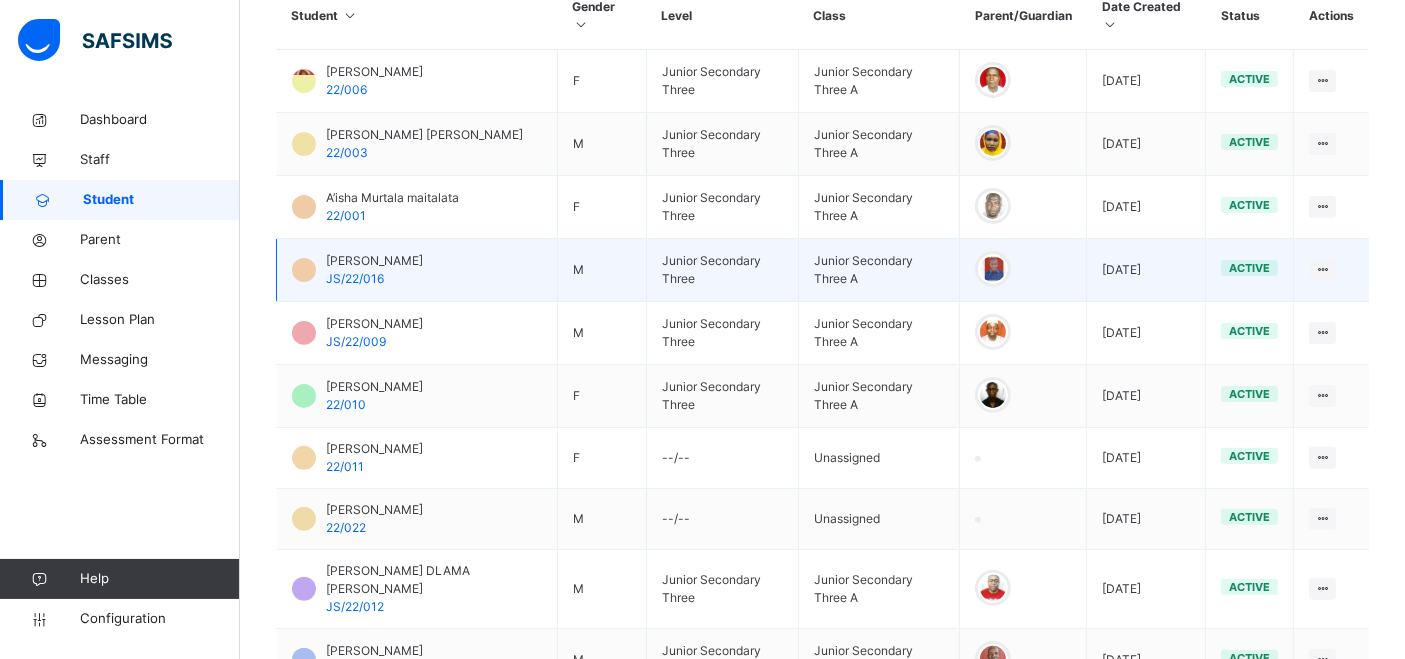 scroll, scrollTop: 629, scrollLeft: 0, axis: vertical 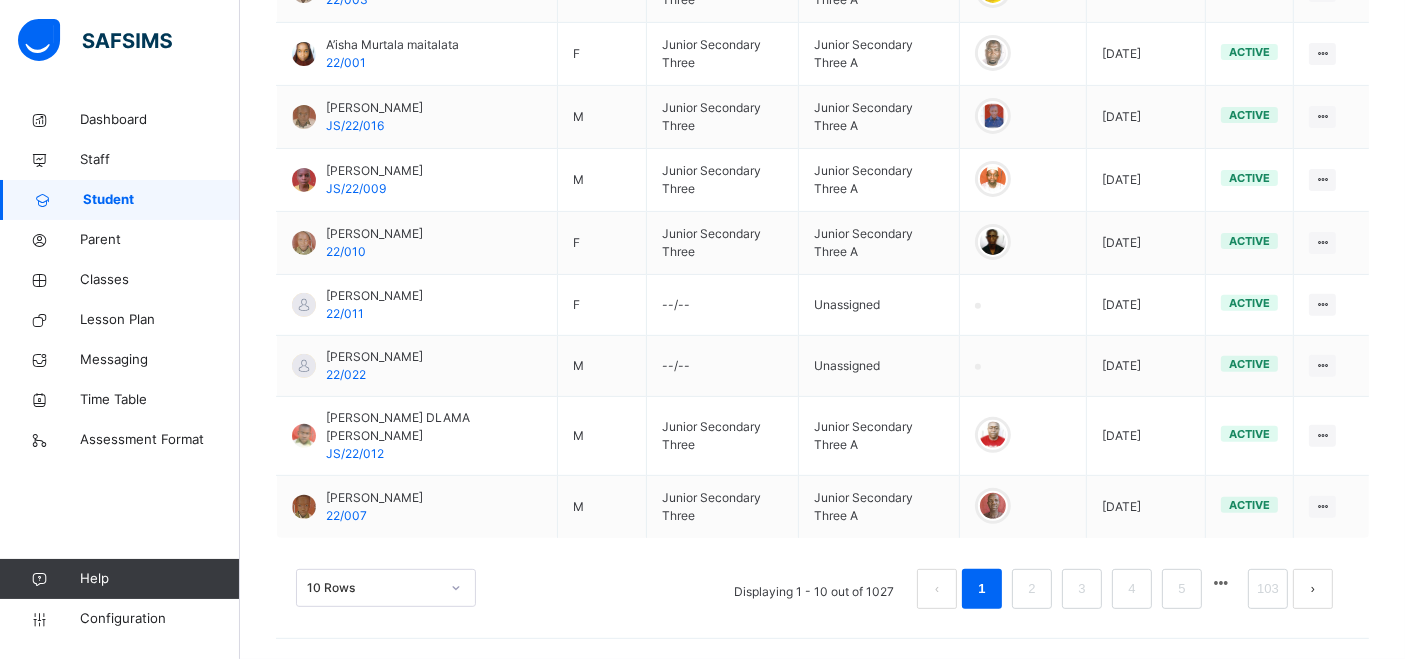 click on "10 Rows" at bounding box center [386, 588] 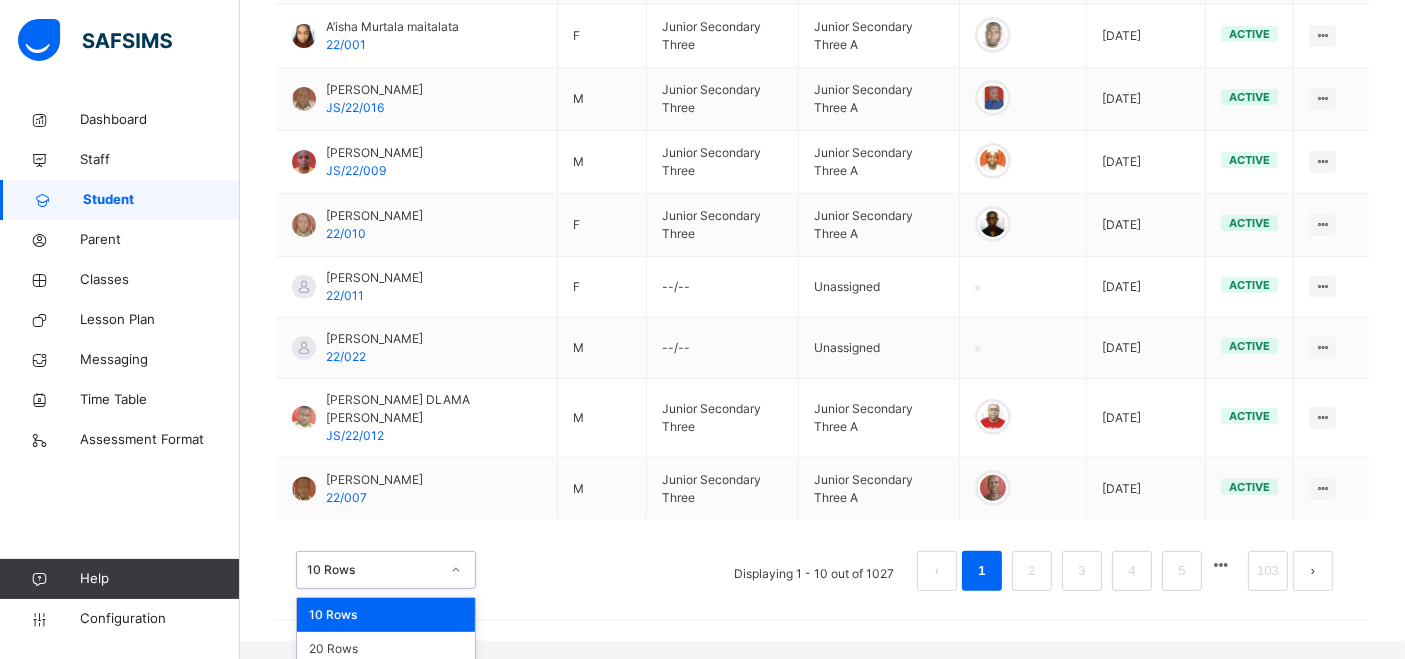 drag, startPoint x: 411, startPoint y: 641, endPoint x: 421, endPoint y: 634, distance: 12.206555 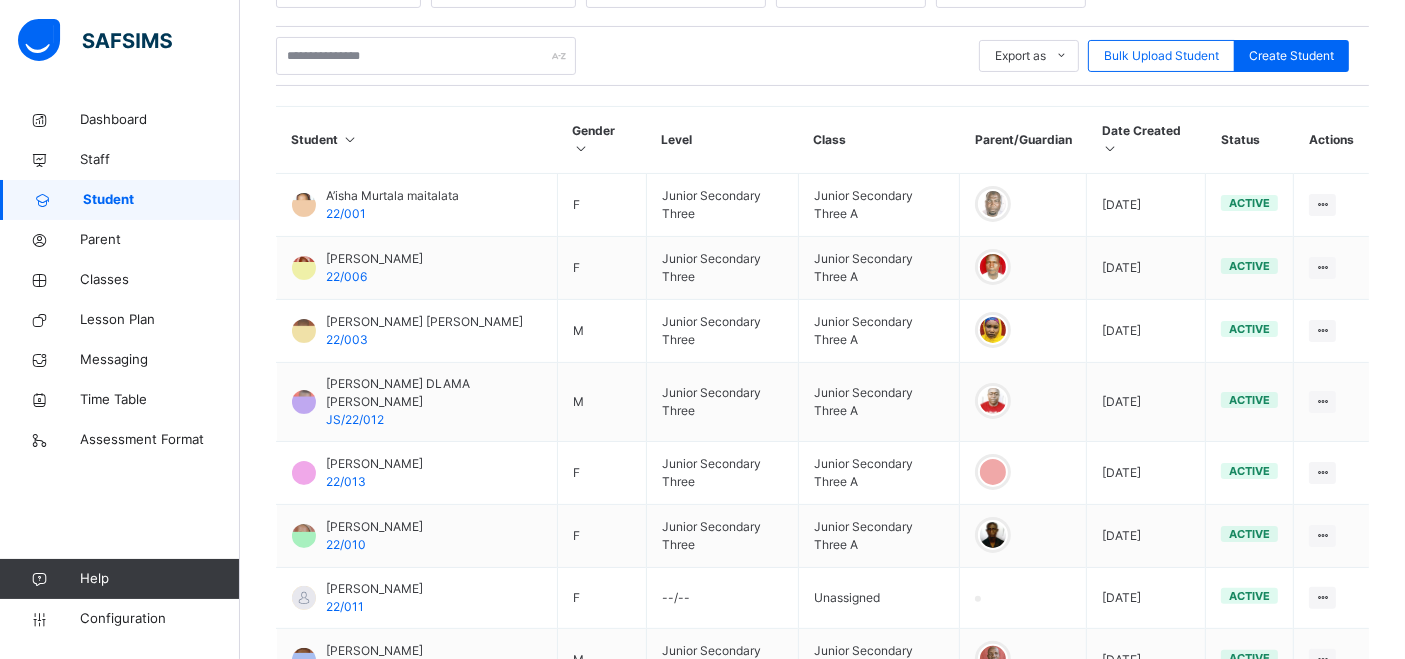 scroll, scrollTop: 444, scrollLeft: 0, axis: vertical 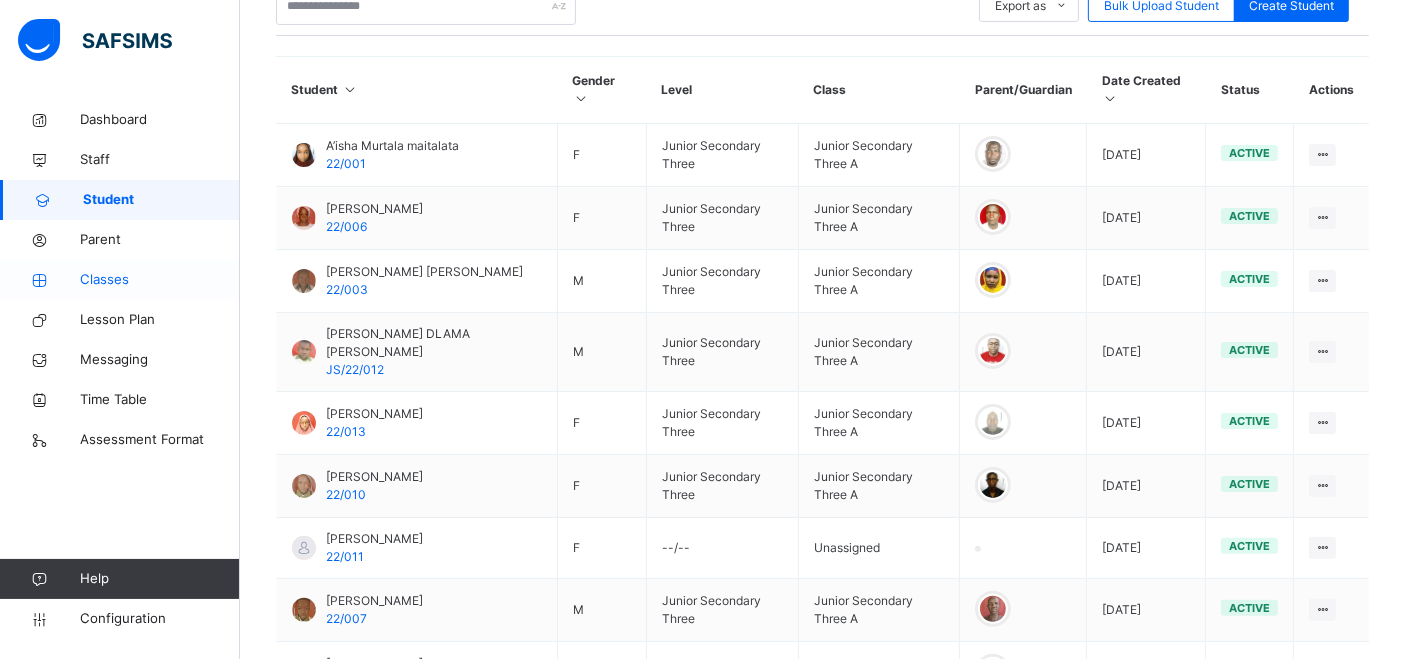 click on "Classes" at bounding box center [160, 280] 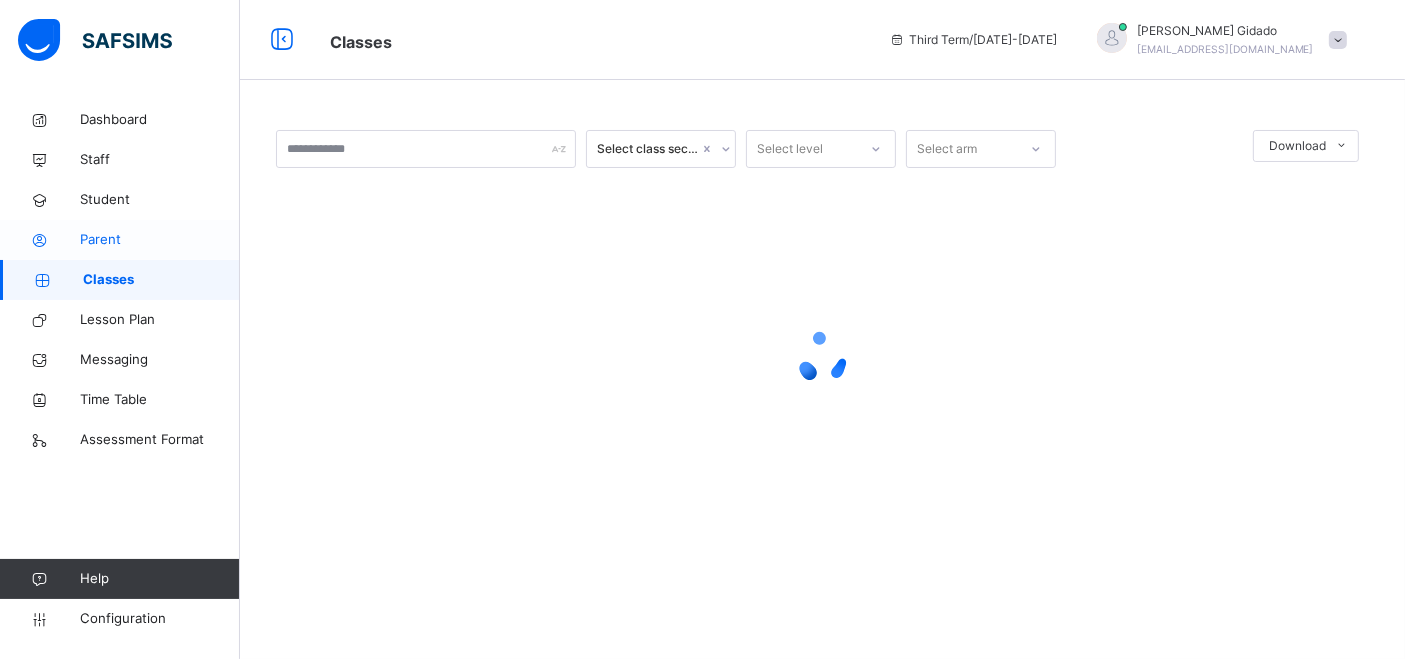 scroll, scrollTop: 0, scrollLeft: 0, axis: both 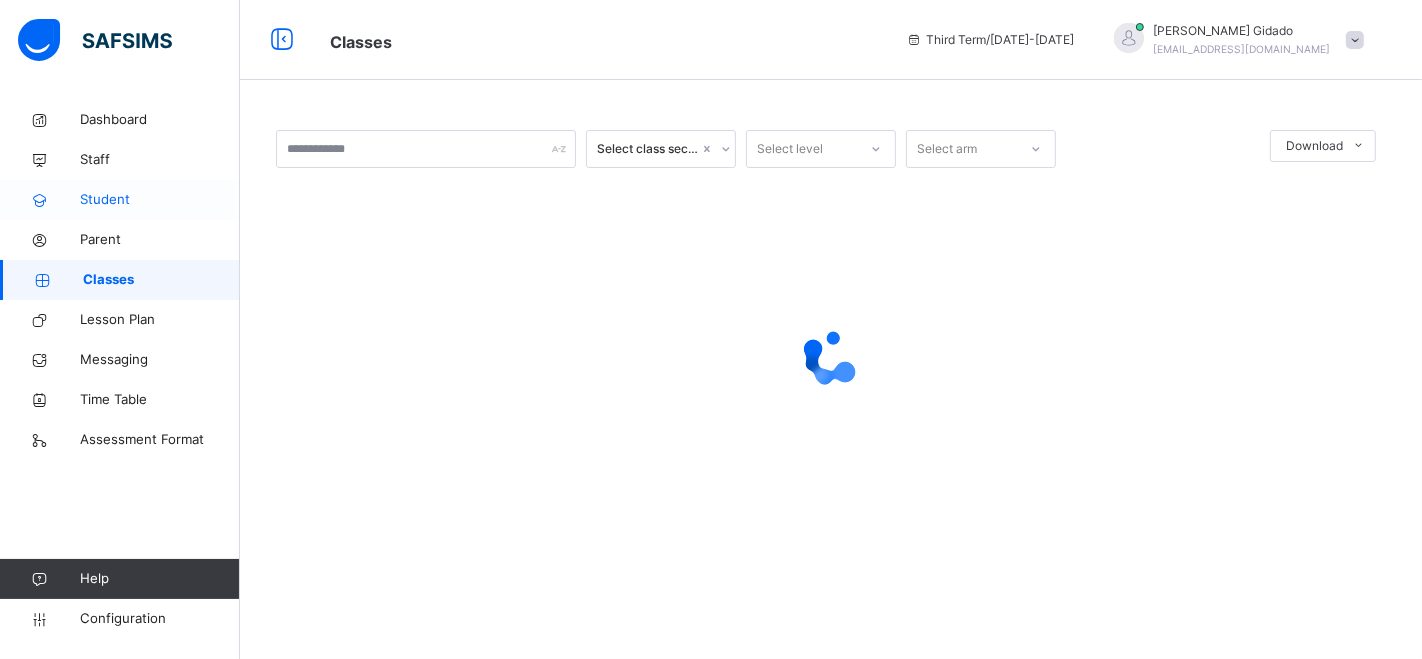 click on "Student" at bounding box center (160, 200) 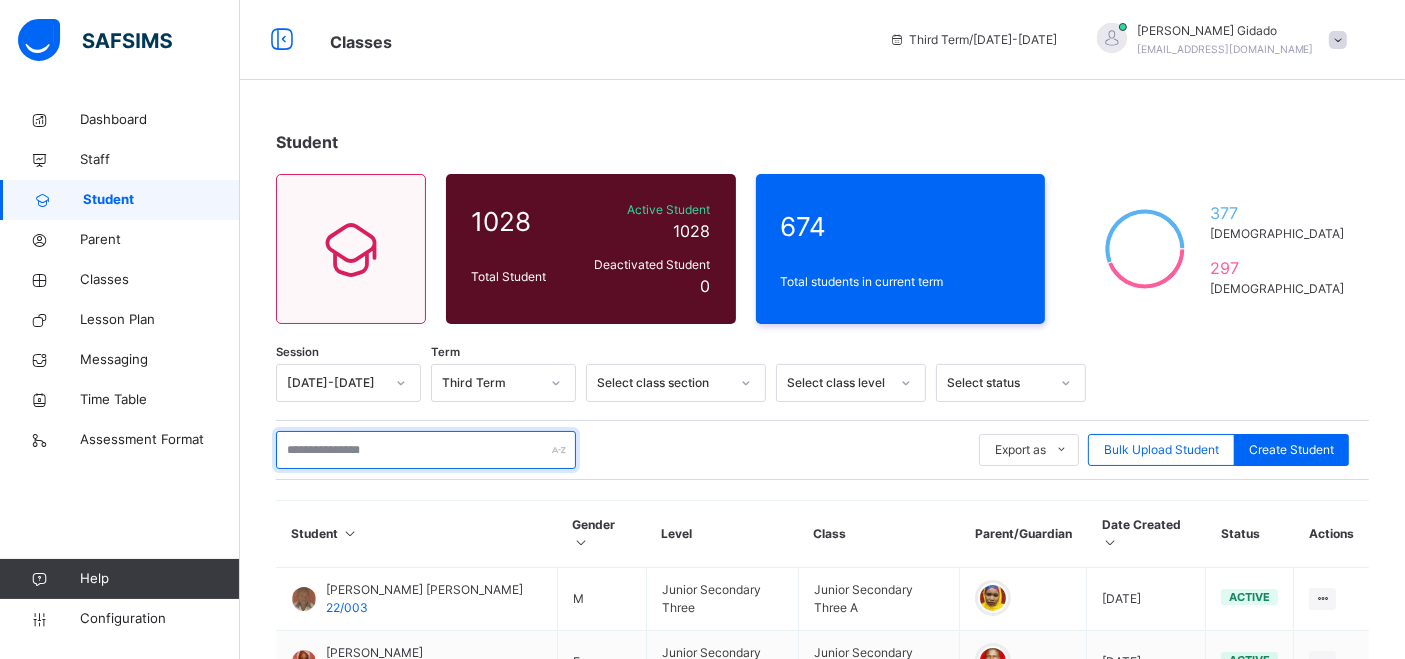 click at bounding box center [426, 450] 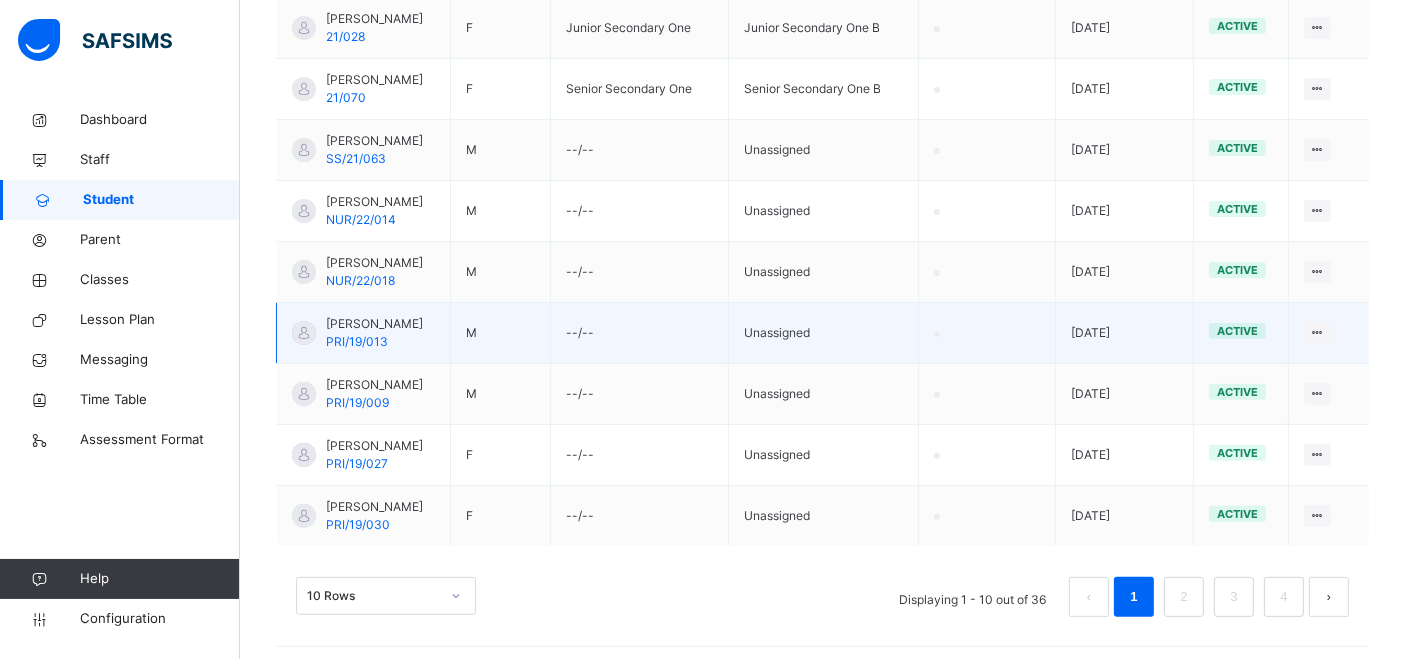 scroll, scrollTop: 618, scrollLeft: 0, axis: vertical 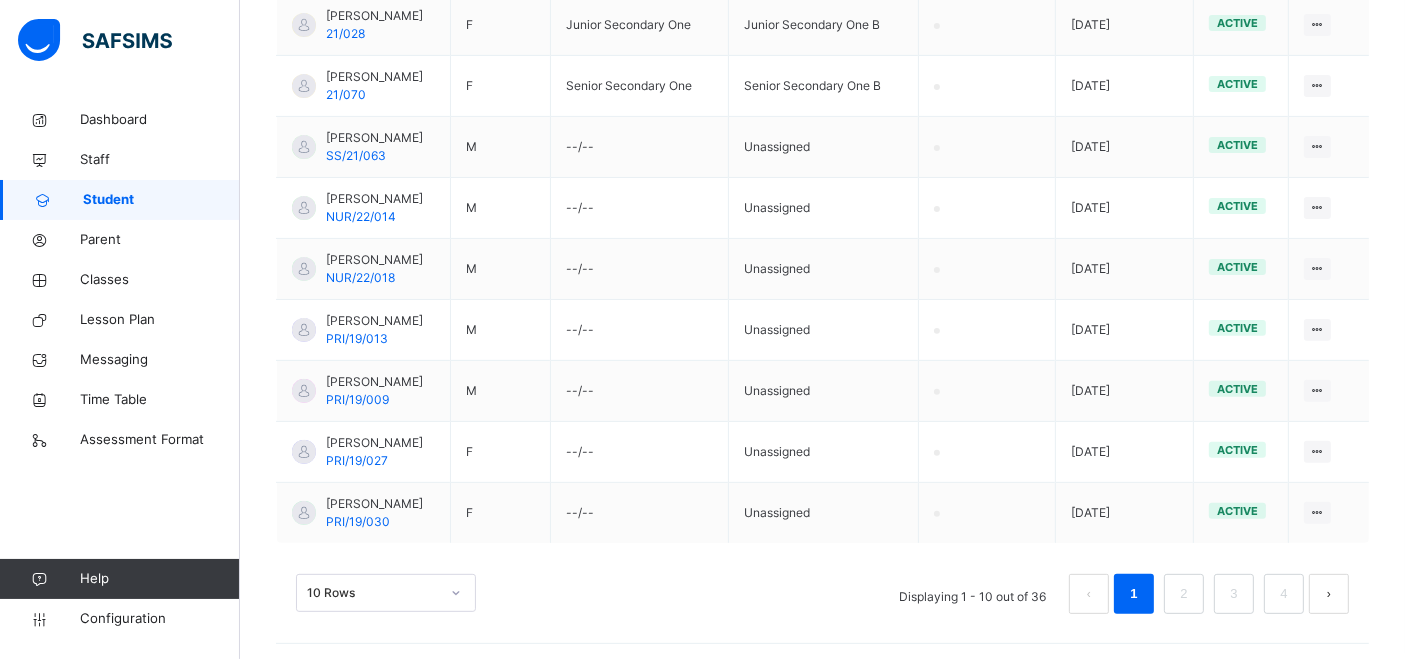 type on "**********" 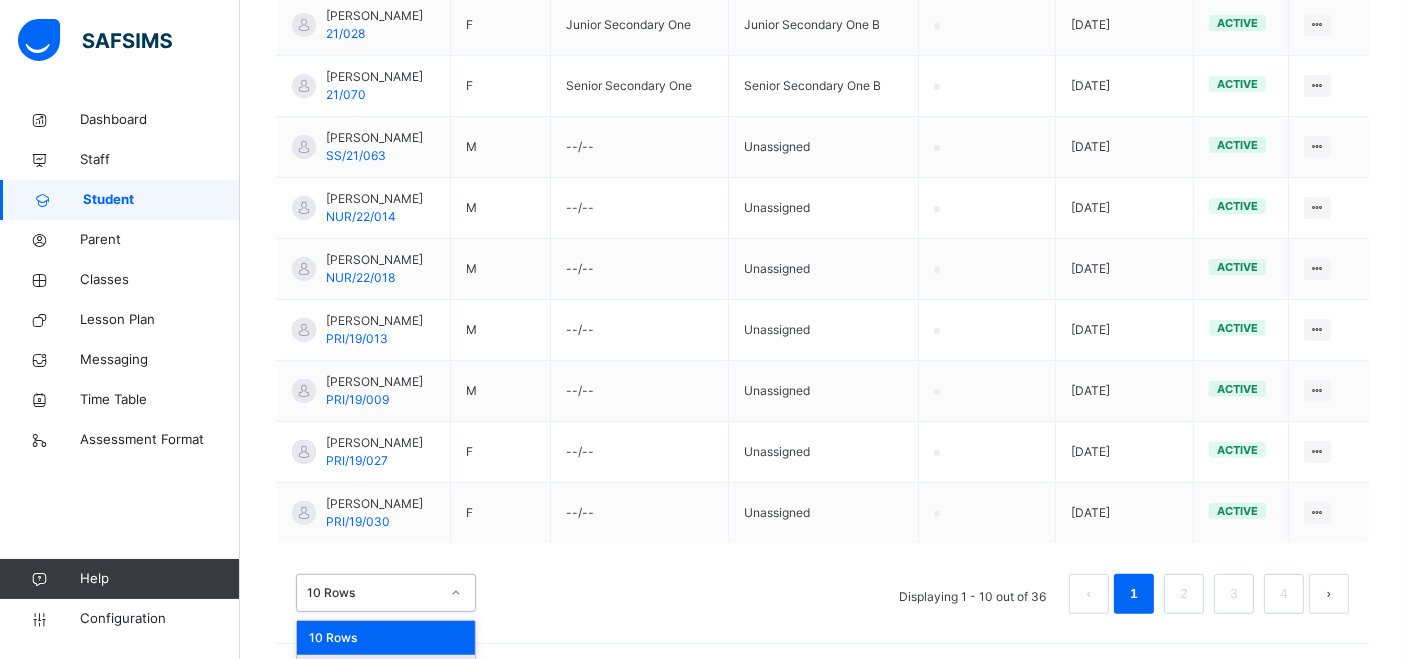scroll, scrollTop: 677, scrollLeft: 0, axis: vertical 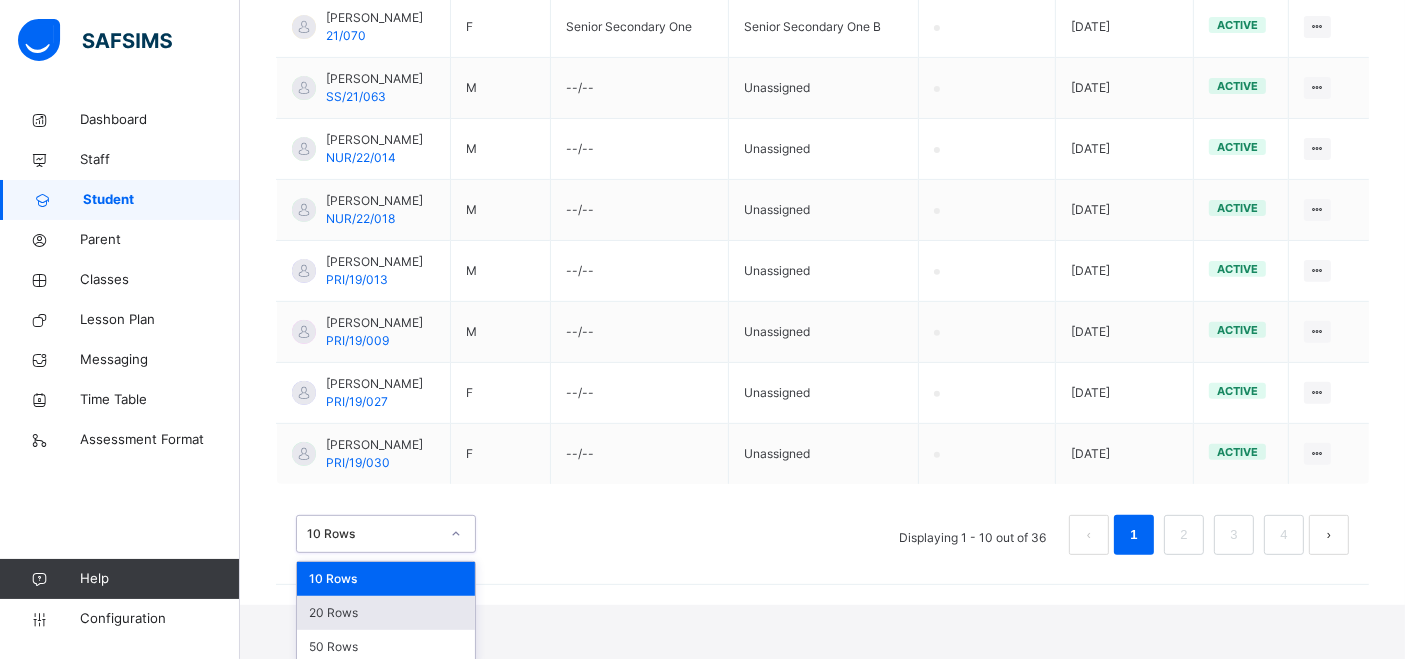 click on "option 20 Rows focused, 2 of 3. 3 results available. Use Up and Down to choose options, press Enter to select the currently focused option, press Escape to exit the menu, press Tab to select the option and exit the menu. 10 Rows 10 Rows 20 Rows 50 Rows" at bounding box center (386, 534) 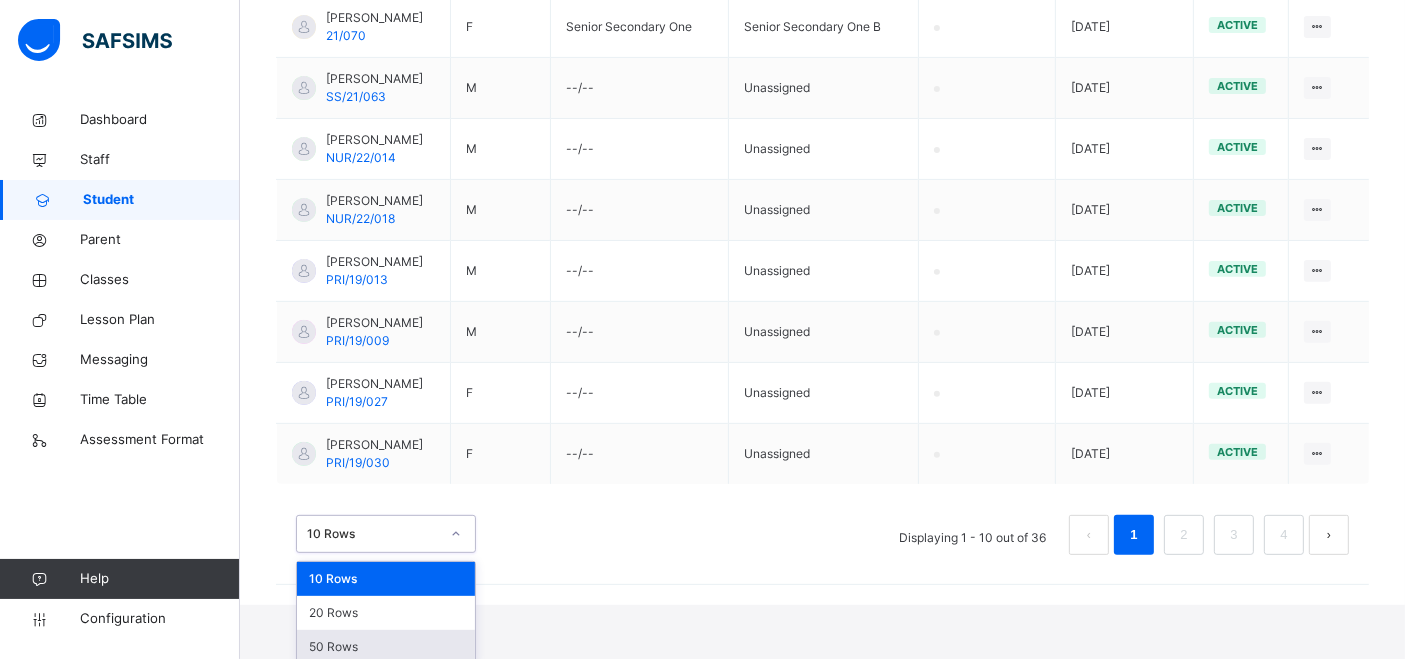 click on "50 Rows" at bounding box center [386, 647] 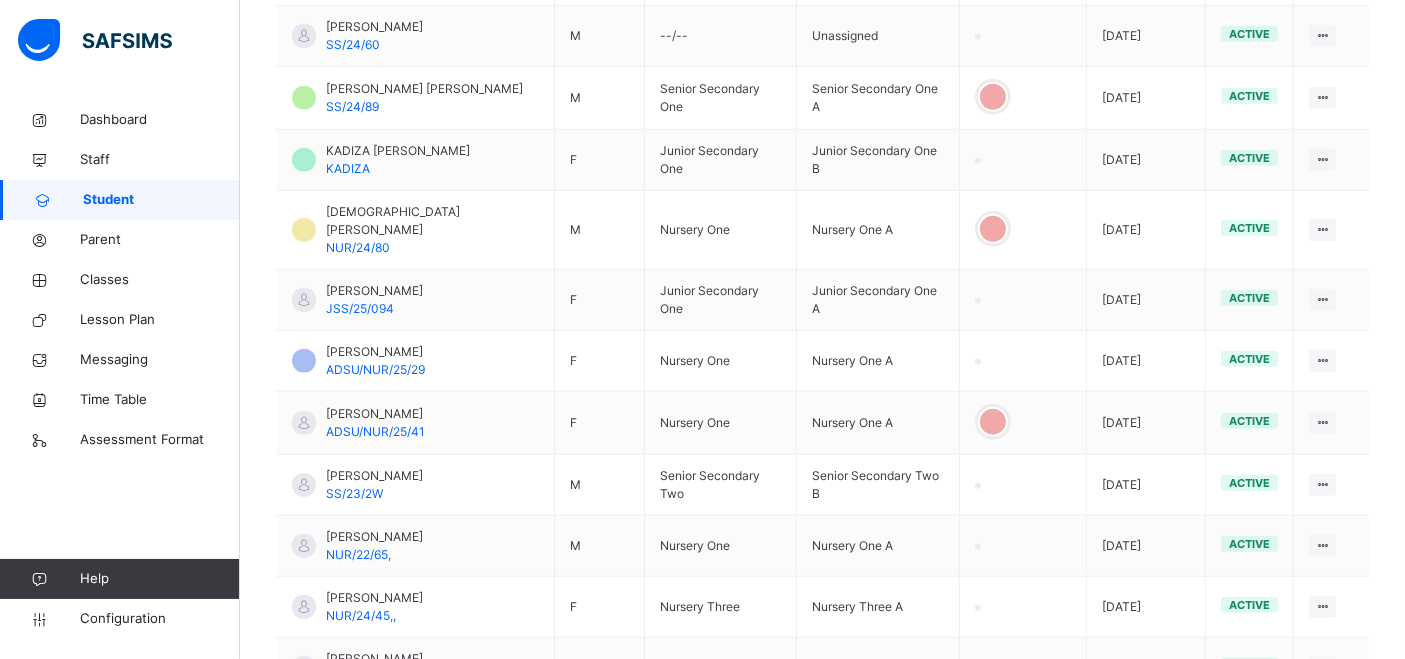 scroll, scrollTop: 2220, scrollLeft: 0, axis: vertical 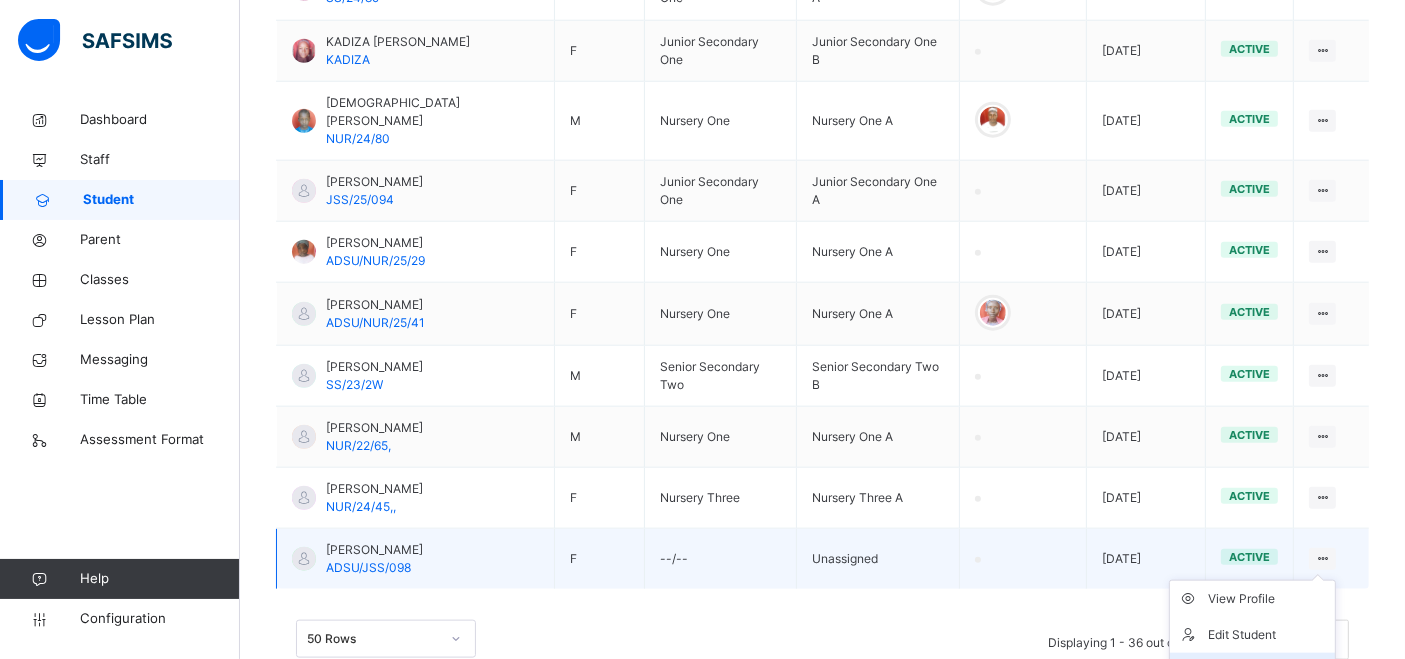 click on "Assign Class" at bounding box center (1267, 671) 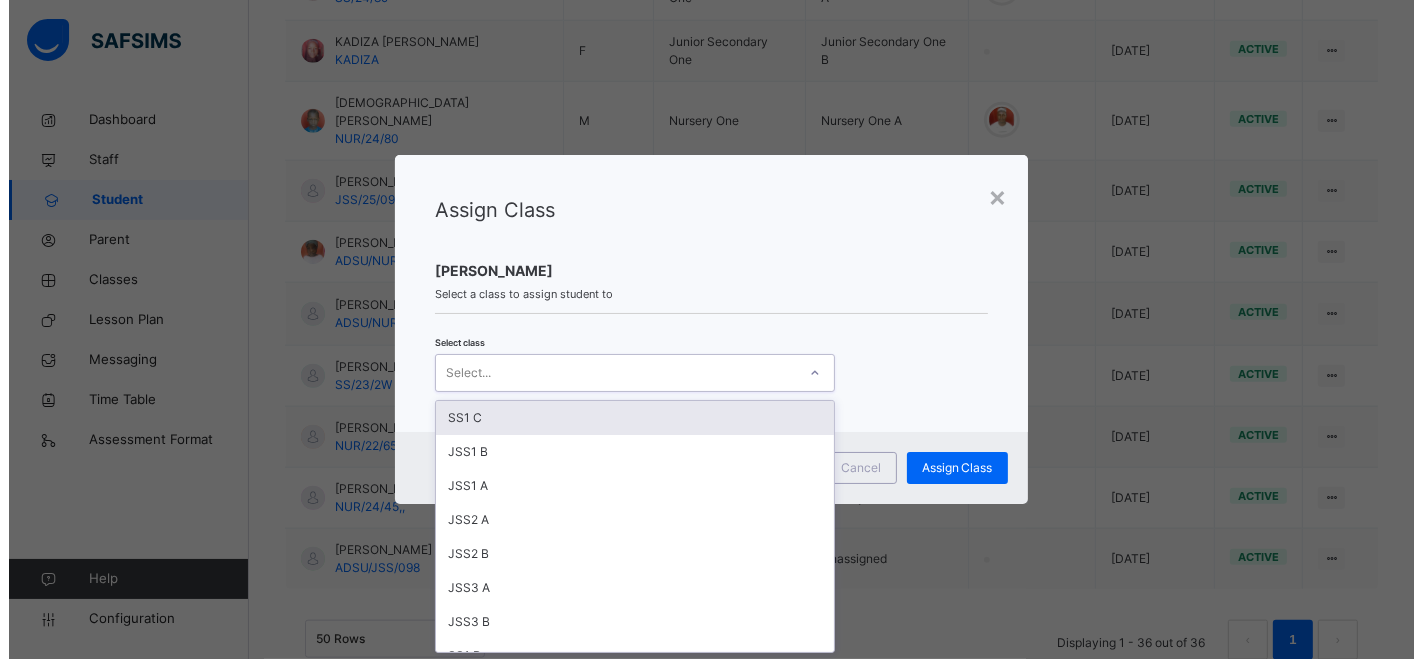 scroll, scrollTop: 0, scrollLeft: 0, axis: both 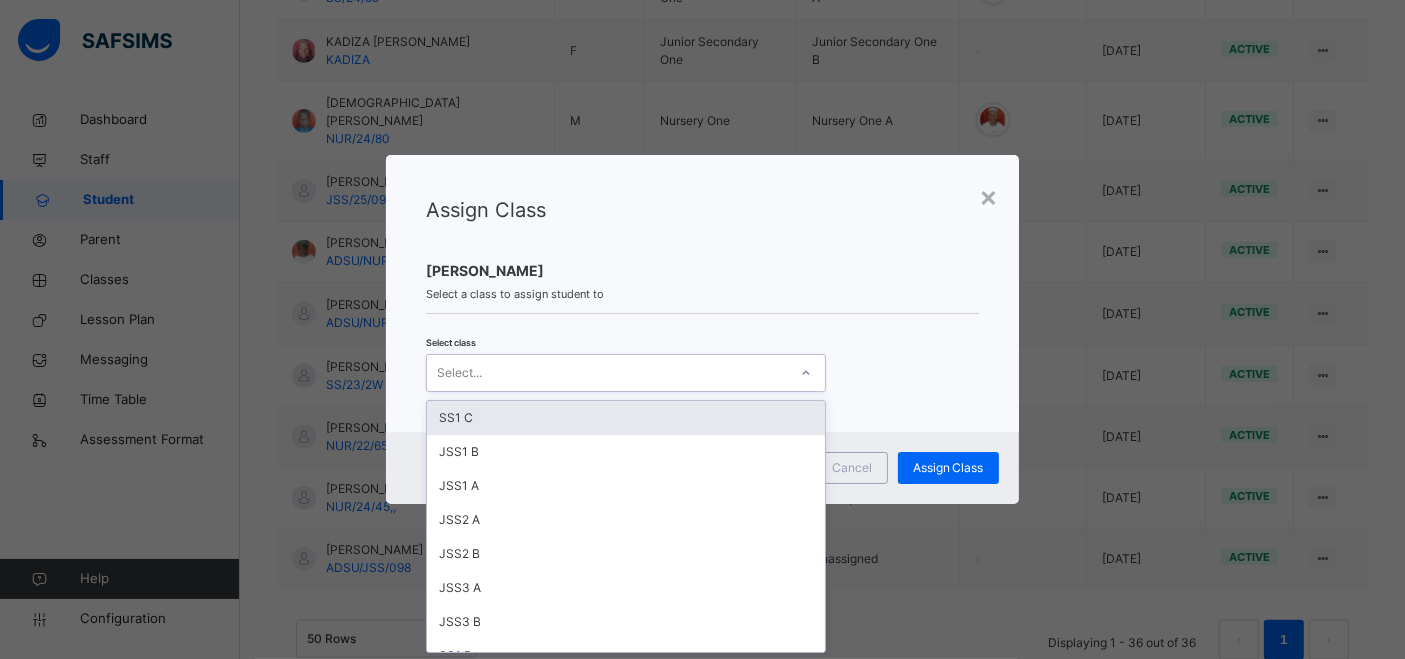 click at bounding box center [806, 373] 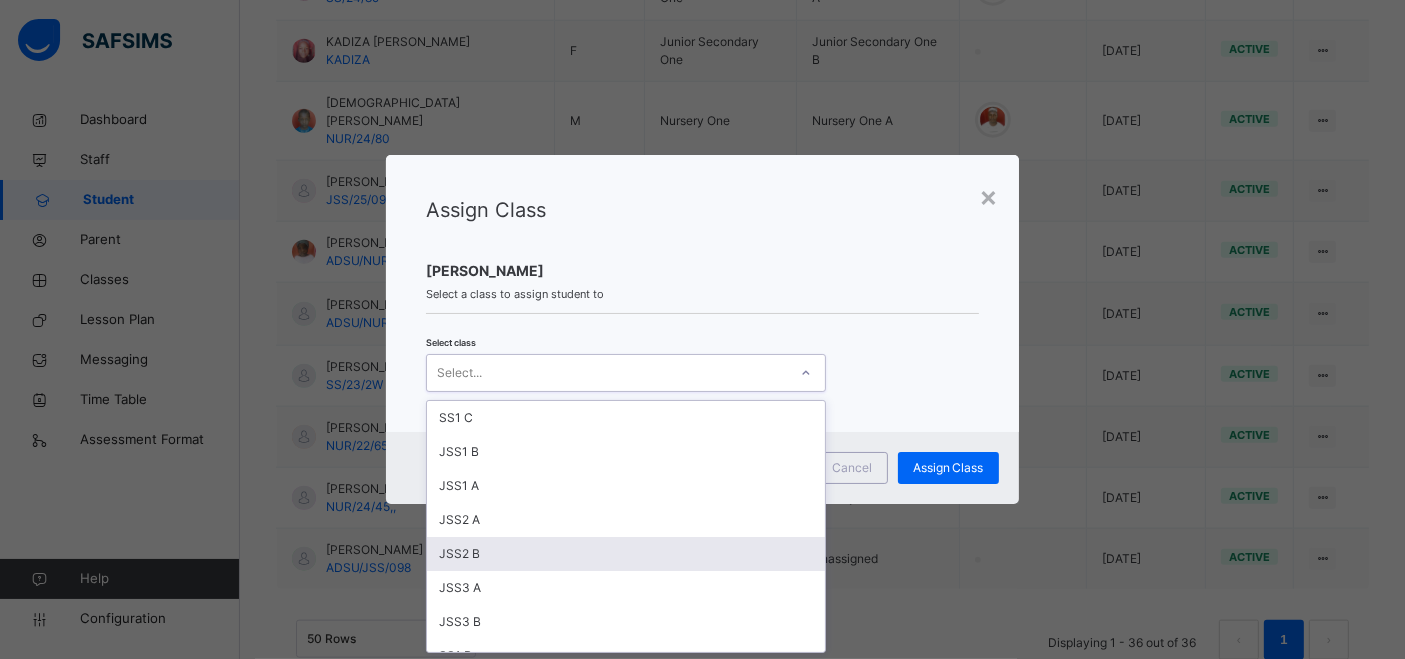 click on "JSS2 B" at bounding box center (626, 554) 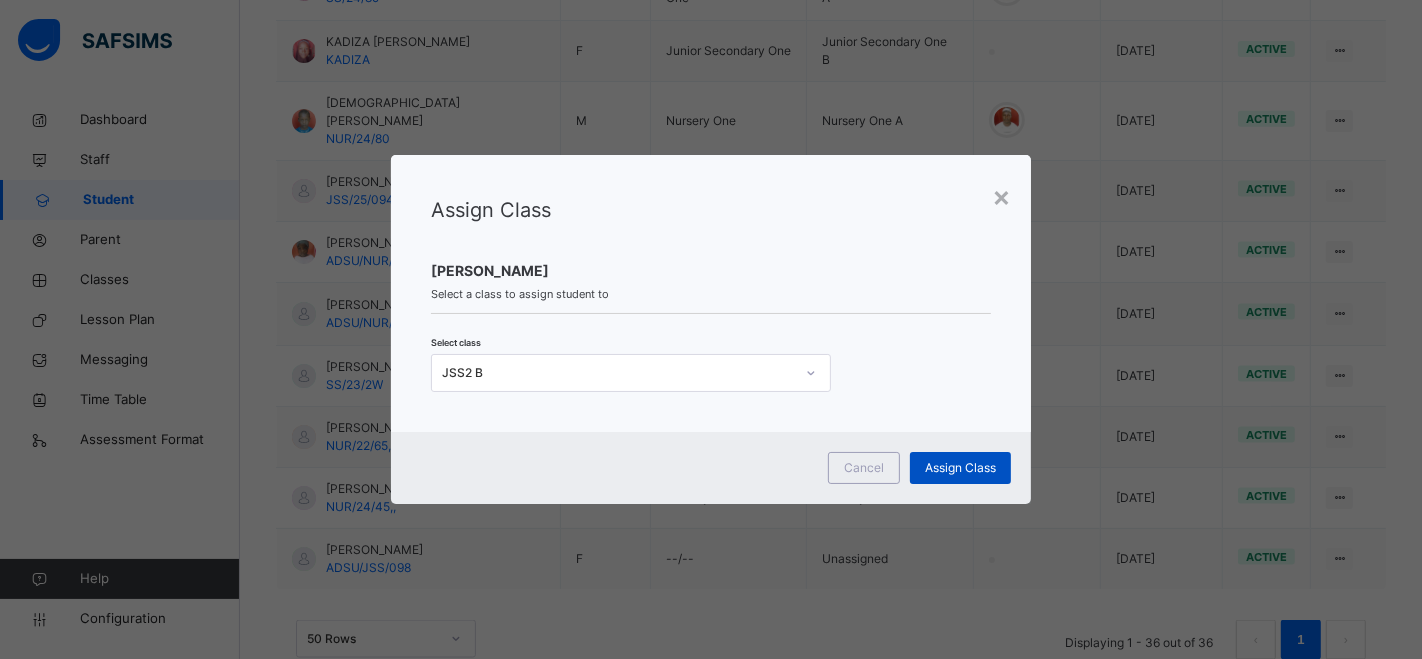 click on "Assign Class" at bounding box center [960, 468] 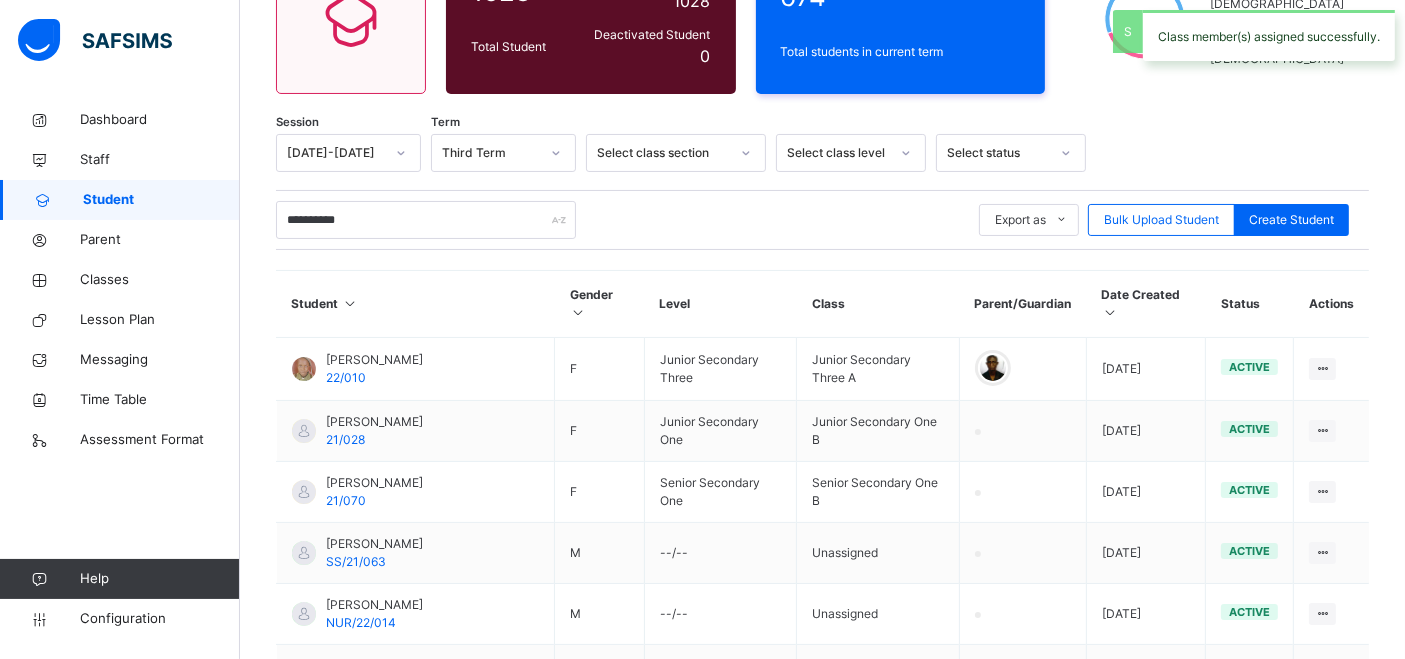 scroll, scrollTop: 2220, scrollLeft: 0, axis: vertical 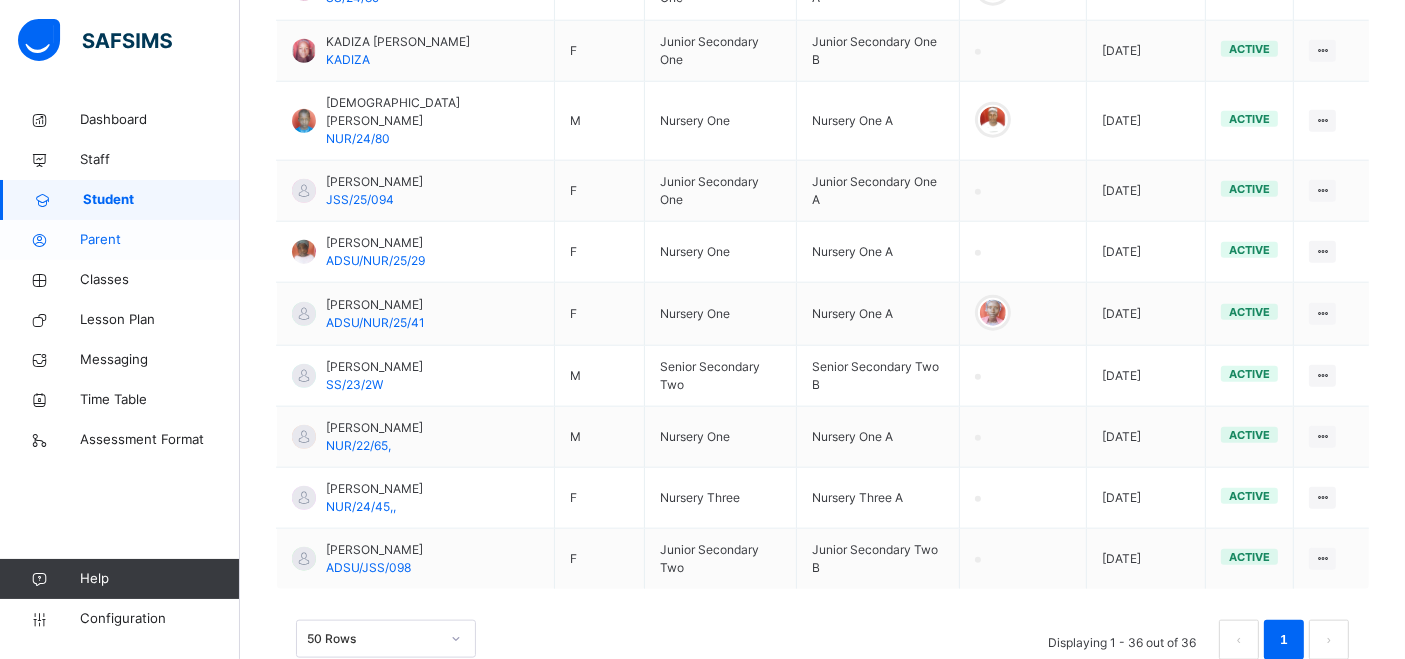 click on "Parent" at bounding box center [160, 240] 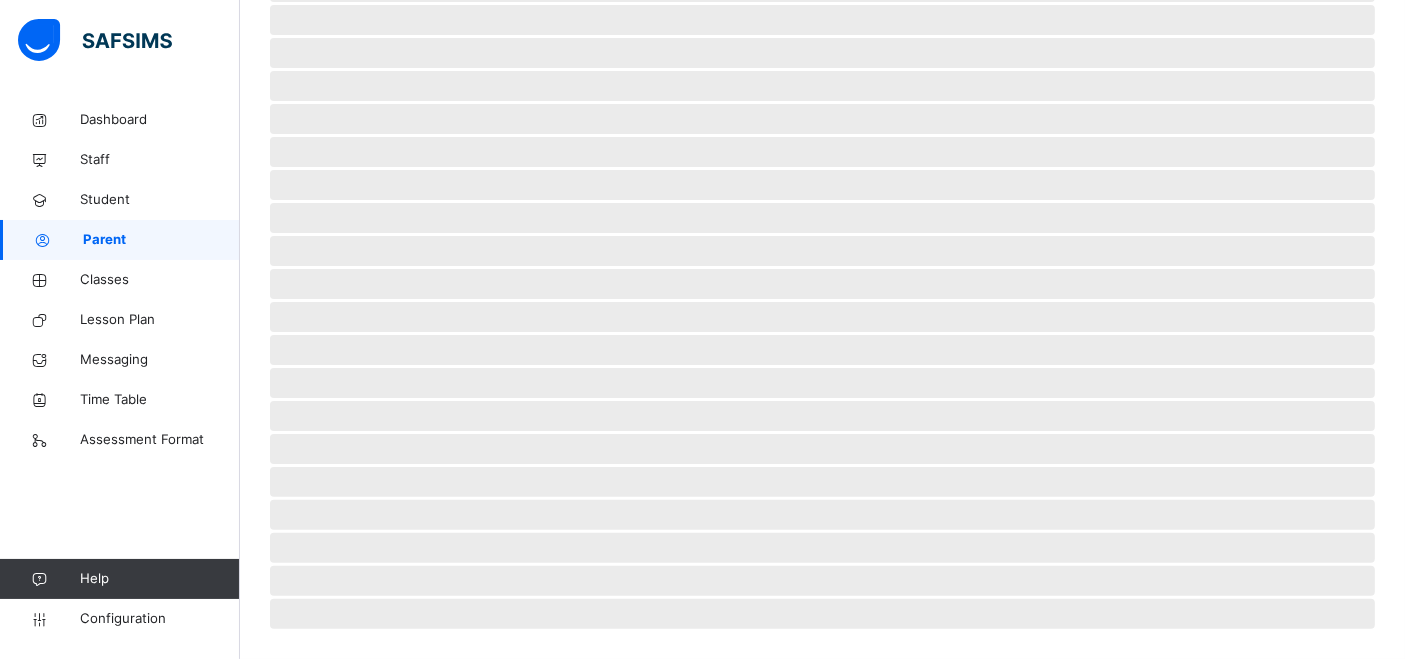 scroll, scrollTop: 457, scrollLeft: 0, axis: vertical 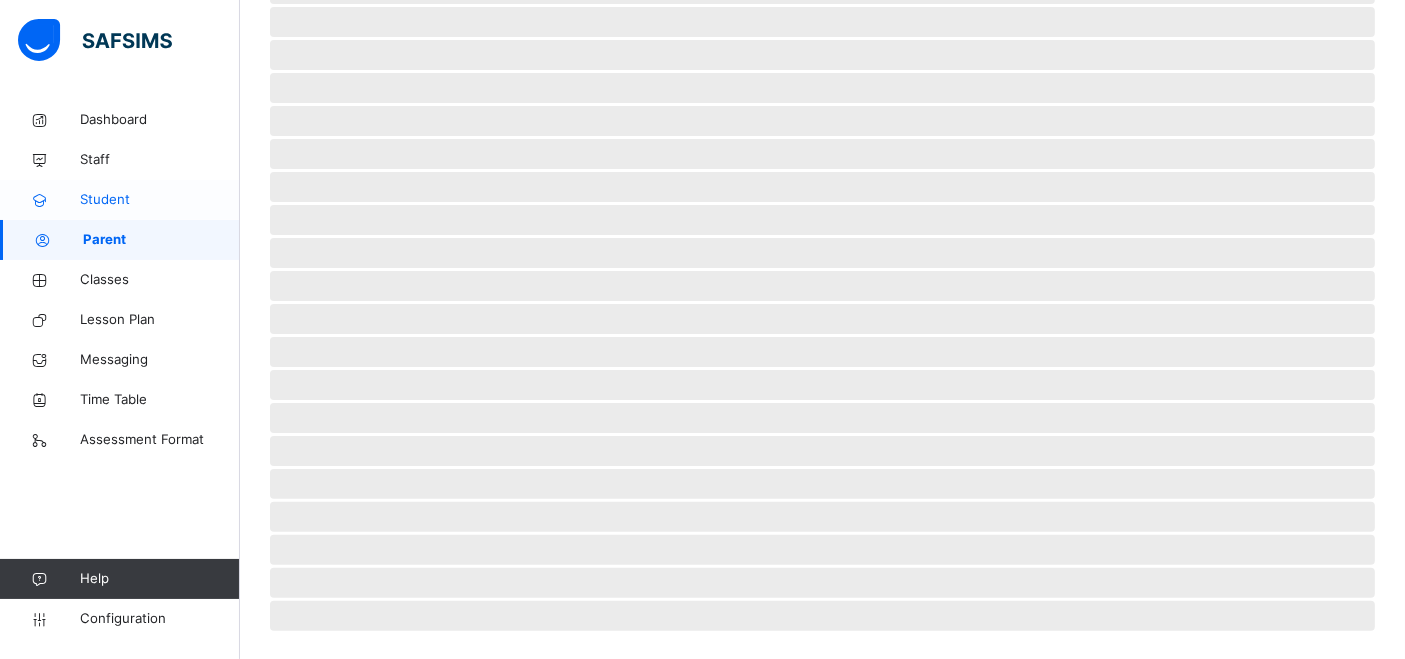 click on "Student" at bounding box center [160, 200] 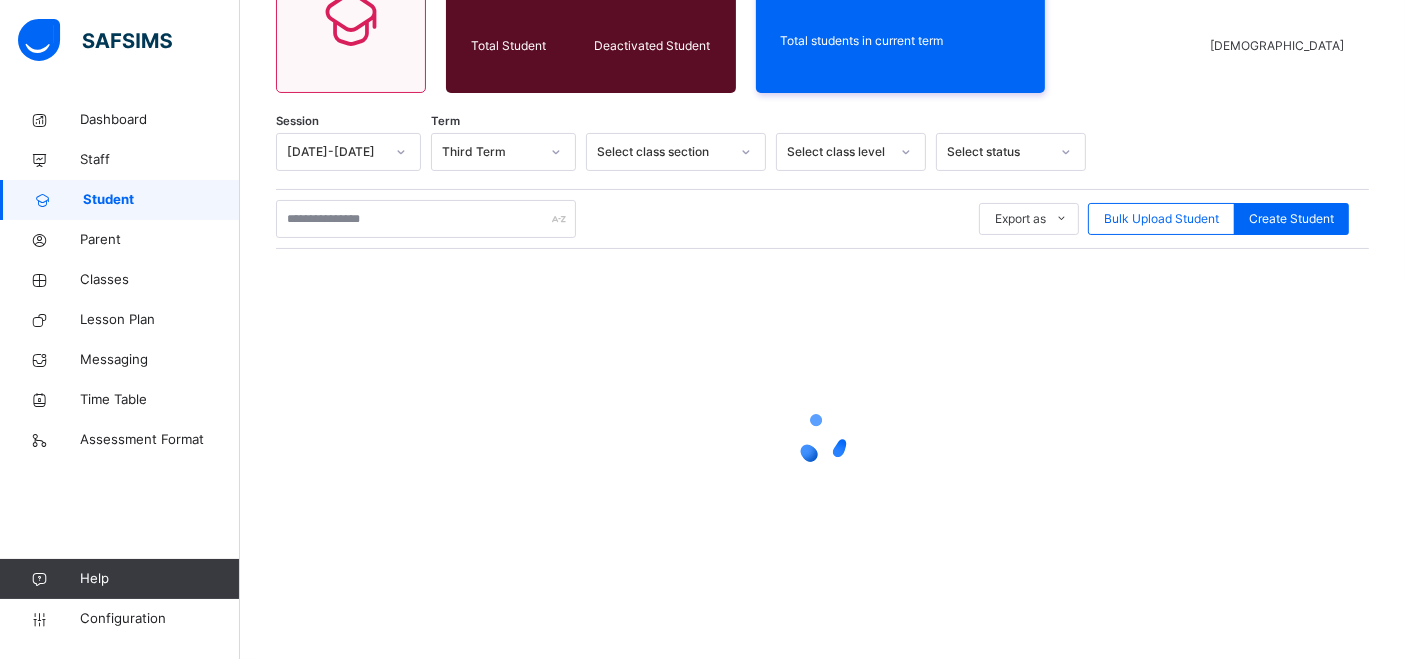scroll, scrollTop: 230, scrollLeft: 0, axis: vertical 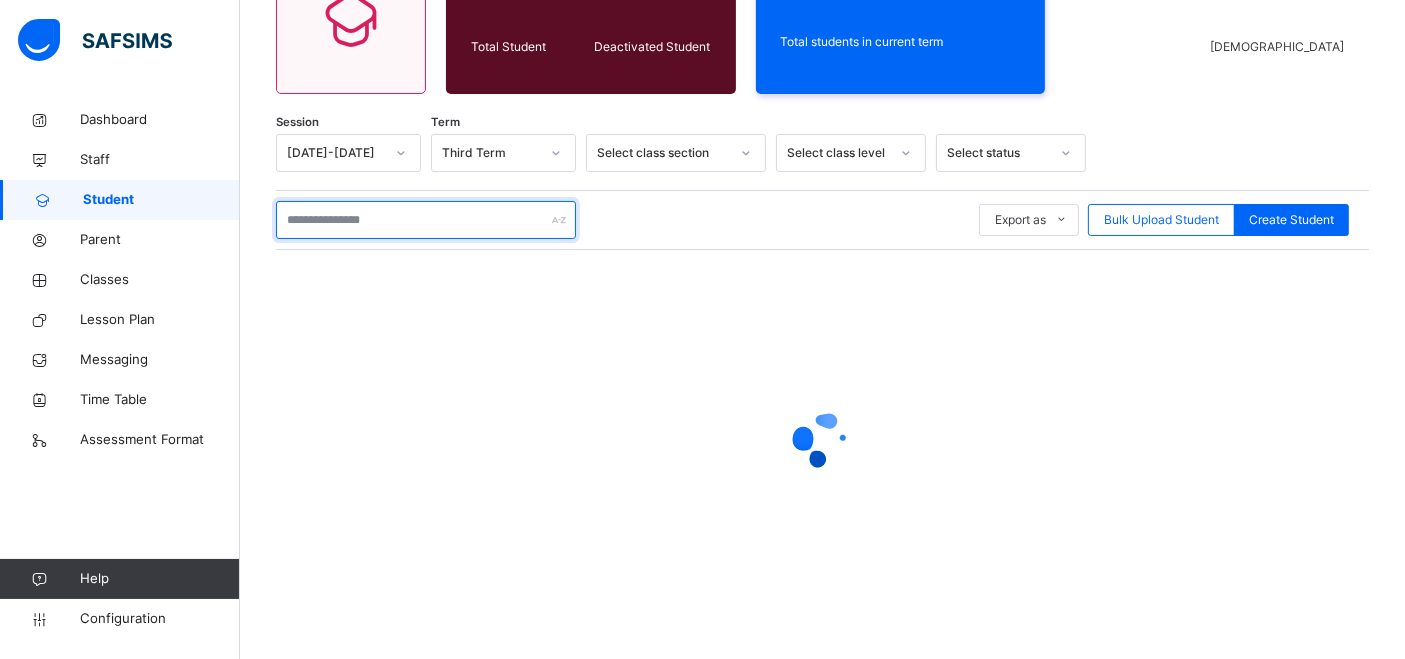 click at bounding box center (426, 220) 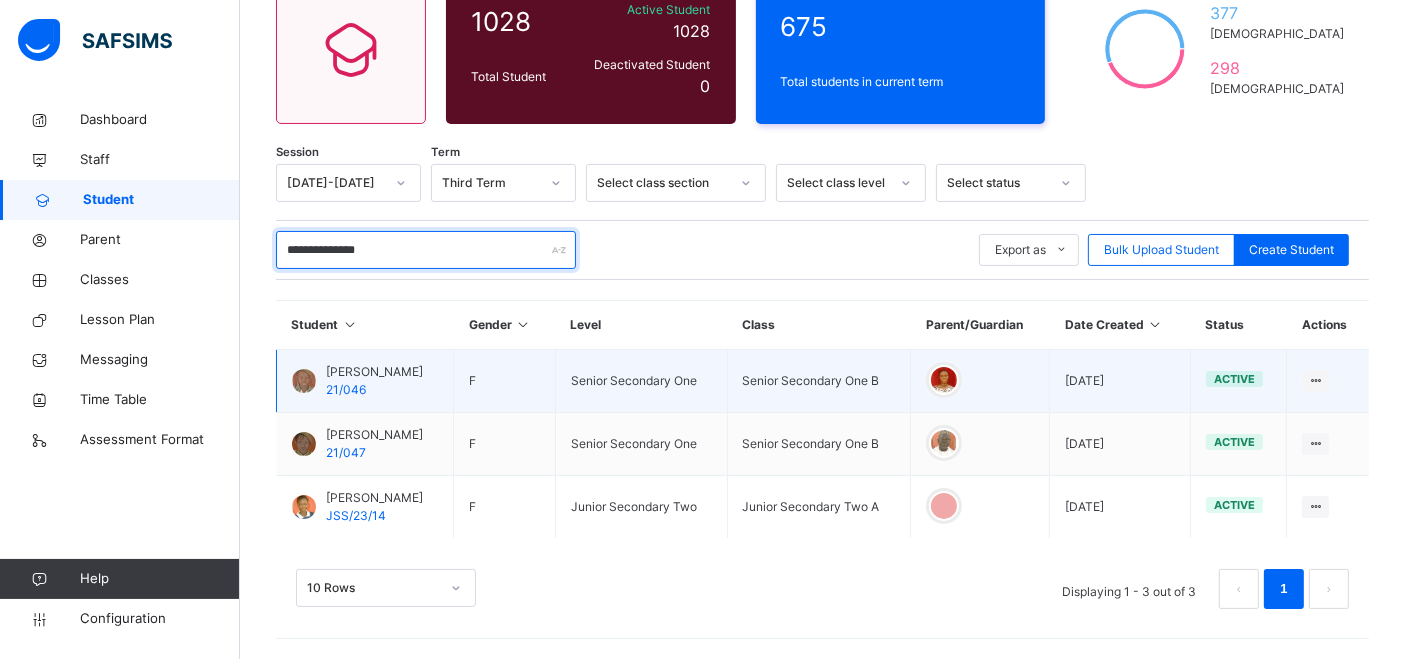 scroll, scrollTop: 196, scrollLeft: 0, axis: vertical 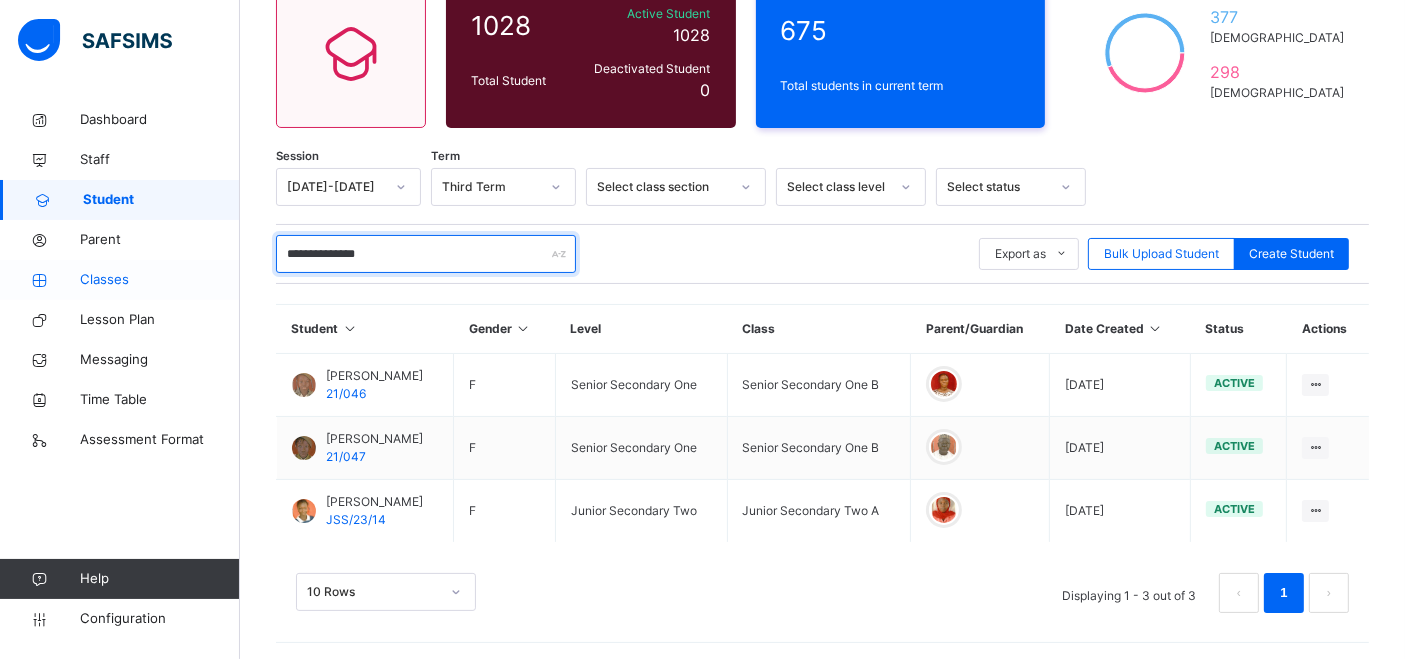 type on "**********" 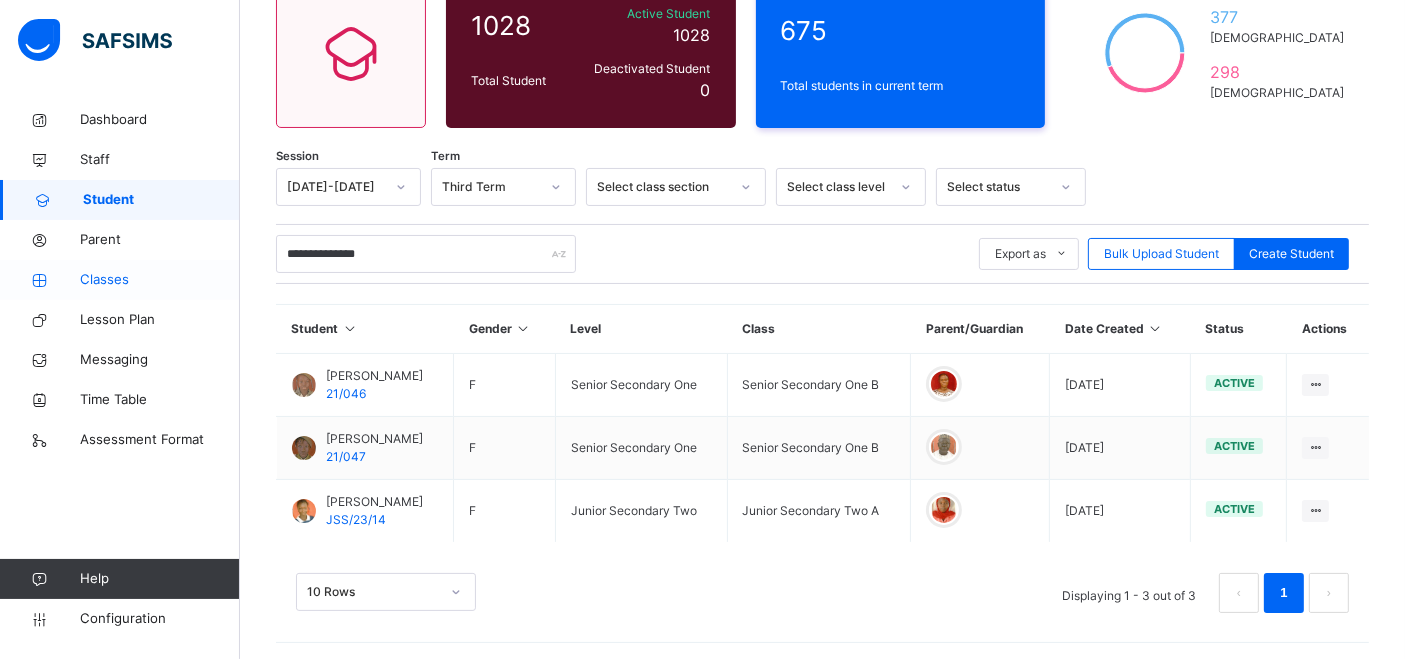 click on "Classes" at bounding box center (160, 280) 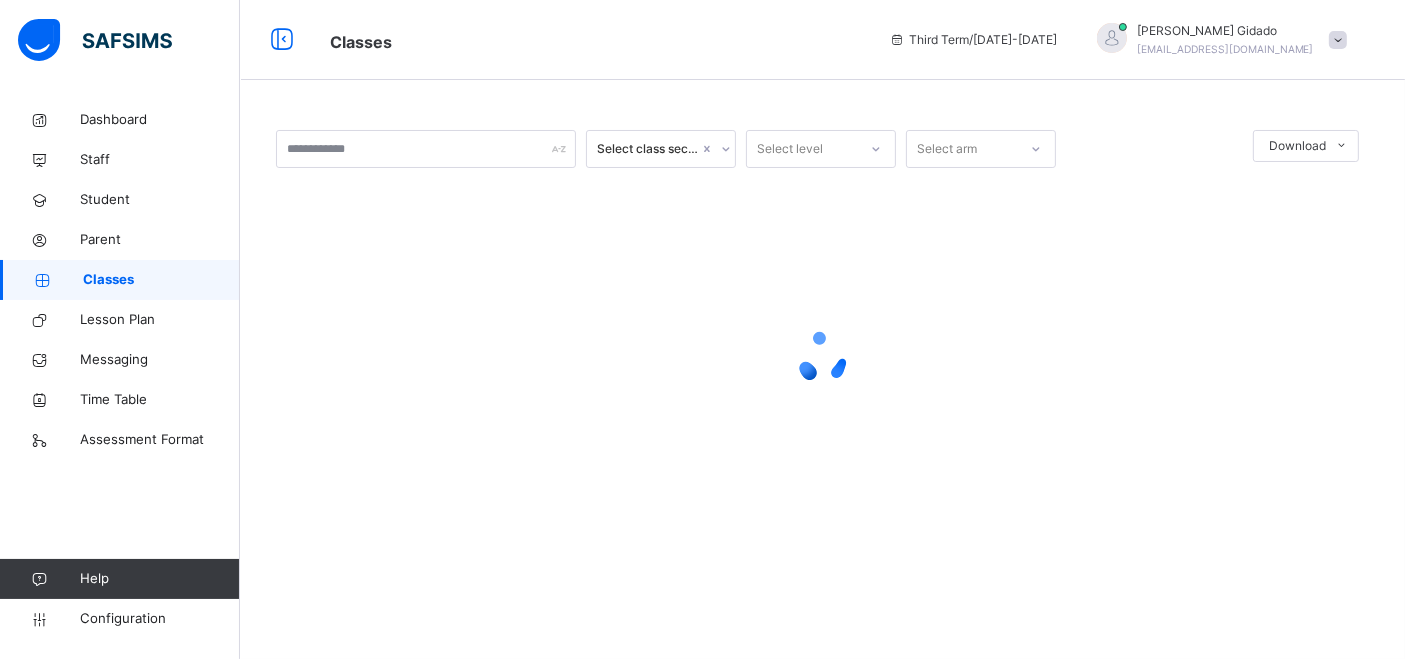 scroll, scrollTop: 0, scrollLeft: 0, axis: both 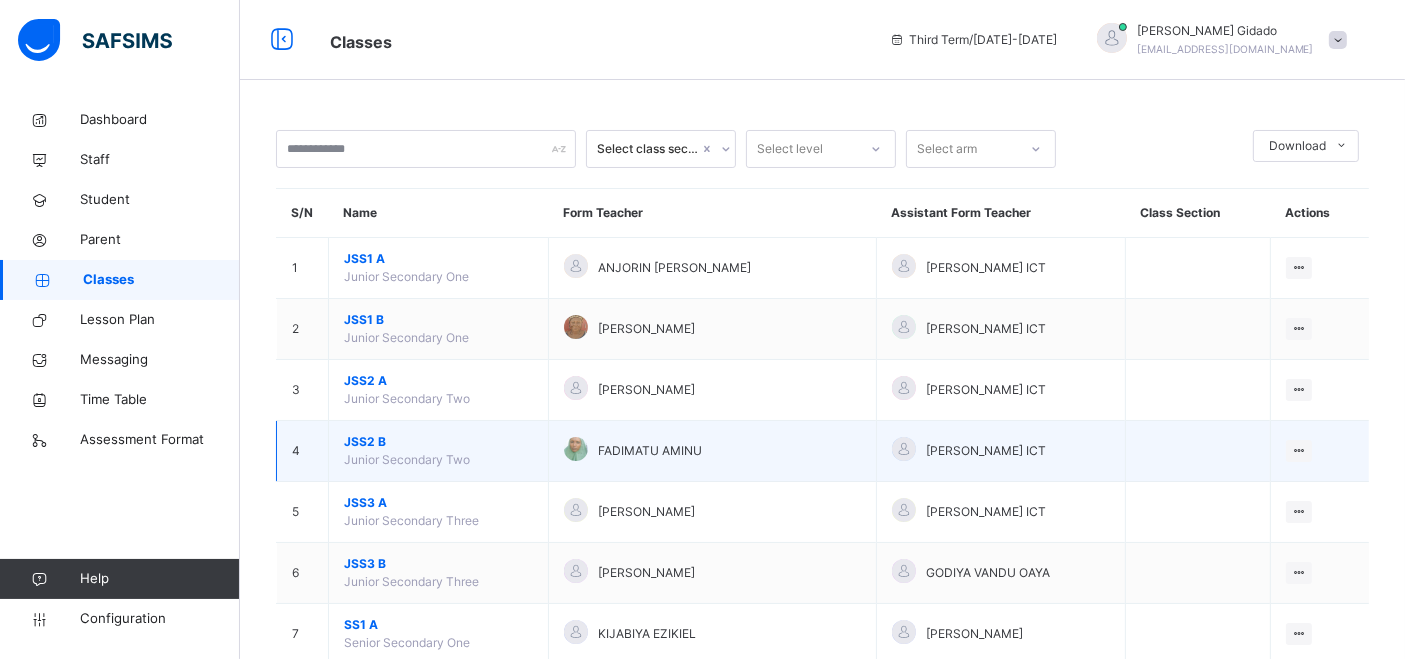 click on "JSS2   B" at bounding box center [438, 442] 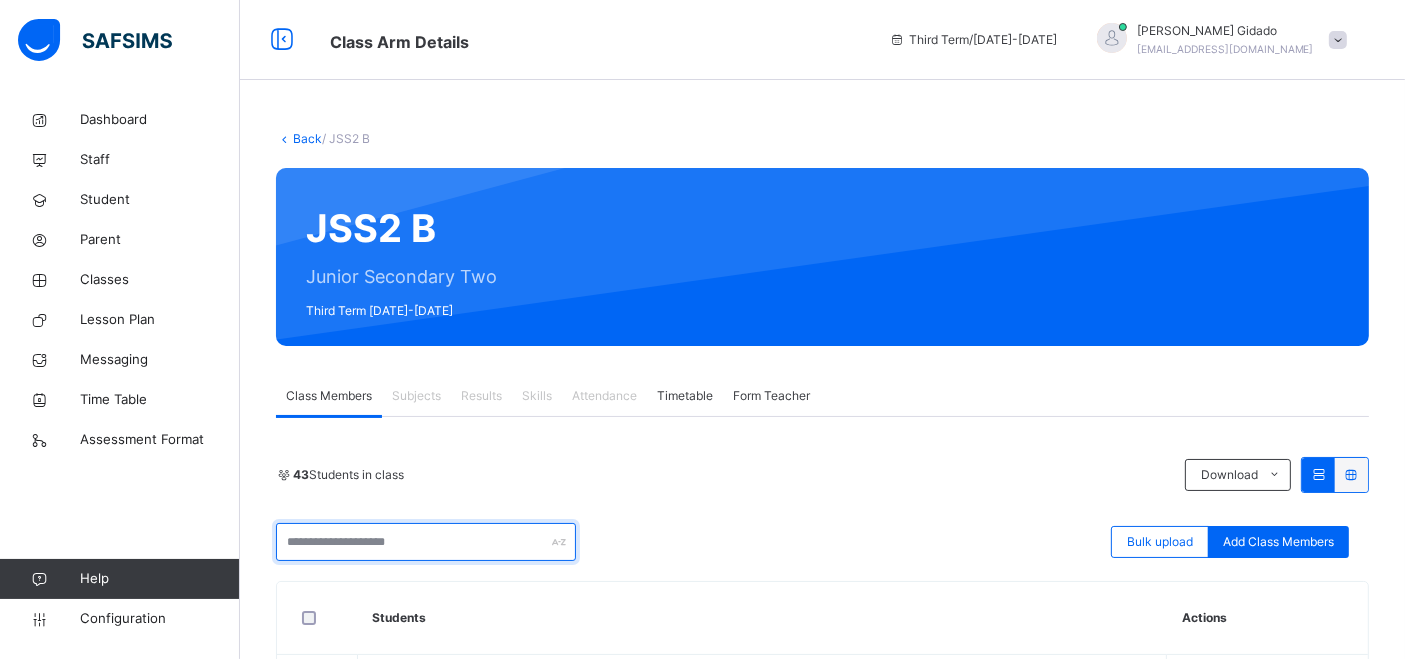 click at bounding box center (426, 542) 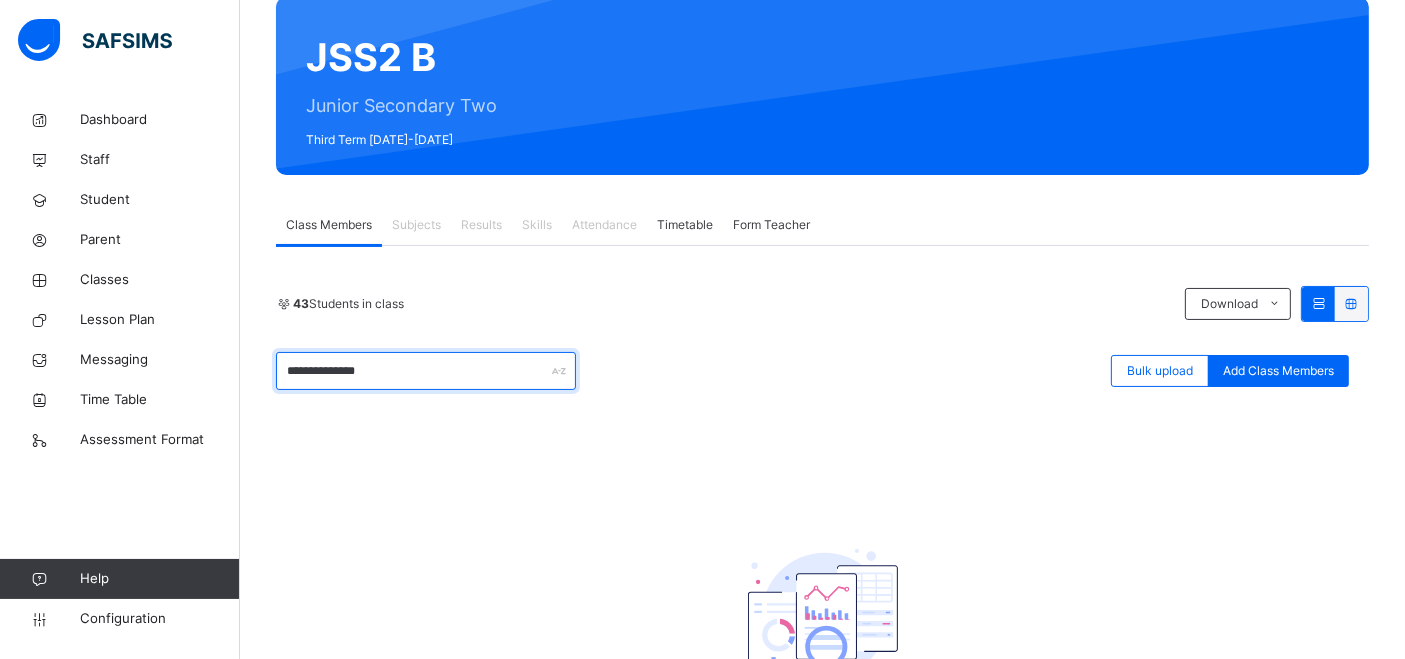 scroll, scrollTop: 222, scrollLeft: 0, axis: vertical 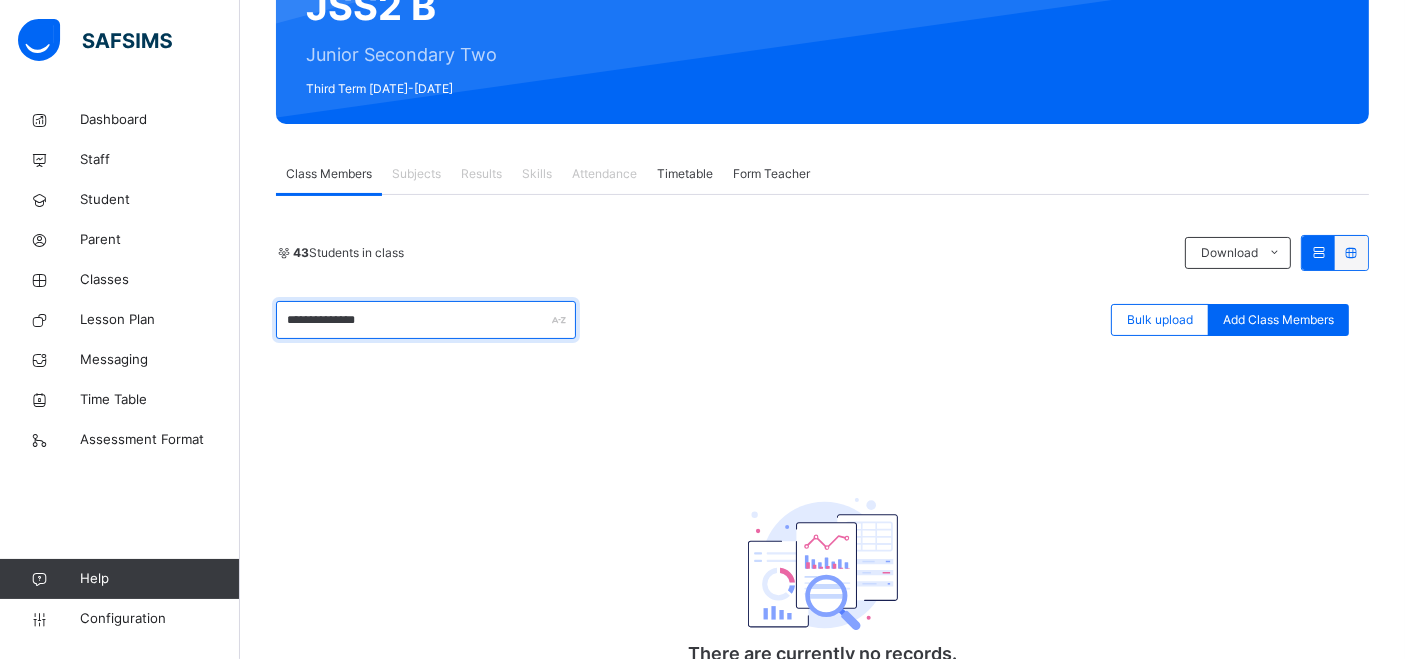 click on "**********" at bounding box center [426, 320] 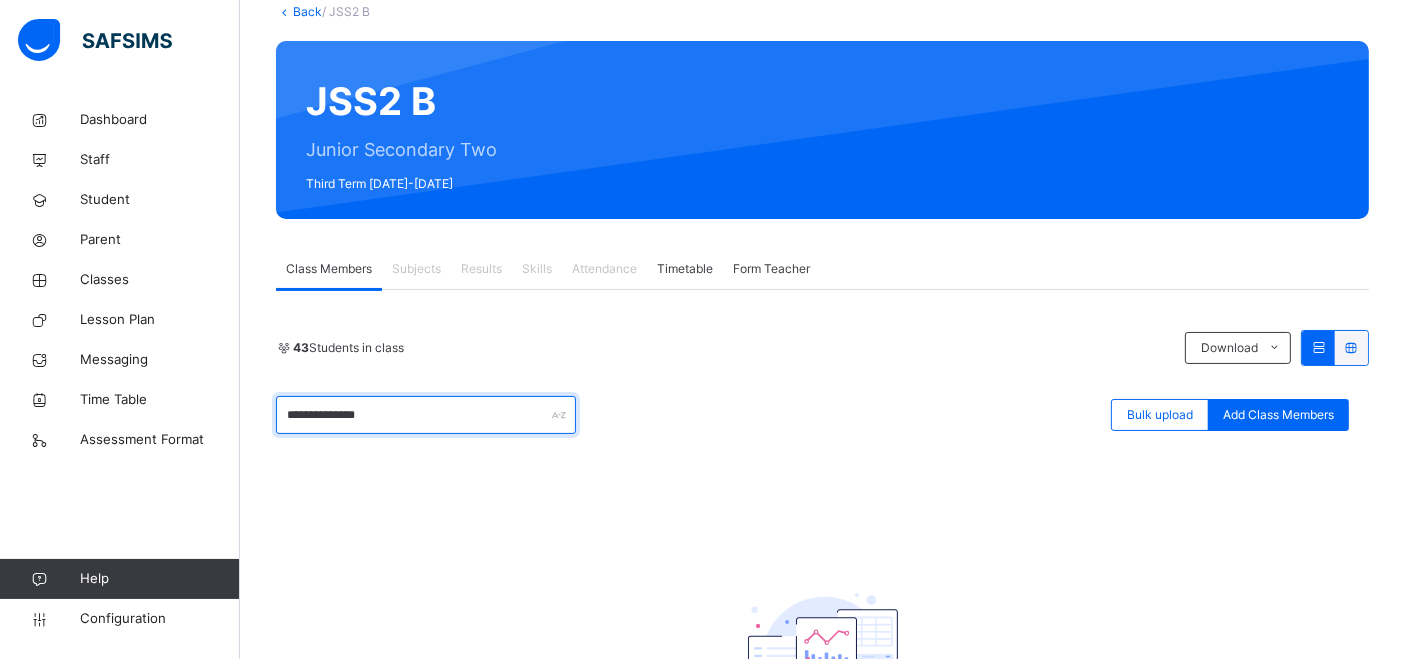 scroll, scrollTop: 120, scrollLeft: 0, axis: vertical 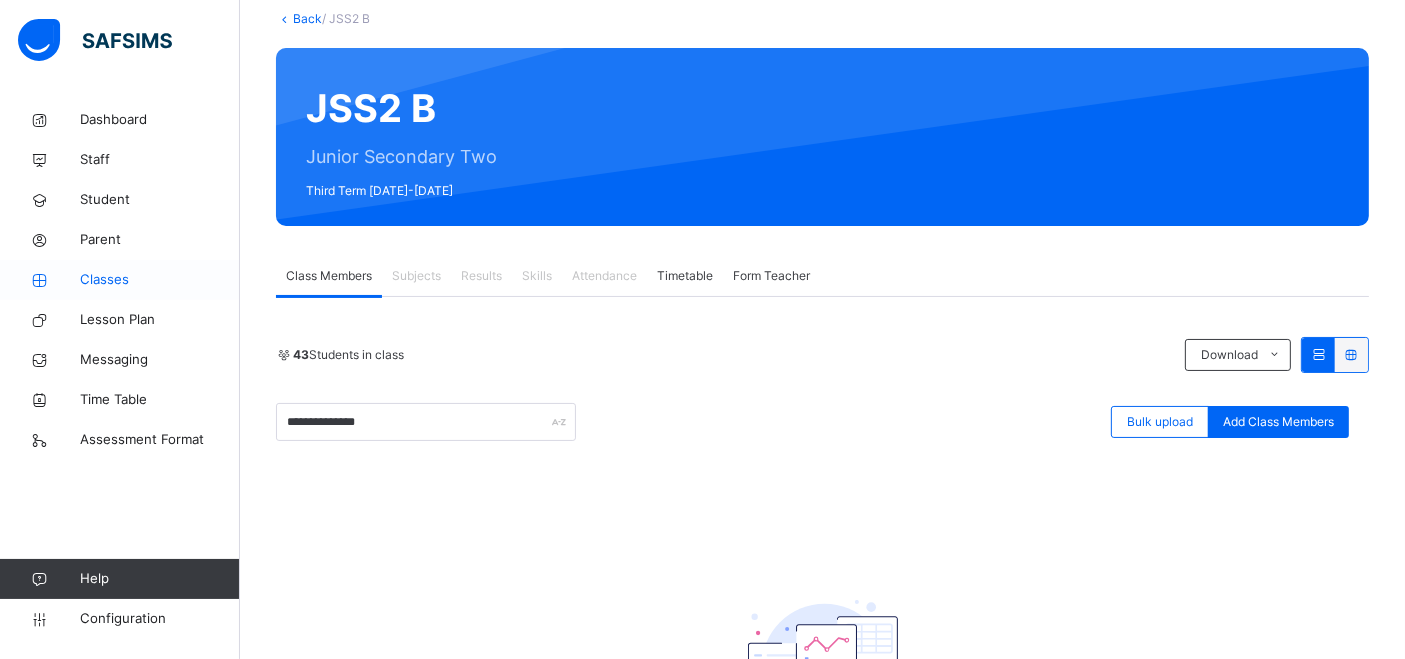click on "Classes" at bounding box center [160, 280] 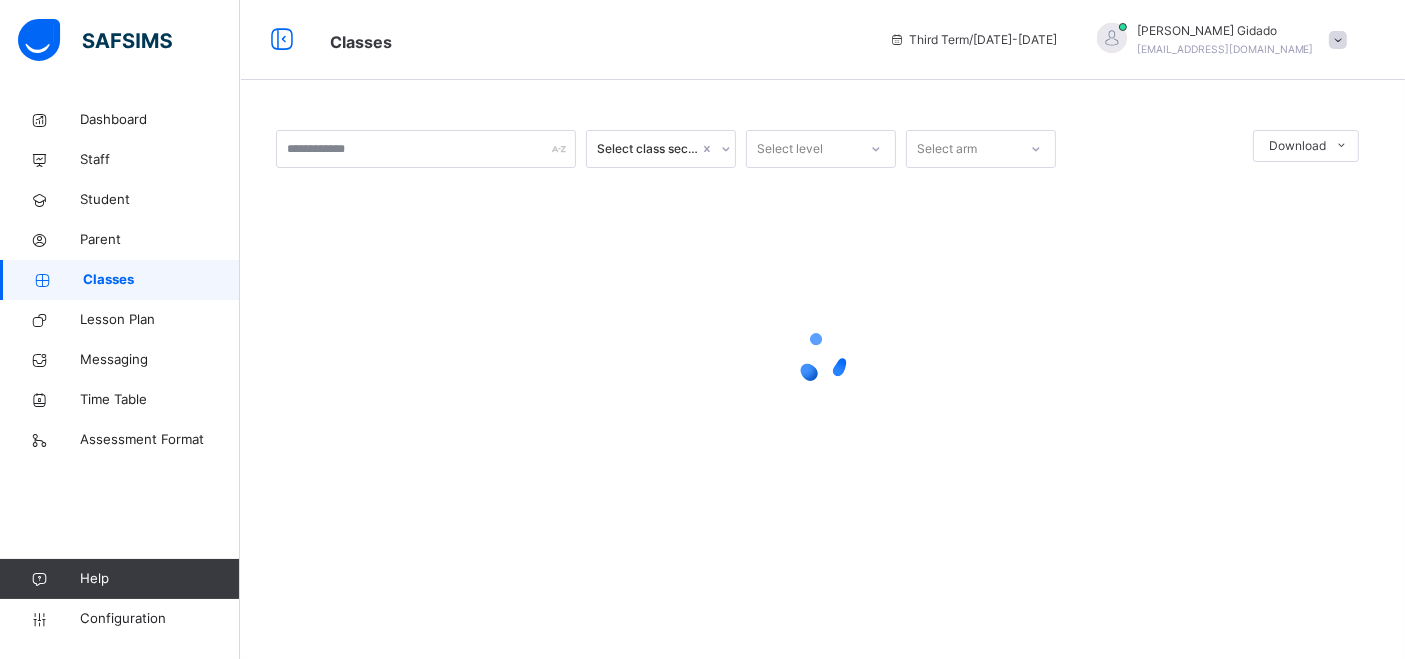 scroll, scrollTop: 0, scrollLeft: 0, axis: both 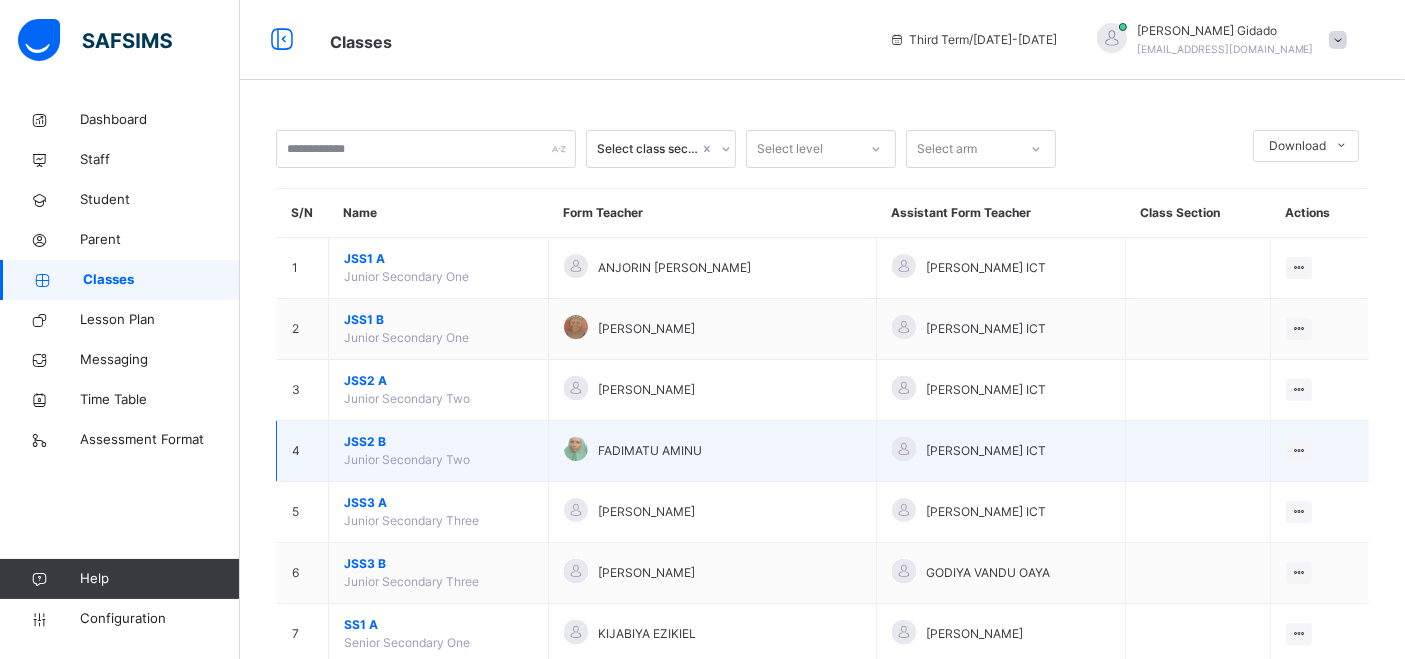click on "JSS2   B" at bounding box center [438, 442] 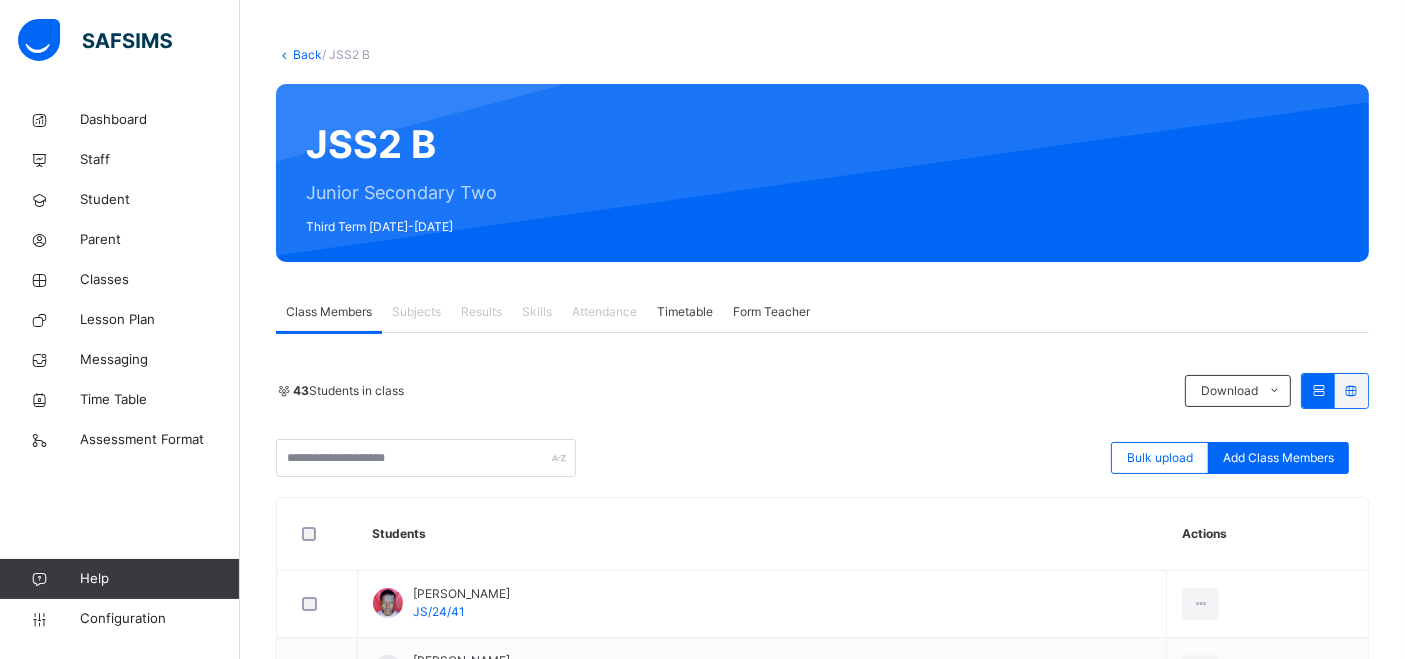 scroll, scrollTop: 83, scrollLeft: 0, axis: vertical 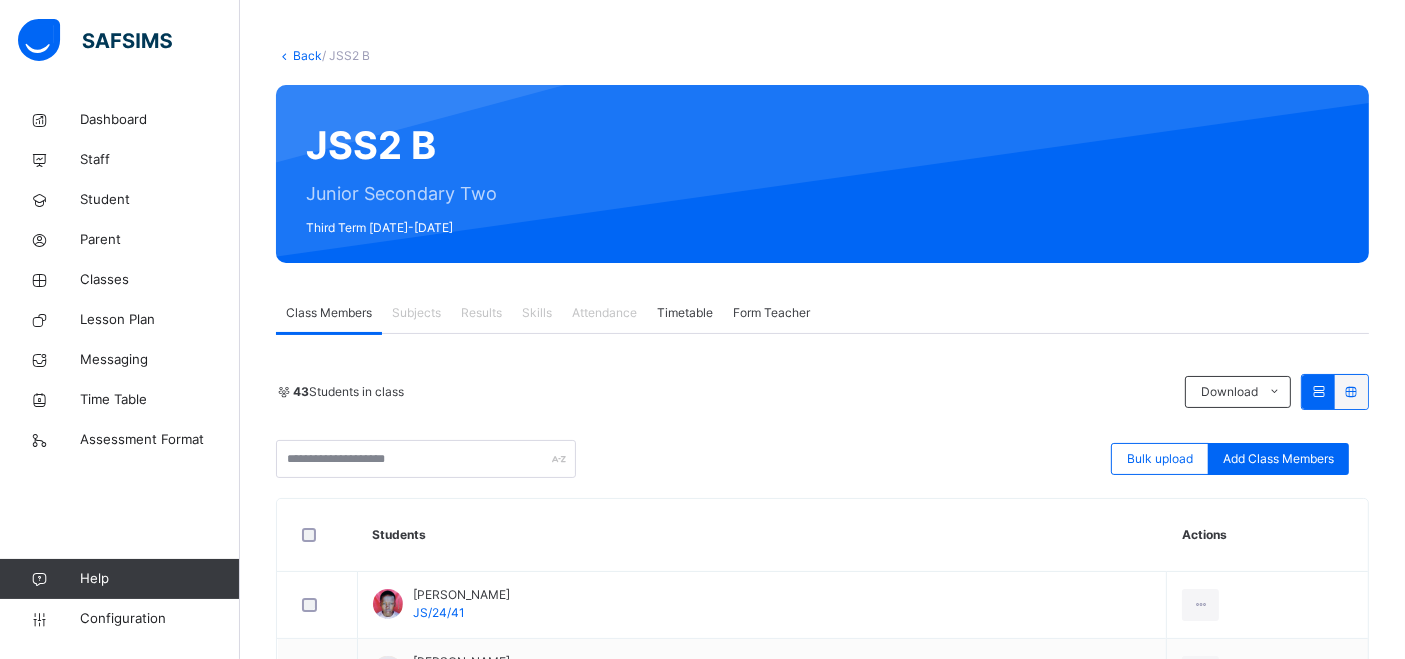 click on "Back" at bounding box center (307, 55) 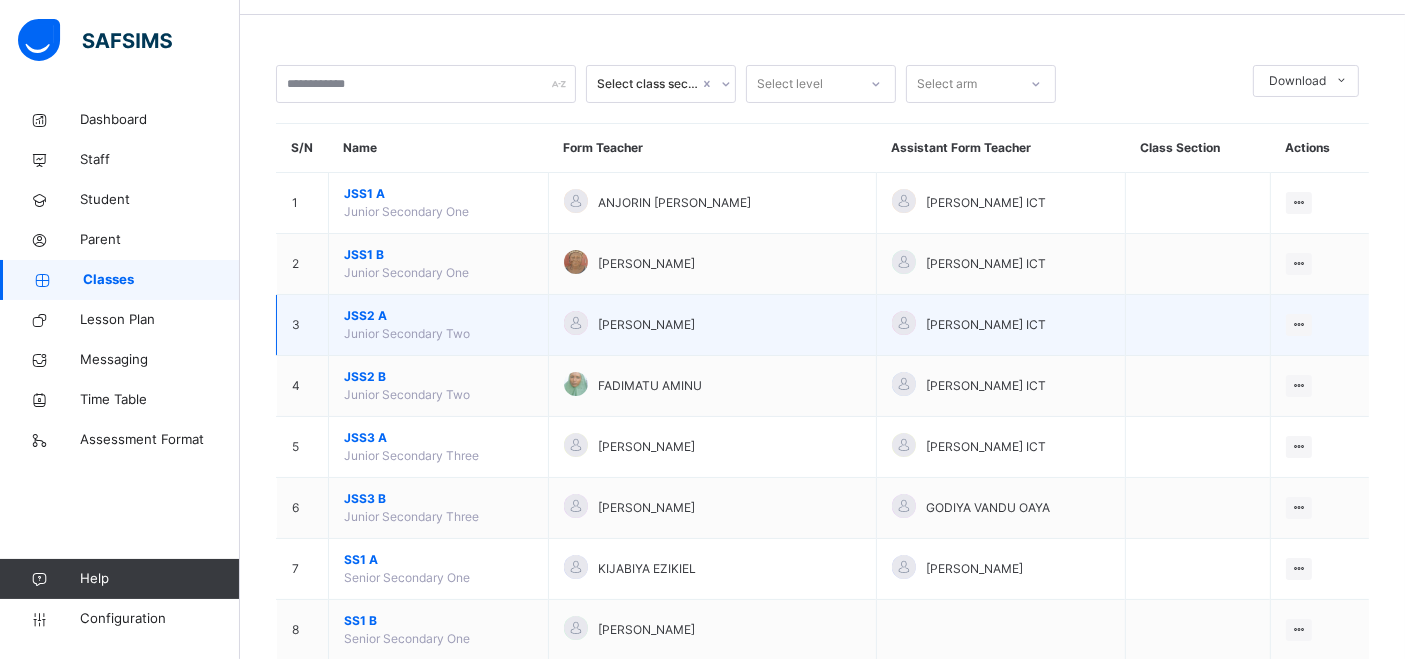 scroll, scrollTop: 111, scrollLeft: 0, axis: vertical 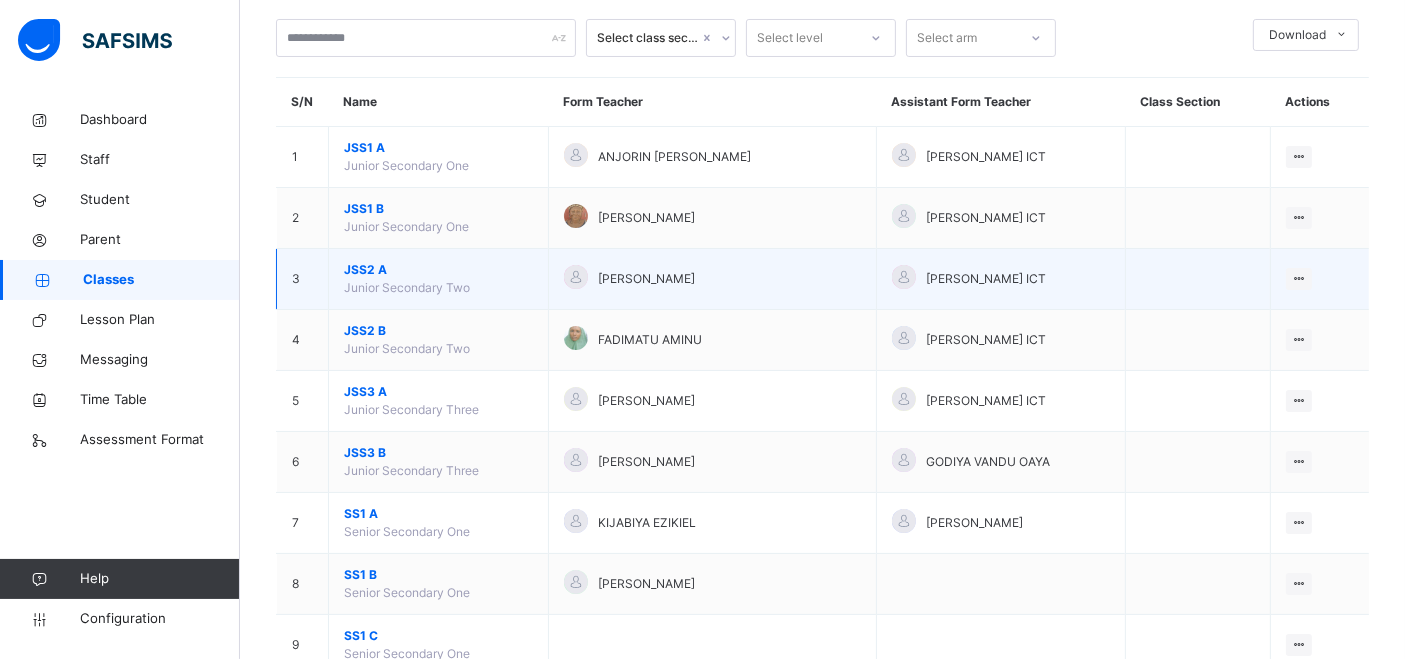 click on "JSS2   A" at bounding box center (438, 270) 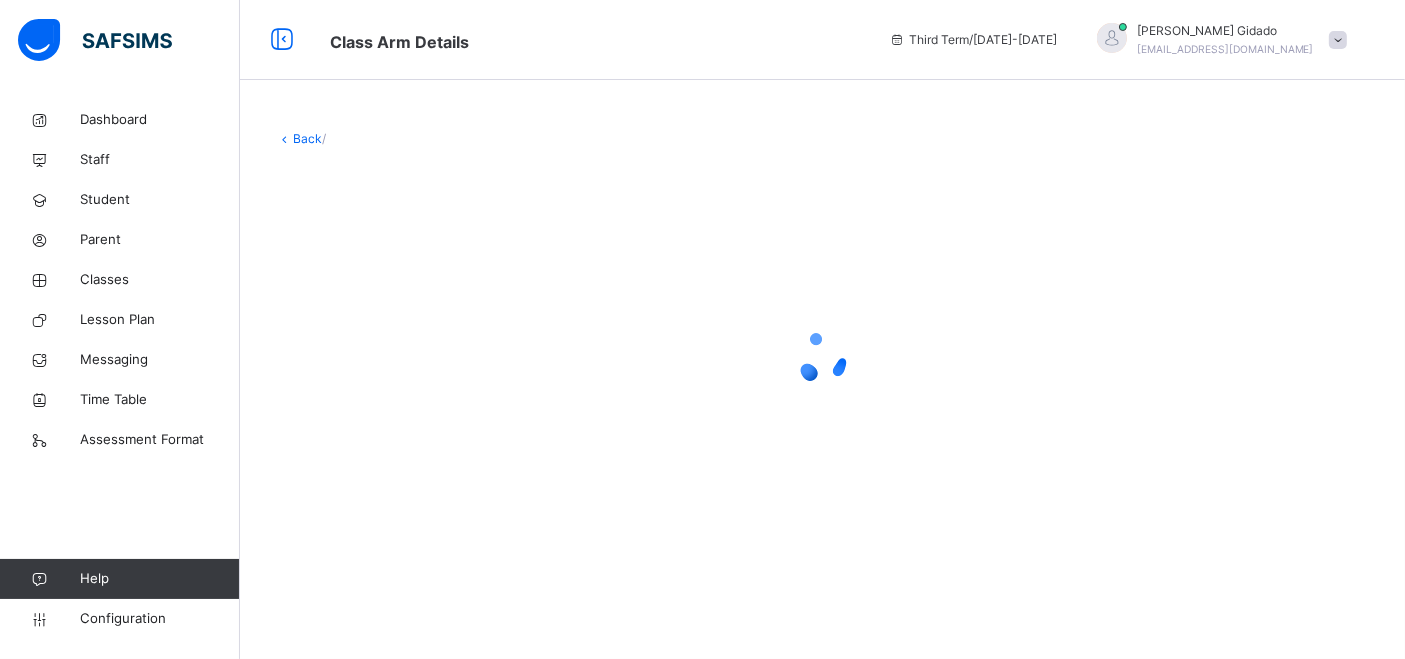 scroll, scrollTop: 0, scrollLeft: 0, axis: both 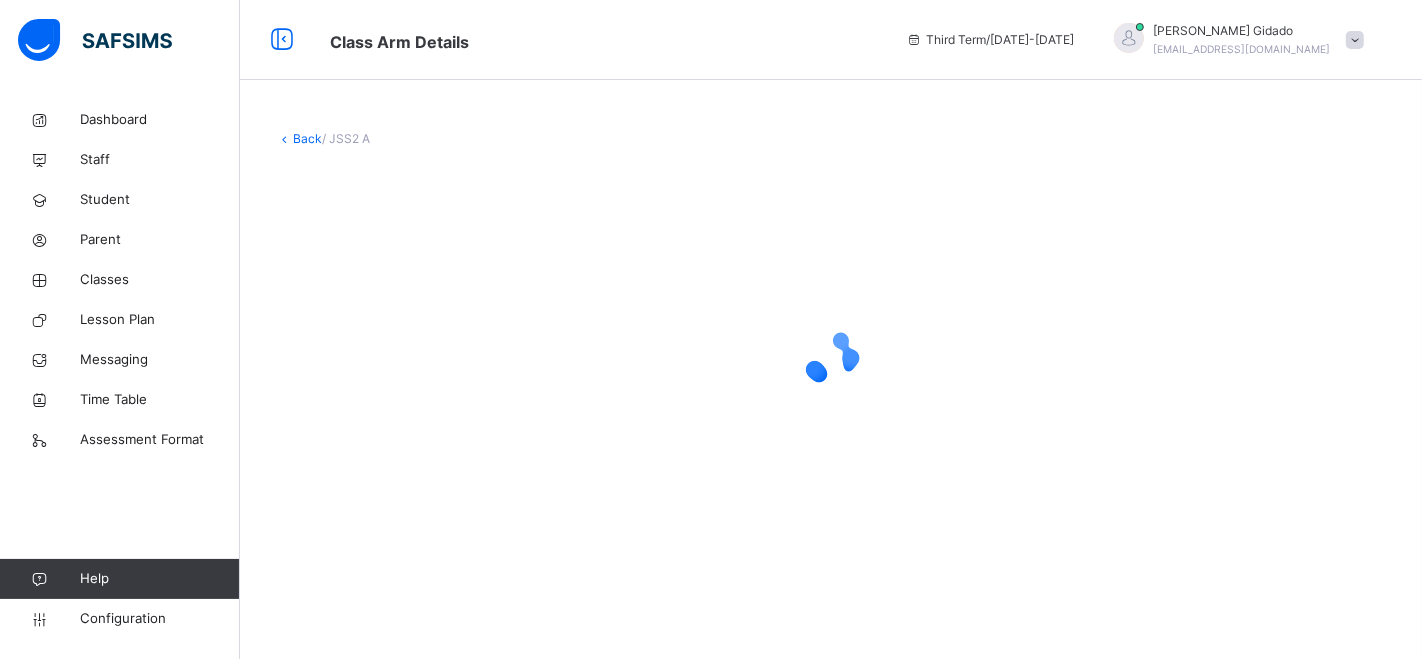 click at bounding box center (831, 358) 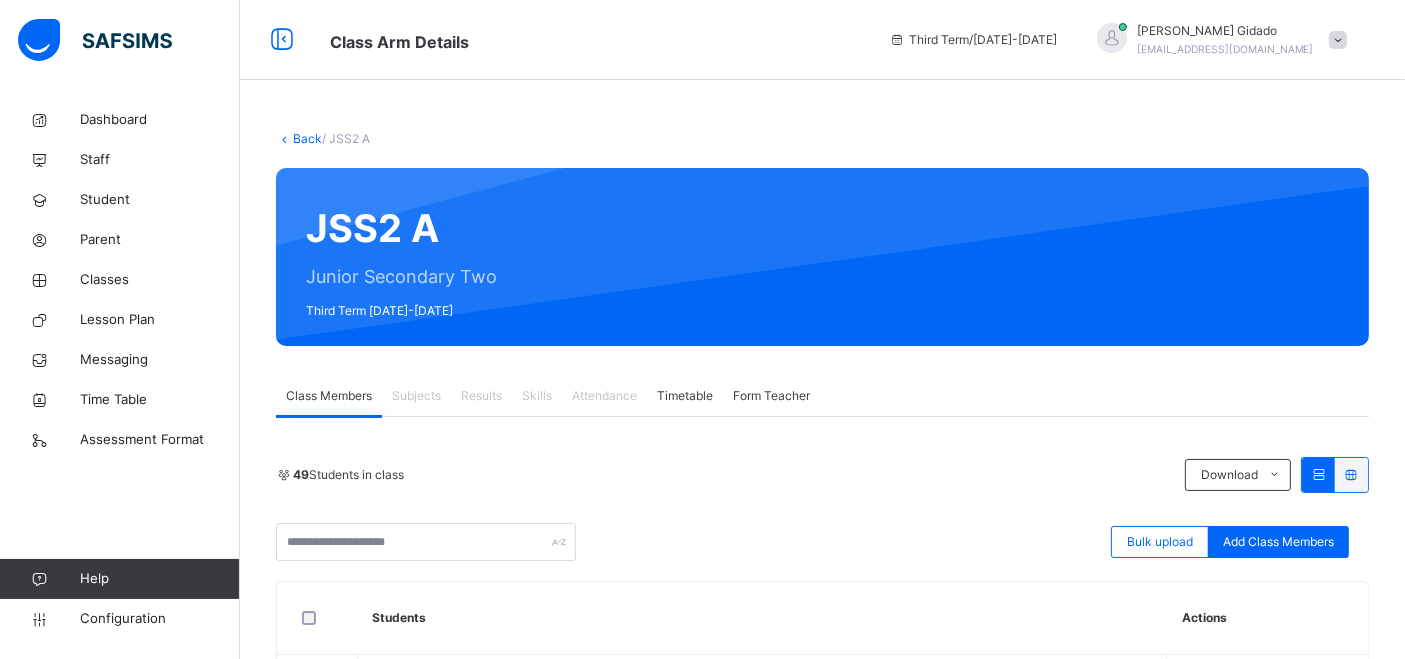 click on "Back  / JSS2 A JSS2 A Junior Secondary Two Third Term [DATE]-[DATE] Class Members Subjects Results Skills Attendance Timetable Form Teacher Class Members More Options   49  Students in class Download Pdf Report Excel Report Bulk upload Add Class Members [GEOGRAPHIC_DATA], Demonstration Nursery, Primary, and Secondary, School Mubi. Date: [DATE] 12:25:27 pm Class Members Class:  JSS2 A Total no. of Students:  49 Term:  Third Term Session:  [DATE]-[DATE] S/NO Admission No. Last Name First Name Other Name 1 JSS/23/34, [PERSON_NAME] 2 JS/24/55 [PERSON_NAME] 3 JSS/23/191 [PERSON_NAME] 4 JSS/ADSU/24/005 [PERSON_NAME] 5 JSS/23/367, [PERSON_NAME] [PERSON_NAME] 6 JS/23/21 [PERSON_NAME] 7 JS/23/170 [PERSON_NAME] 8 JSS/23/171, [PERSON_NAME] 9 JSS/23/37, MAMMAN [PERSON_NAME] 10 JSS/23/230, MAMMAN AISHATU SANI 11 SS/23/68 [PERSON_NAME] 12 JSS/23/14 [PERSON_NAME] [PERSON_NAME]  13 JSS/24/1 [PERSON_NAME] 14 JS/23/103 YETTI DOGARA 15 JSS/23/231 [PERSON_NAME] 16 JSS/23/103 [PERSON_NAME] 17" at bounding box center [822, 2074] 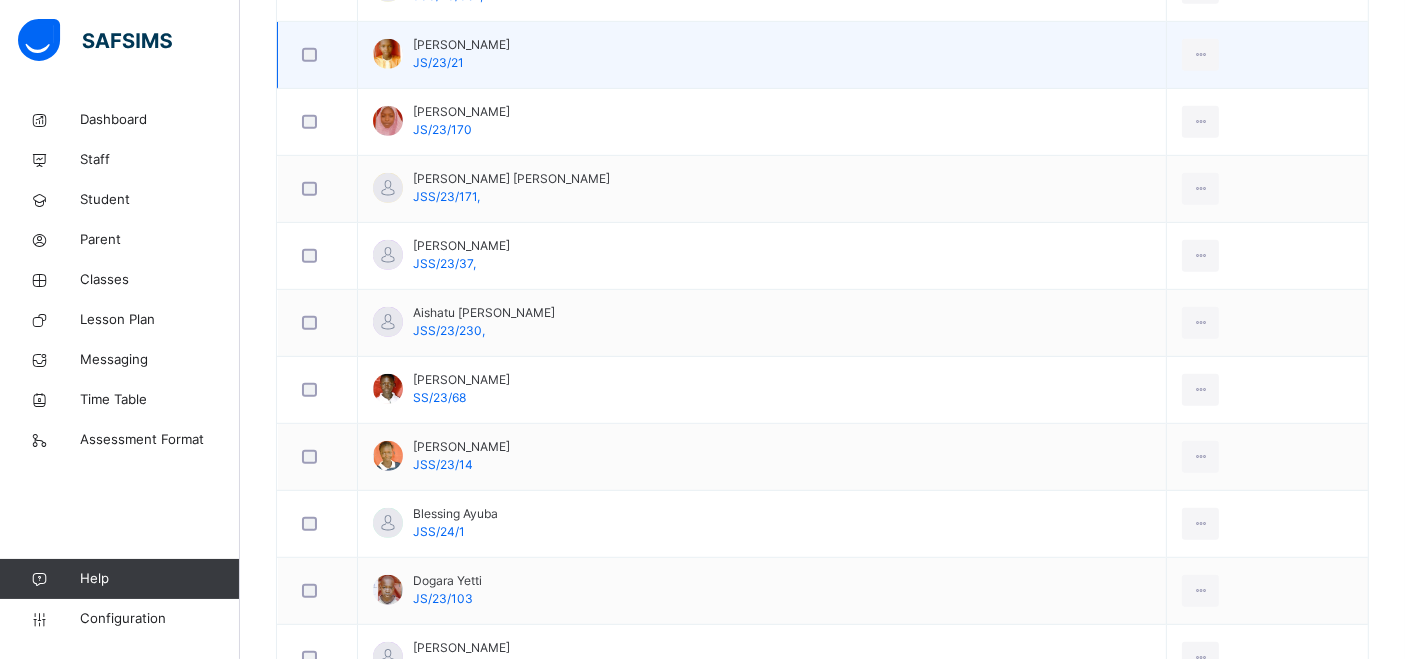 scroll, scrollTop: 1000, scrollLeft: 0, axis: vertical 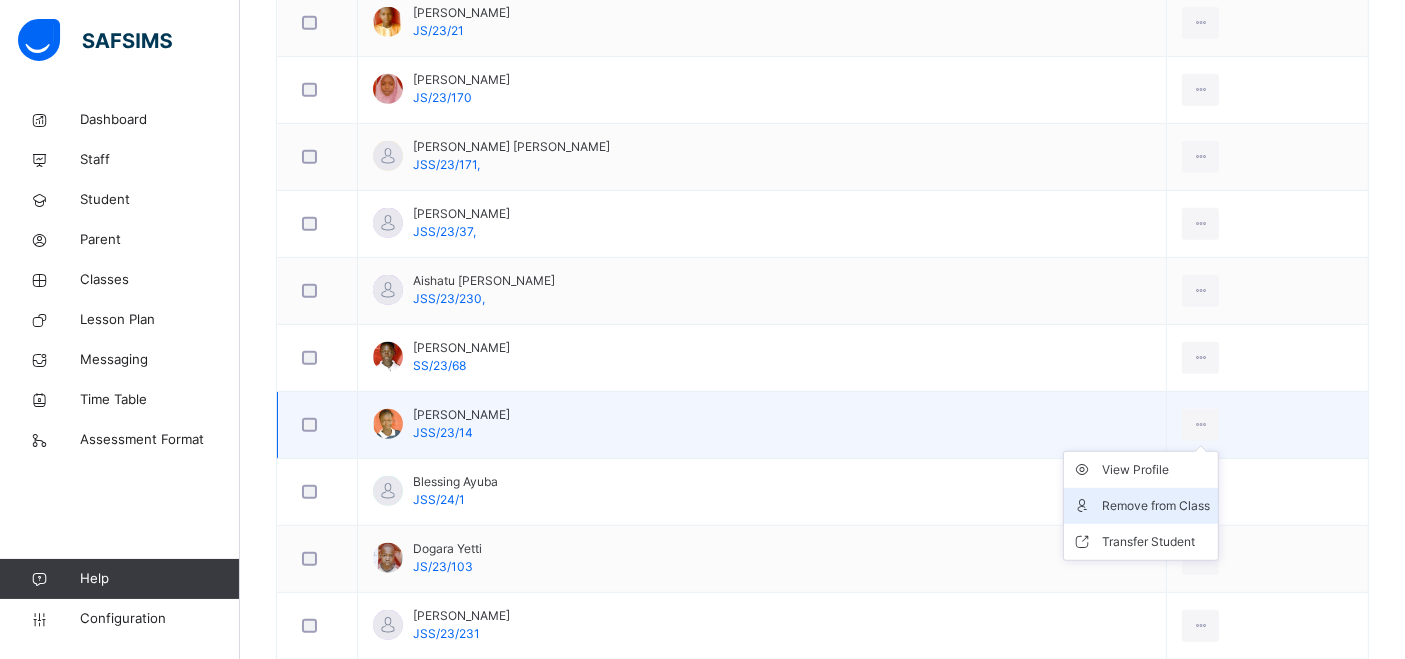 click on "Remove from Class" at bounding box center (1156, 506) 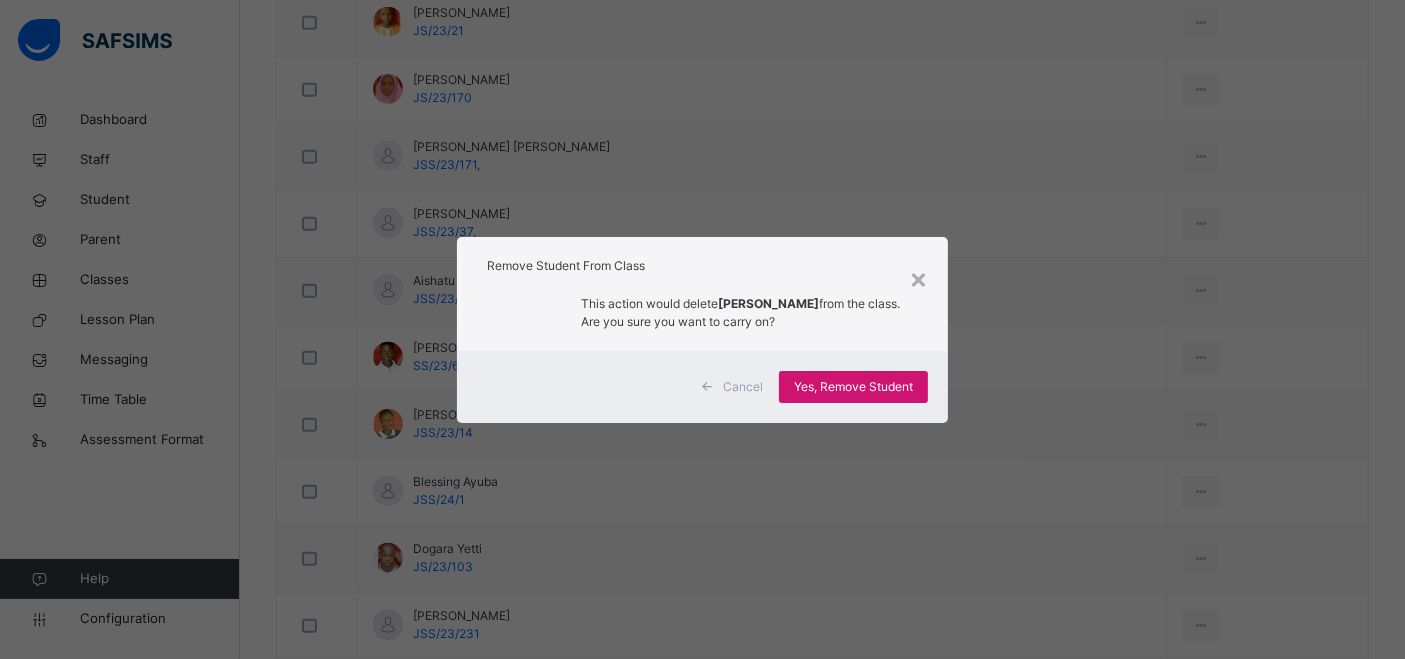 click on "Yes, Remove Student" at bounding box center (853, 387) 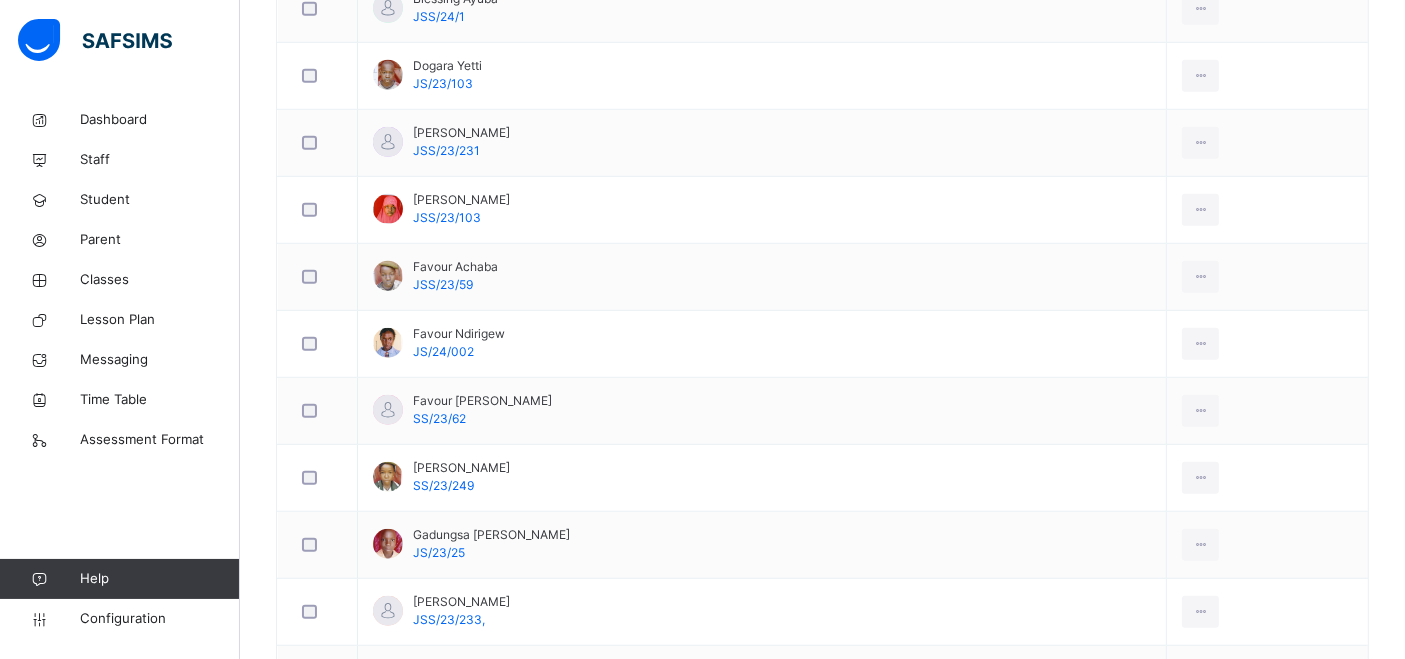 scroll, scrollTop: 1444, scrollLeft: 0, axis: vertical 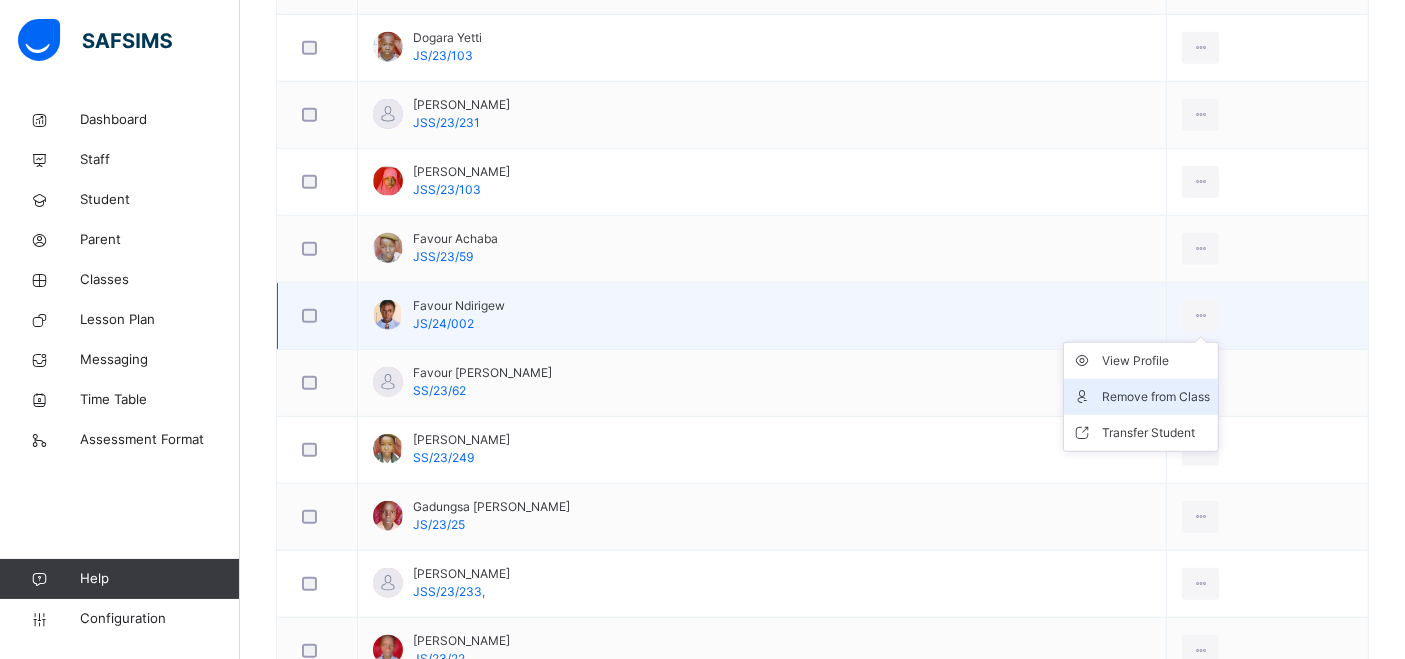 click on "Remove from Class" at bounding box center (1156, 397) 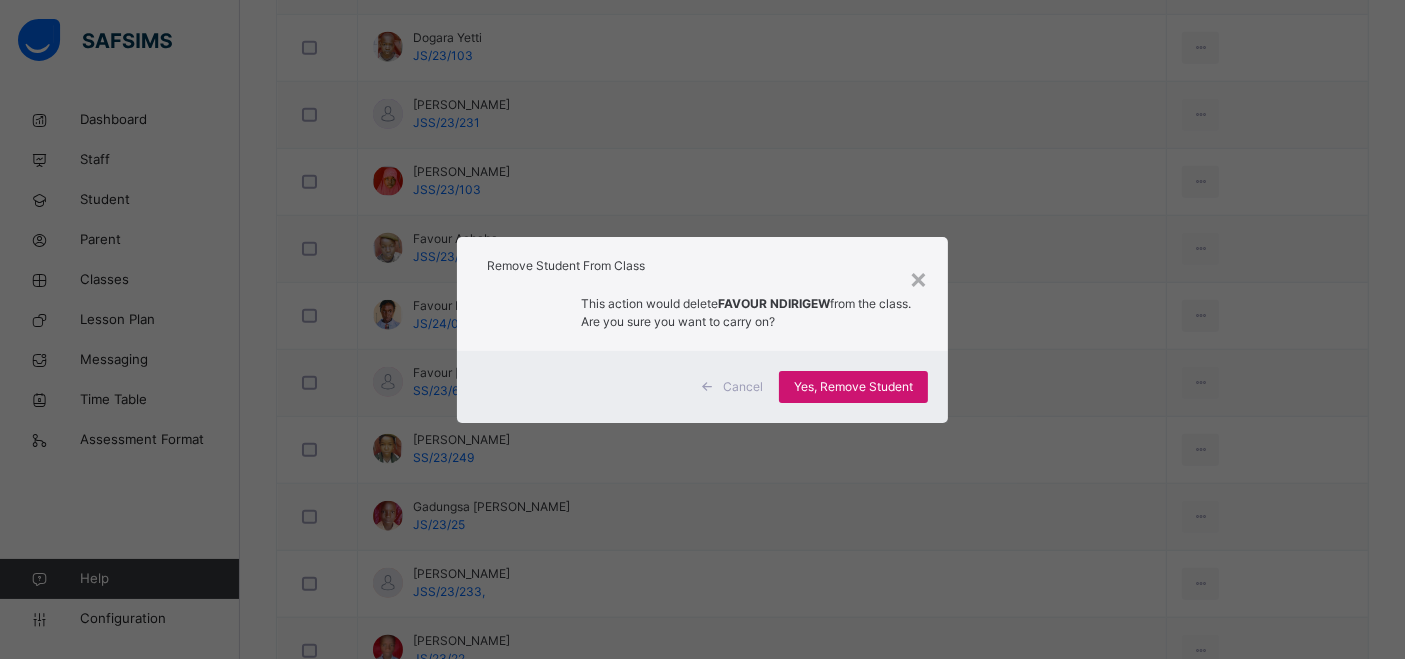 click on "Yes, Remove Student" at bounding box center [853, 387] 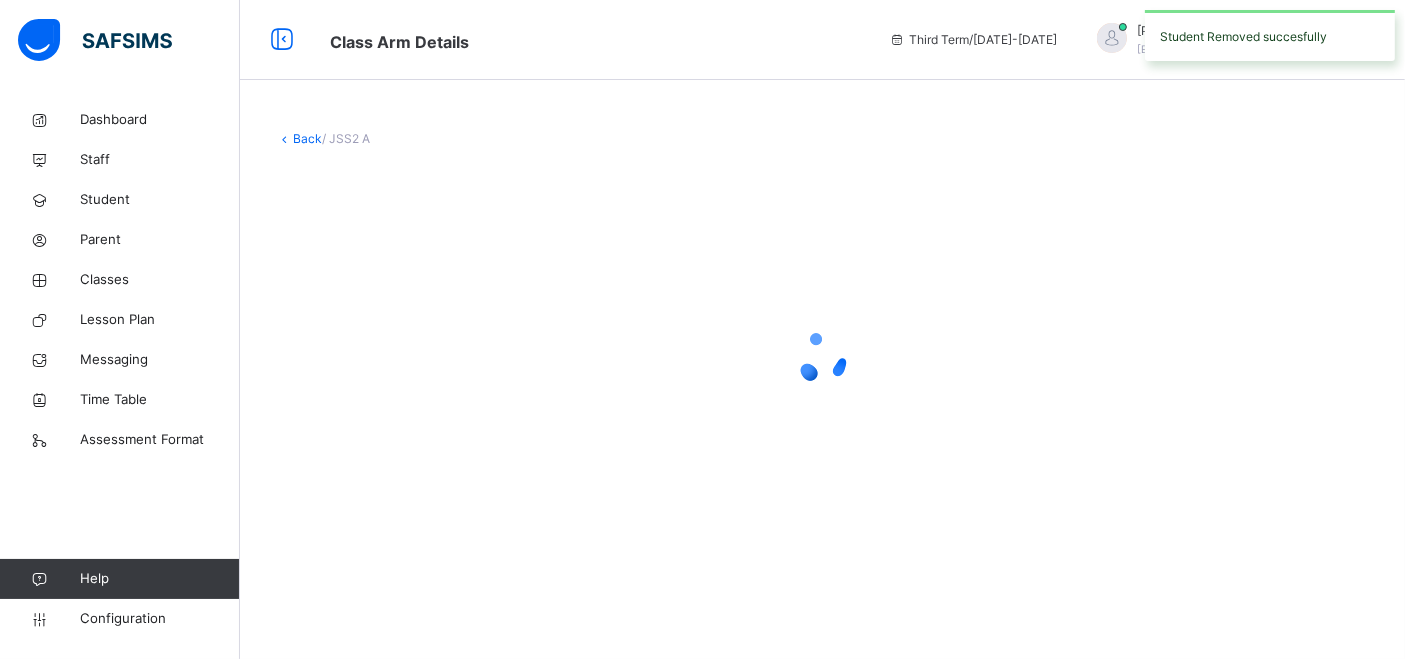 scroll, scrollTop: 0, scrollLeft: 0, axis: both 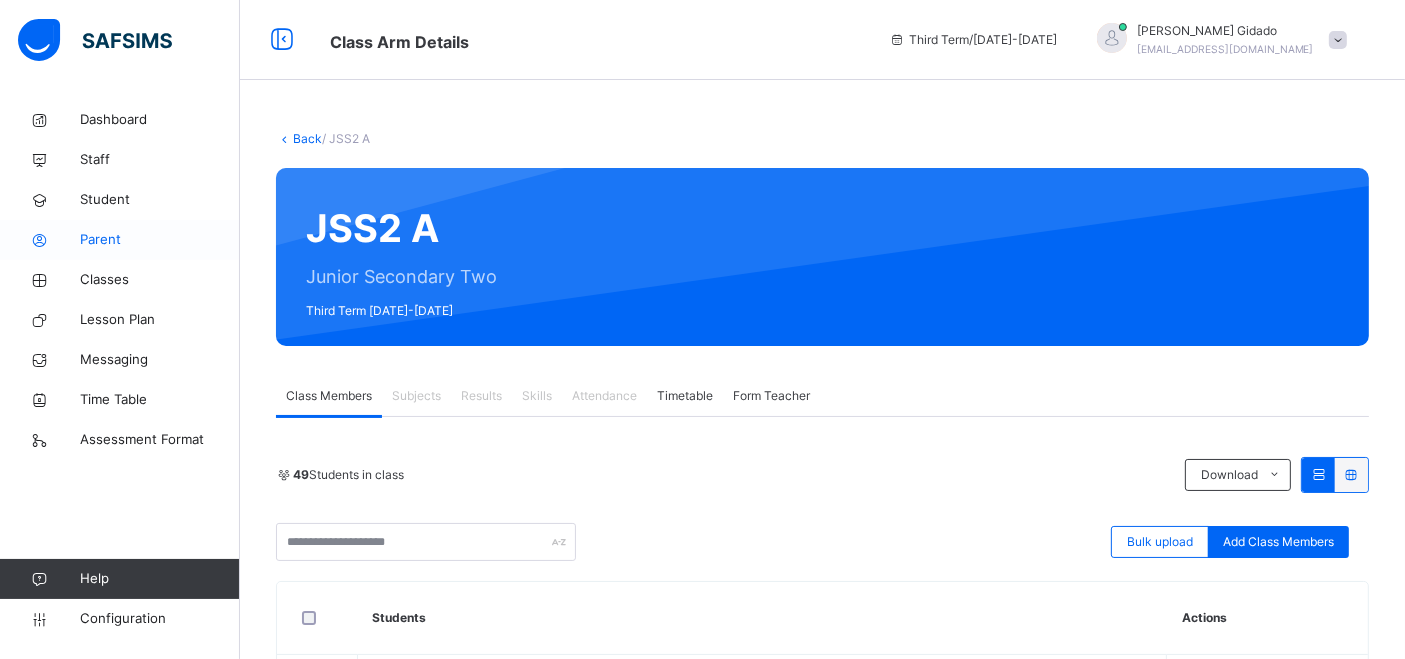 click on "Parent" at bounding box center [160, 240] 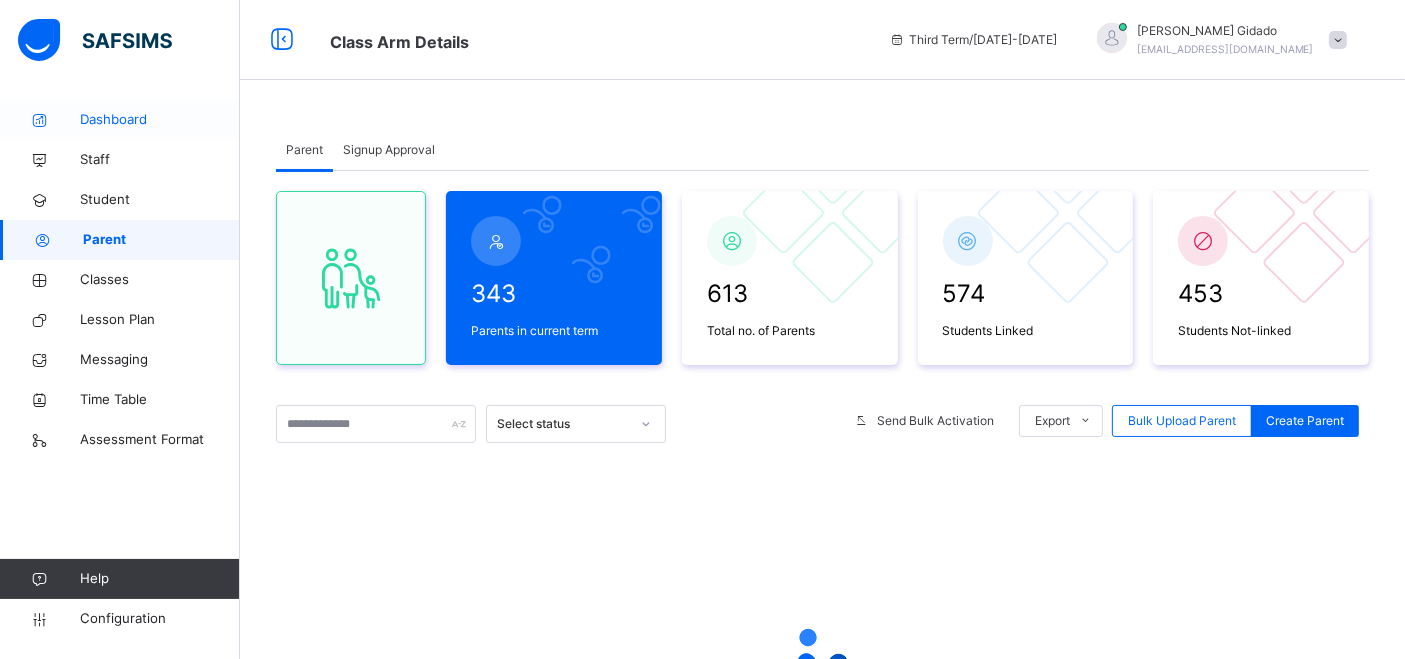 click on "Dashboard" at bounding box center [160, 120] 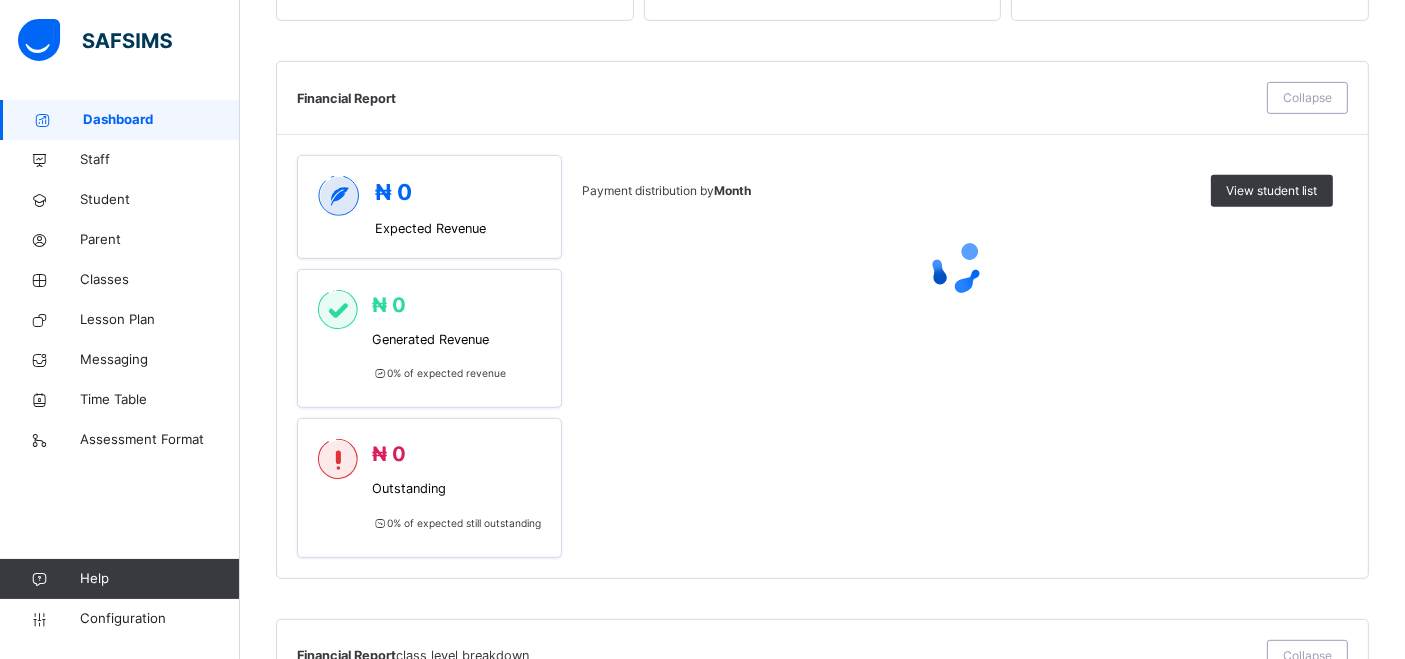 scroll, scrollTop: 777, scrollLeft: 0, axis: vertical 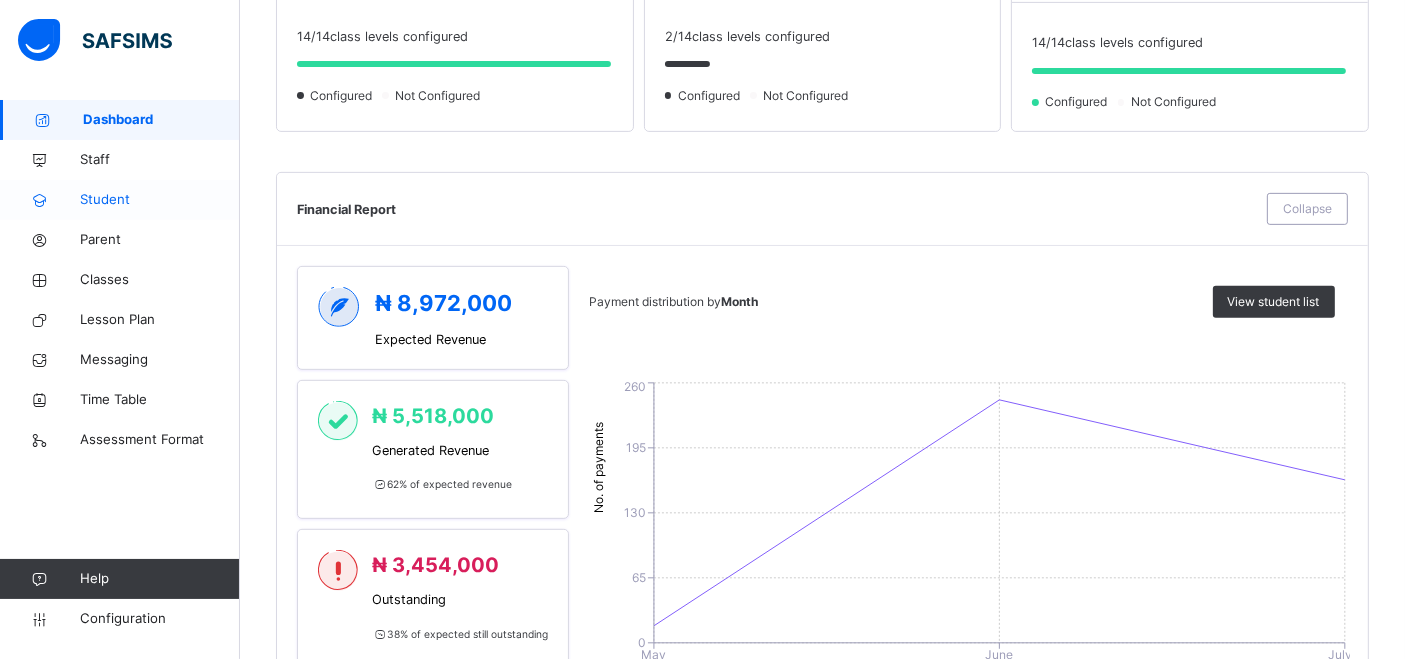 click on "Student" at bounding box center (160, 200) 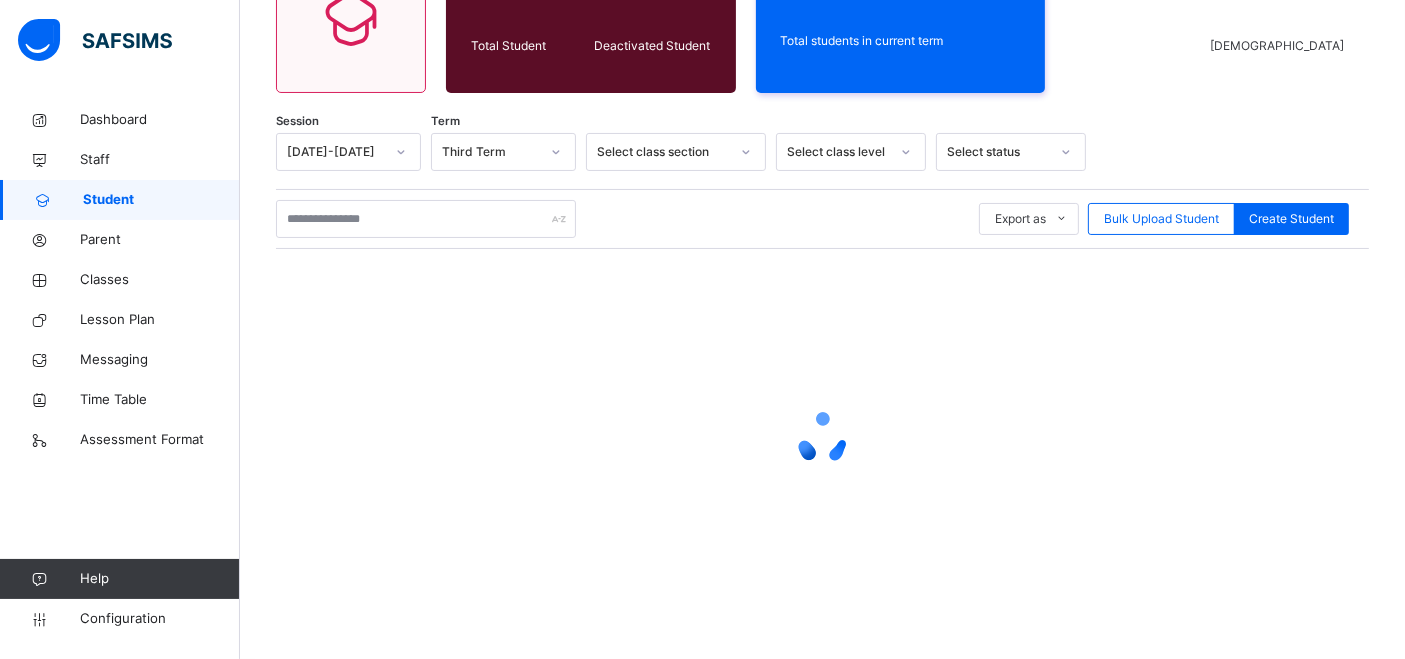 scroll, scrollTop: 230, scrollLeft: 0, axis: vertical 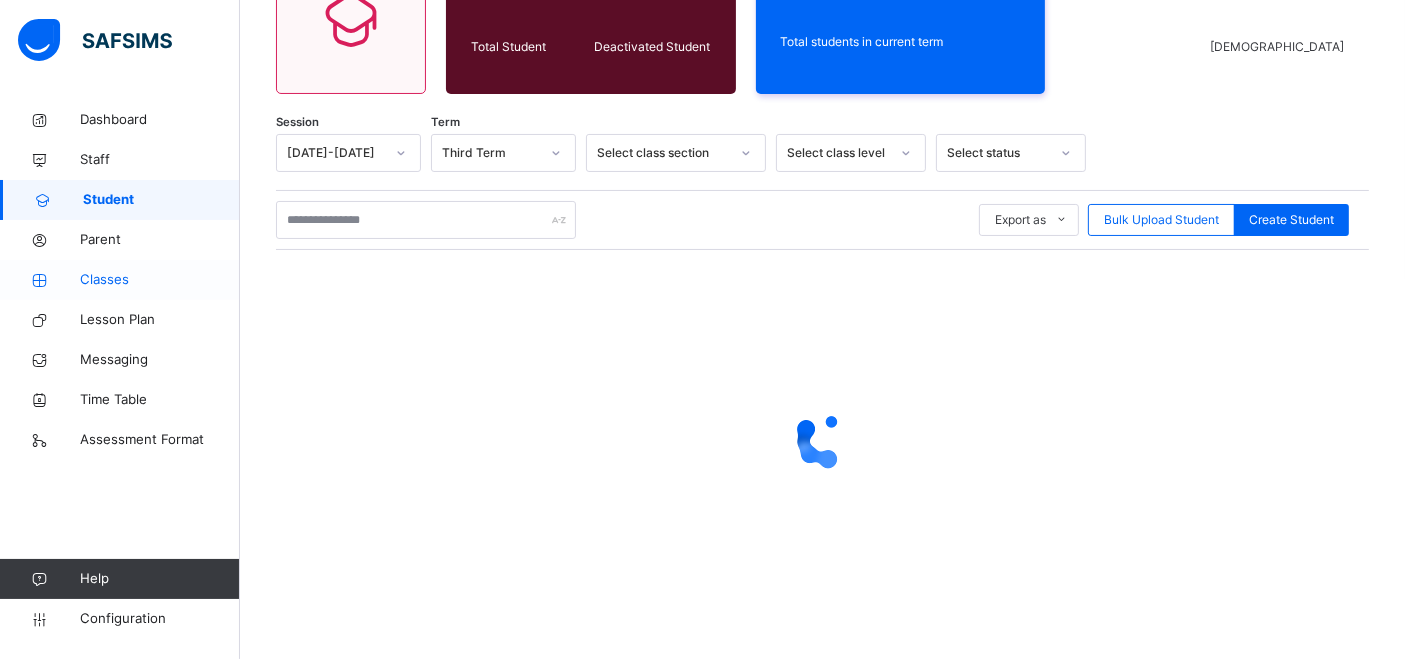 click on "Classes" at bounding box center (160, 280) 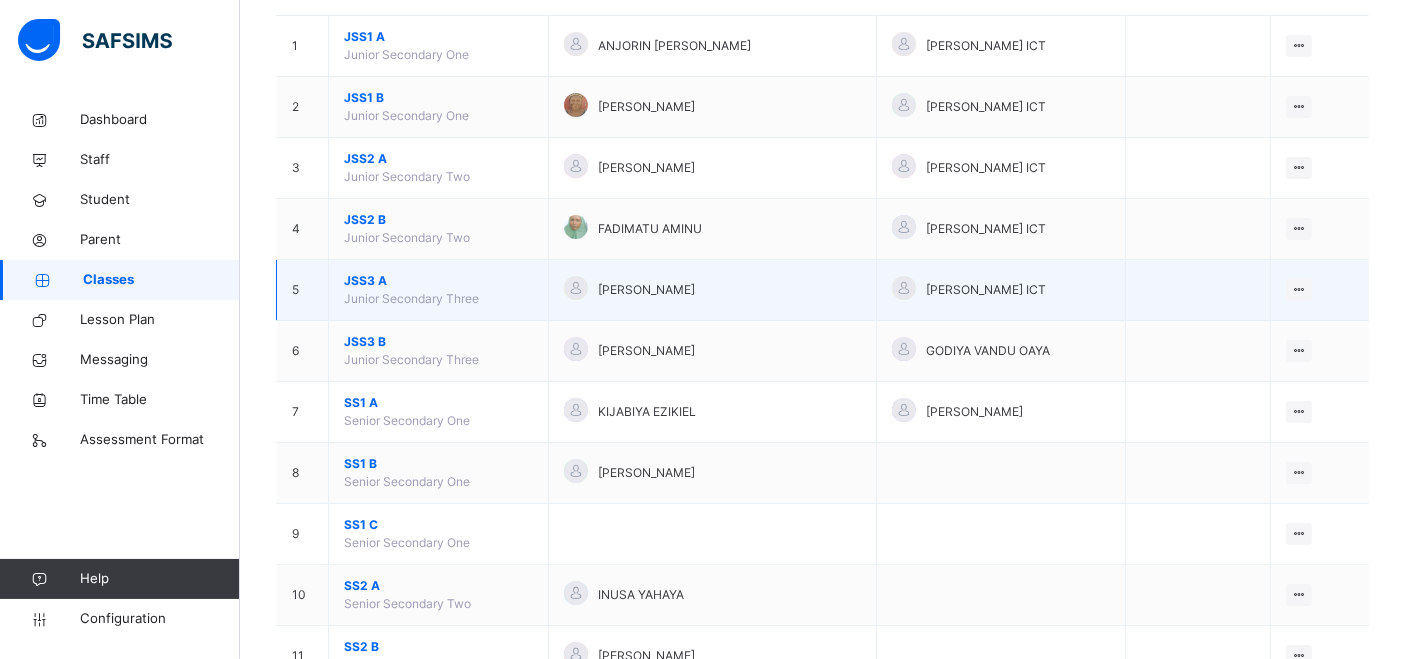 scroll, scrollTop: 333, scrollLeft: 0, axis: vertical 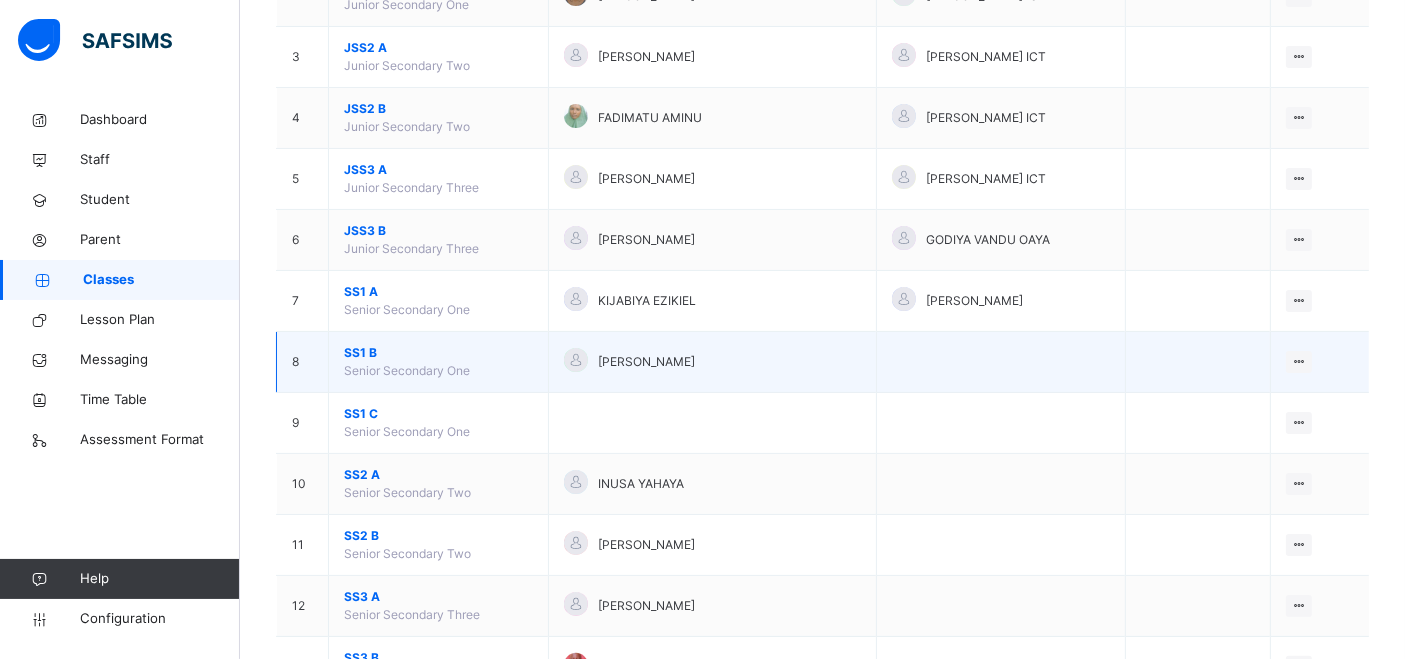 click on "SS1   B" at bounding box center (438, 353) 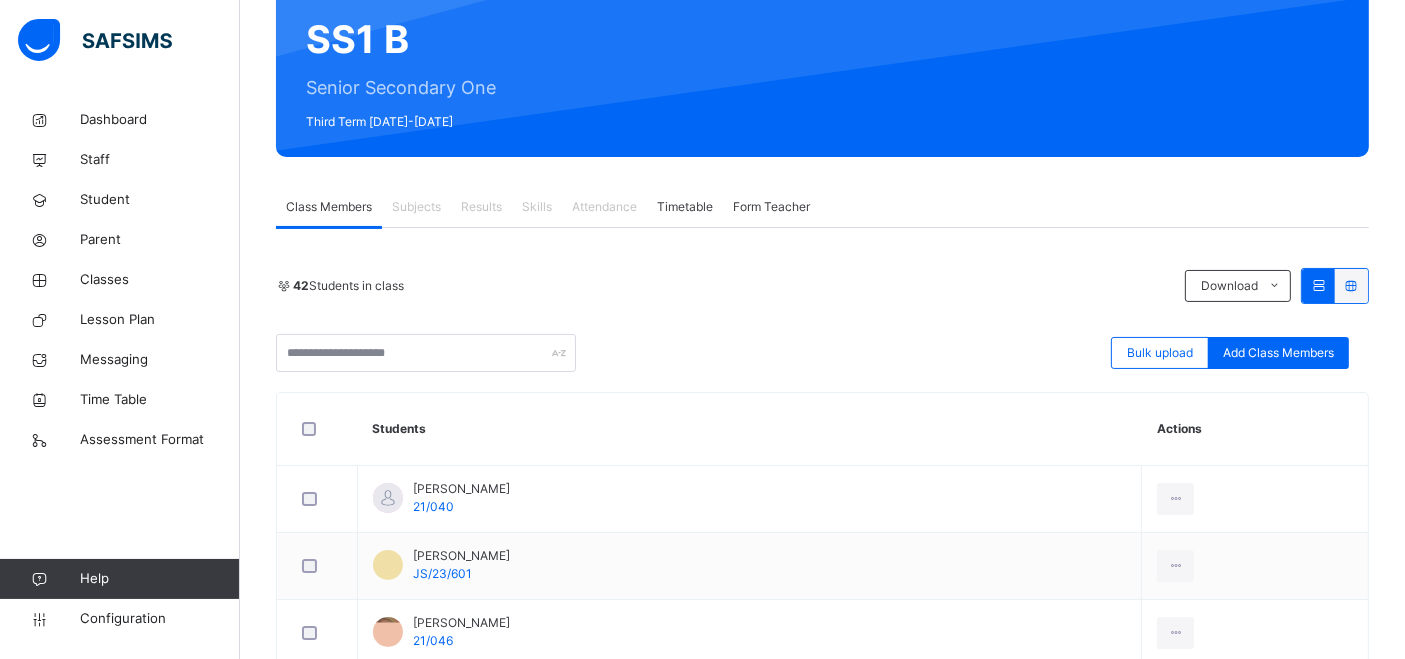 scroll, scrollTop: 222, scrollLeft: 0, axis: vertical 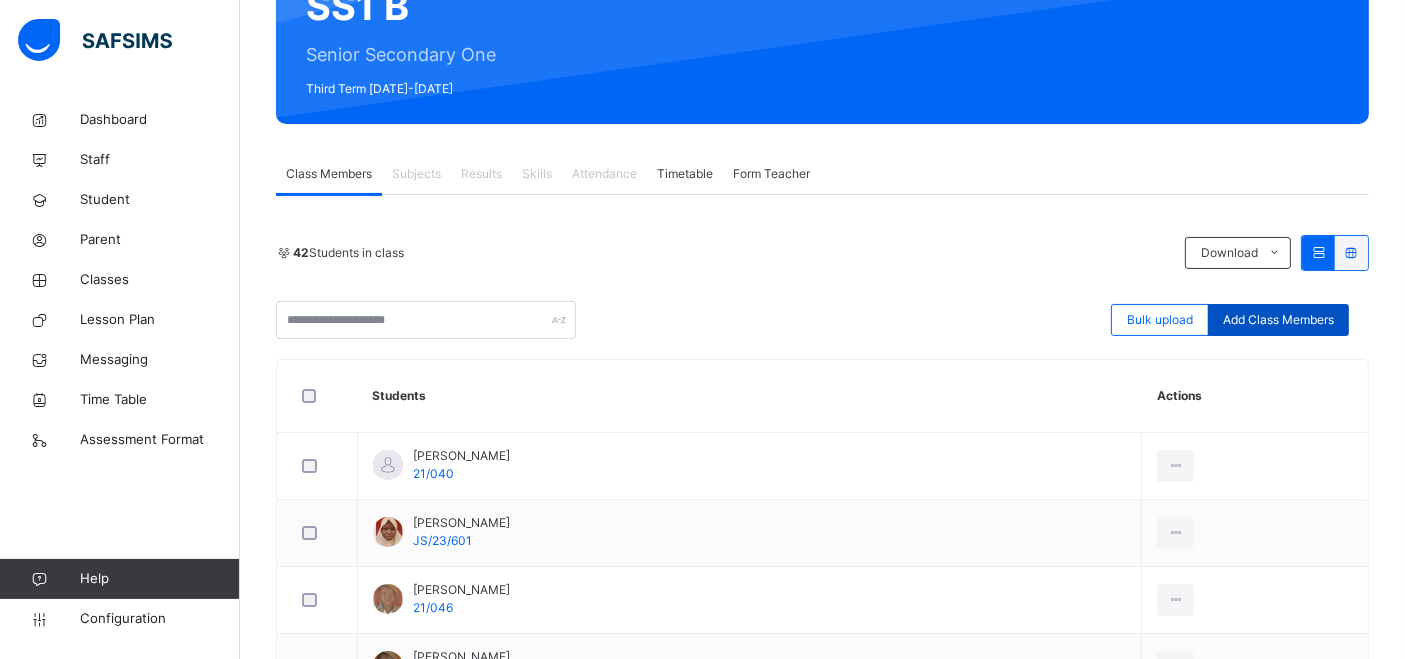 click on "Add Class Members" at bounding box center (1278, 320) 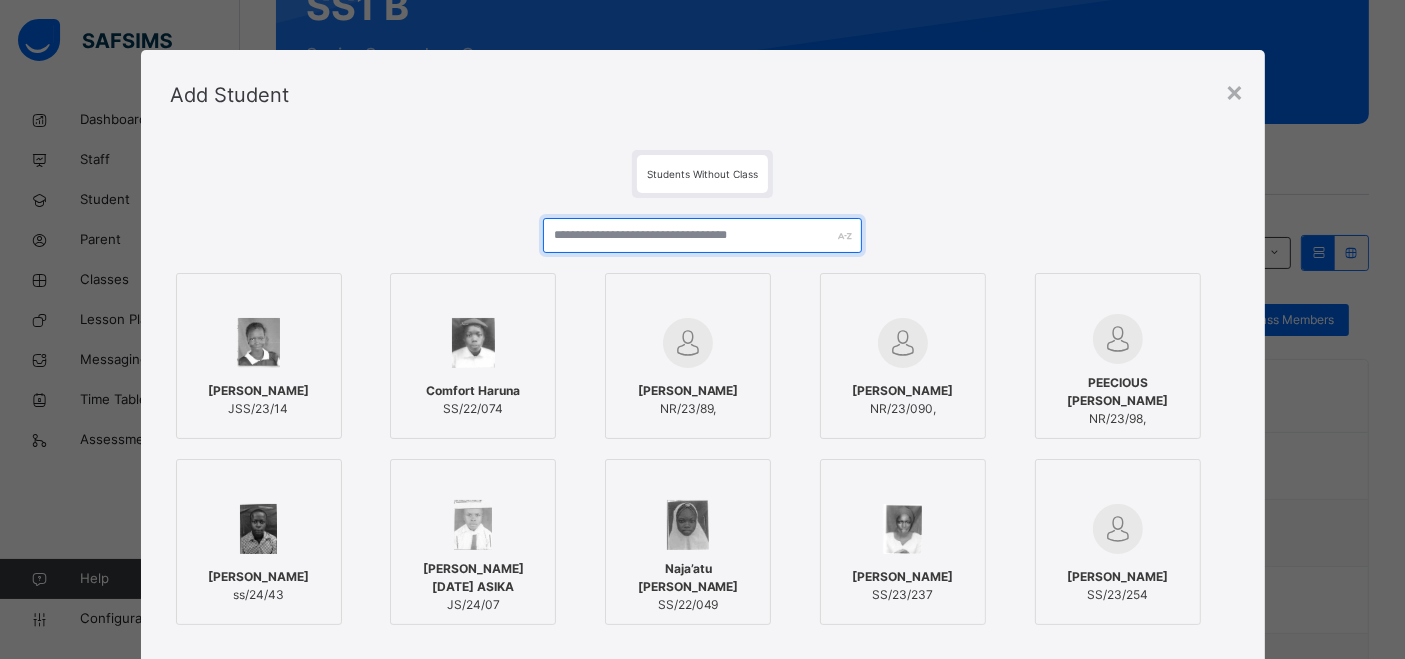 click at bounding box center (702, 235) 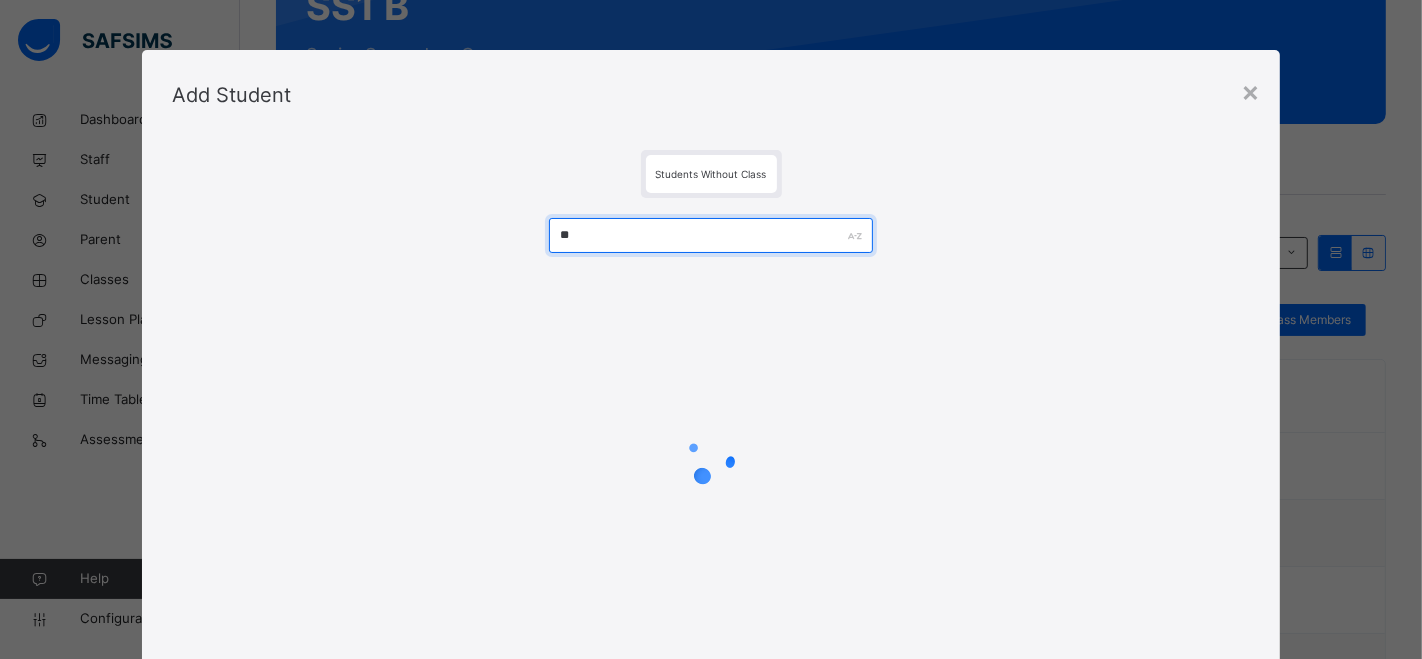 type on "*" 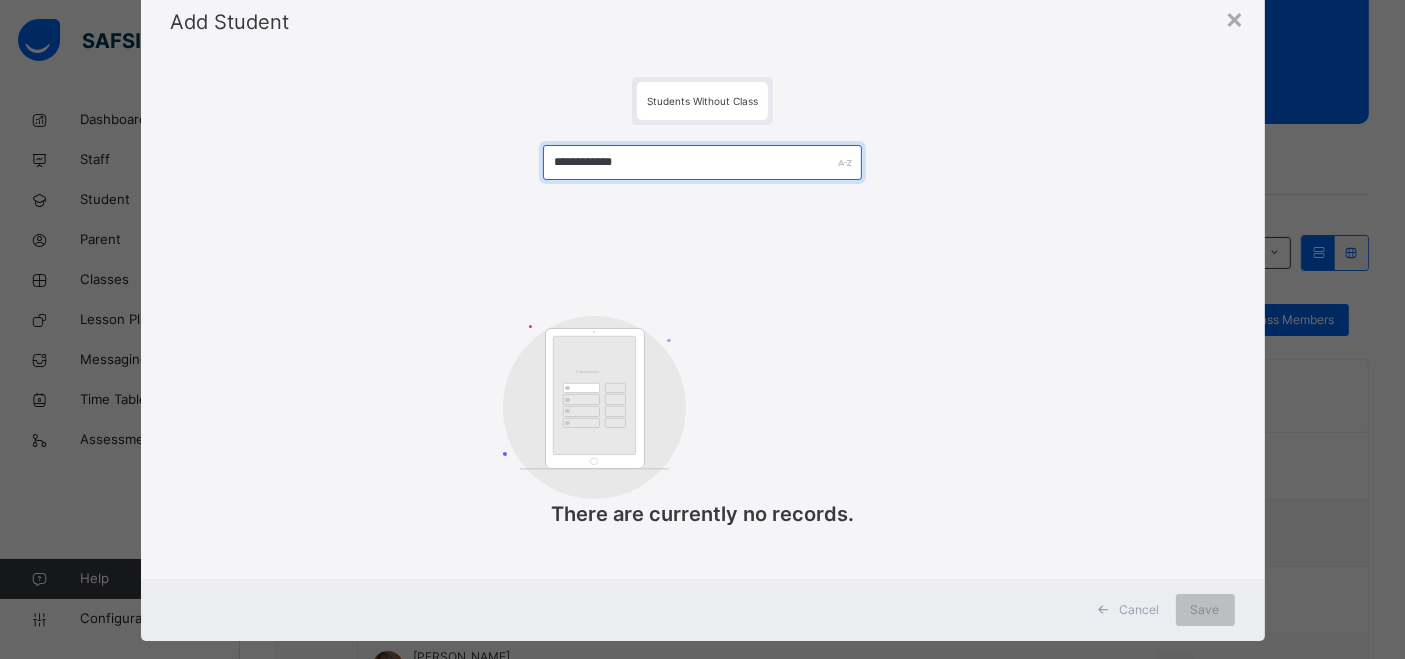 scroll, scrollTop: 106, scrollLeft: 0, axis: vertical 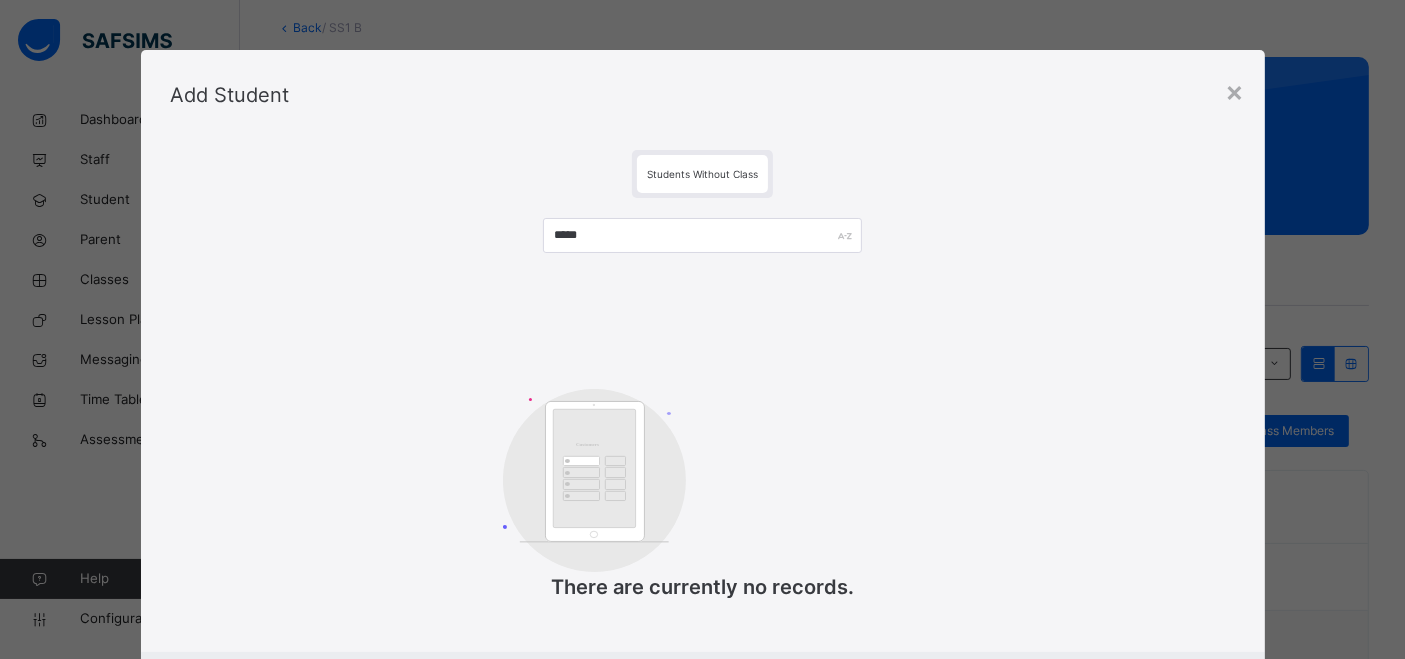 click on "Students Without Class" at bounding box center (702, 174) 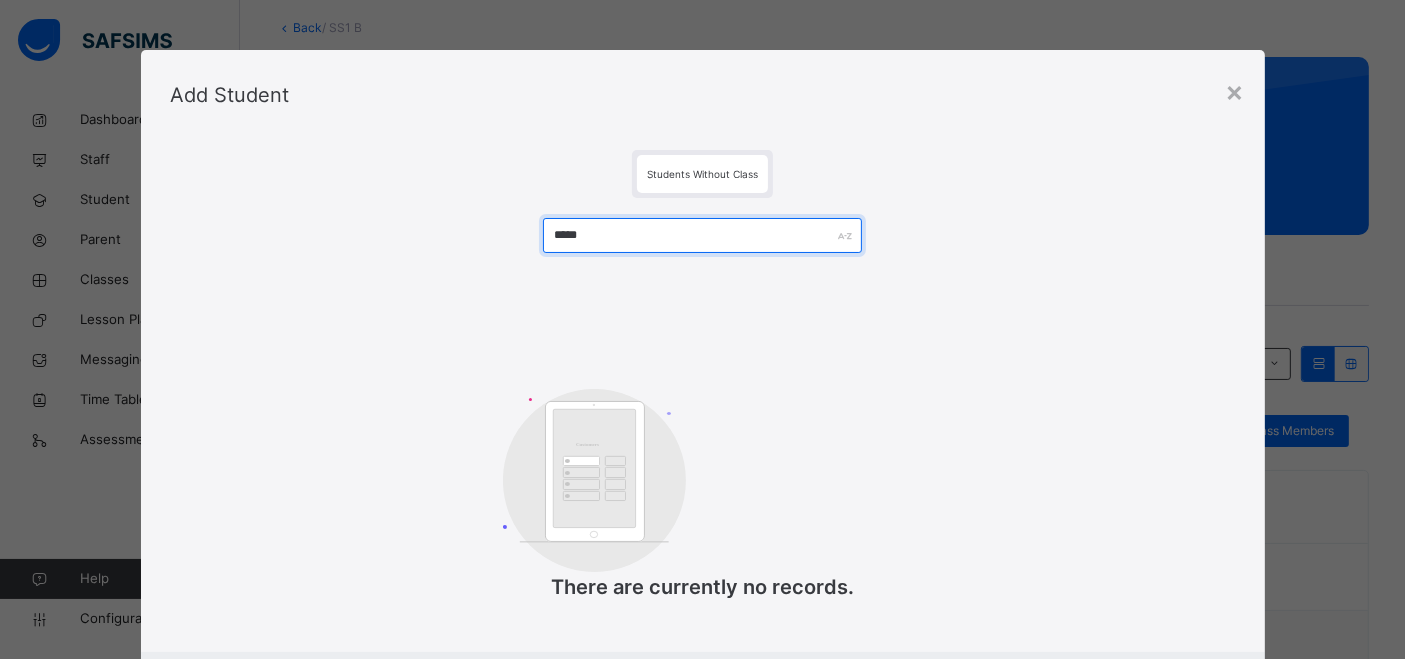 click on "****" at bounding box center [702, 235] 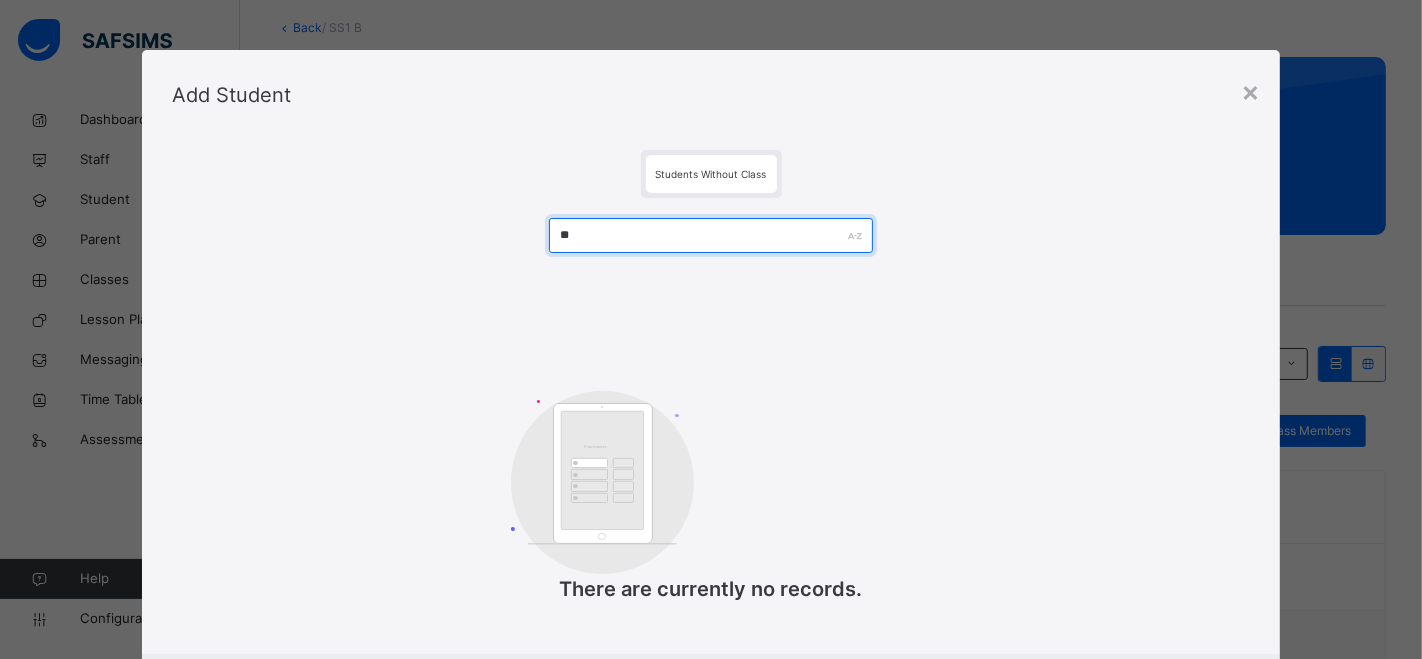 type on "*" 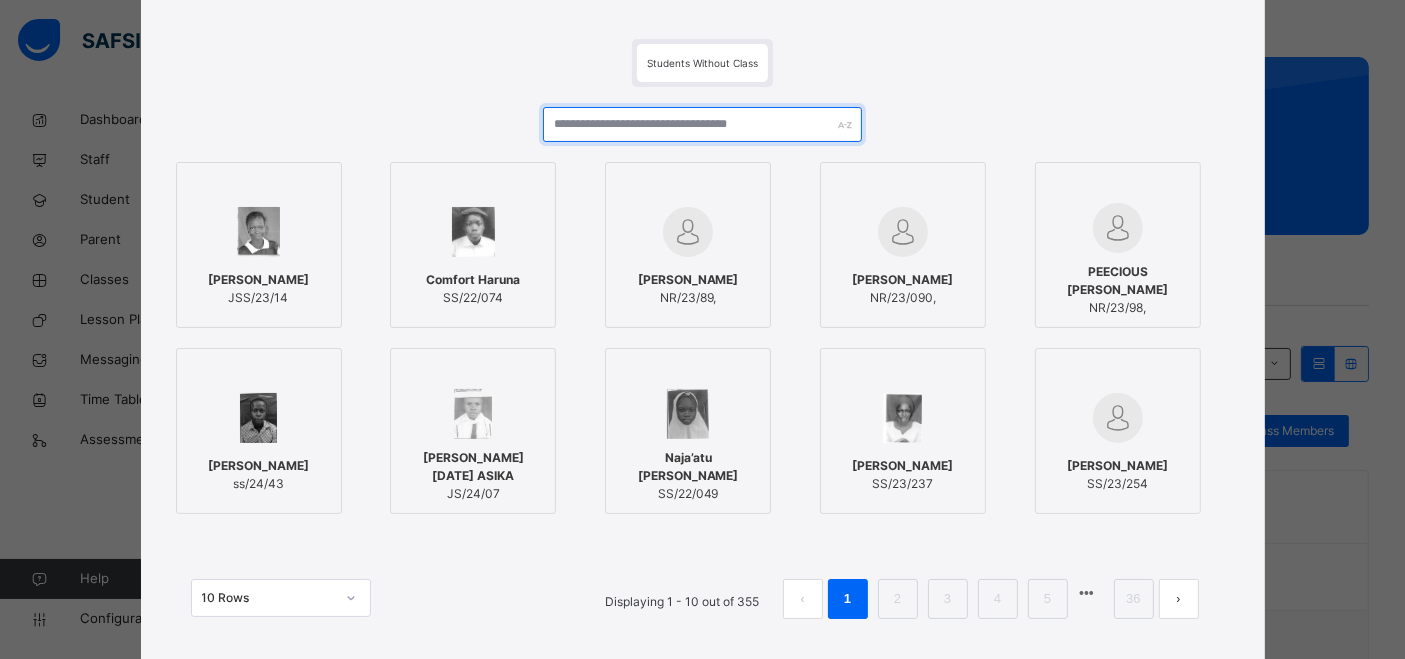 scroll, scrollTop: 222, scrollLeft: 0, axis: vertical 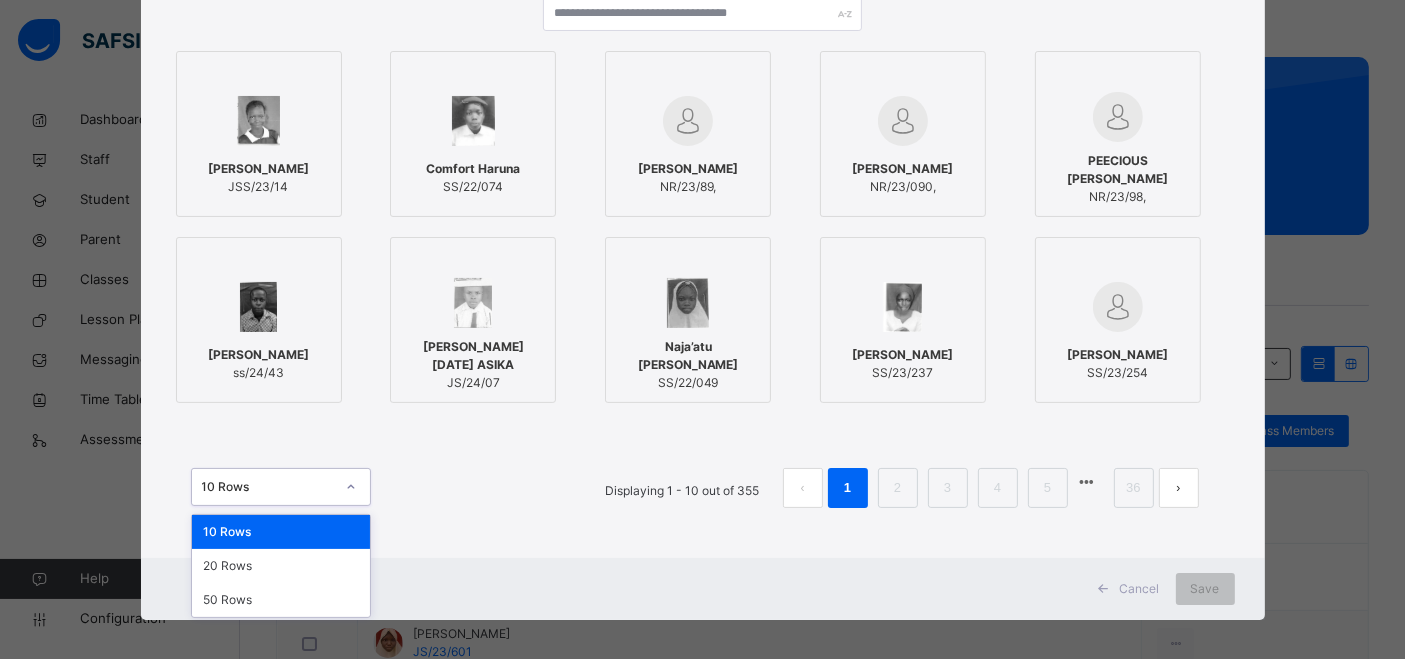 click at bounding box center [351, 487] 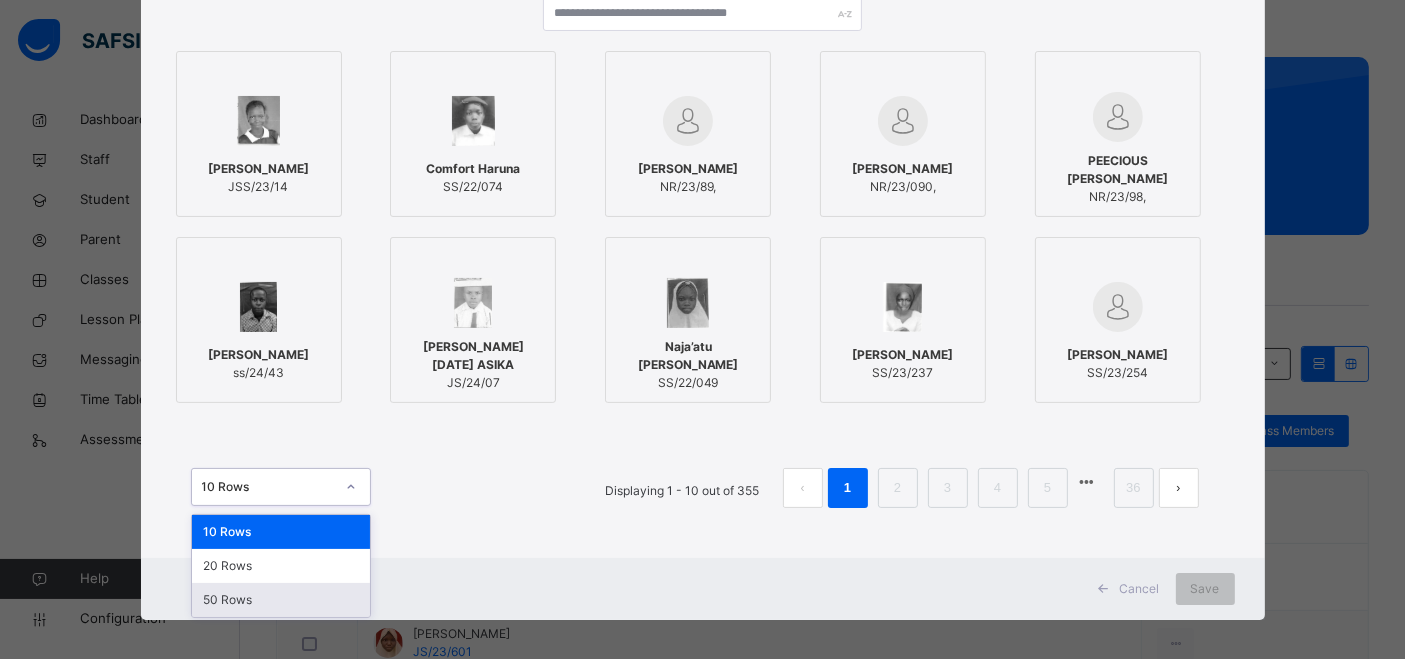 click on "50 Rows" at bounding box center [281, 600] 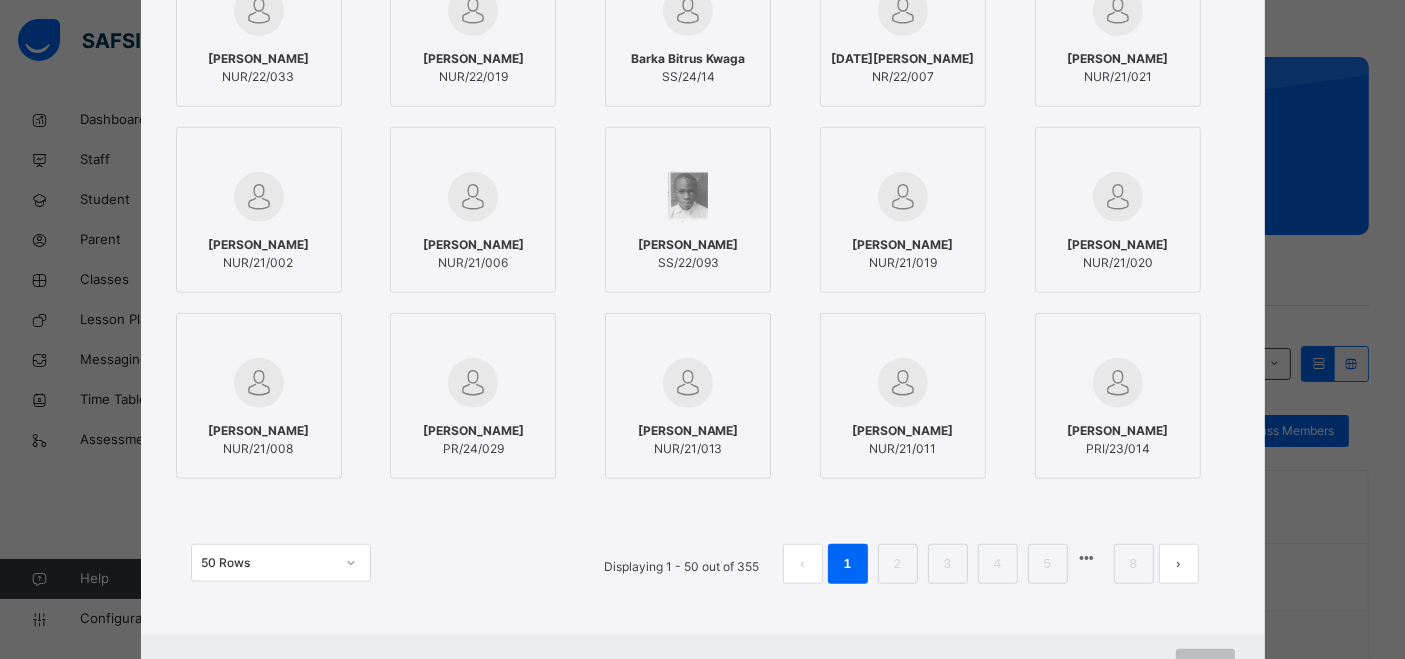scroll, scrollTop: 1666, scrollLeft: 0, axis: vertical 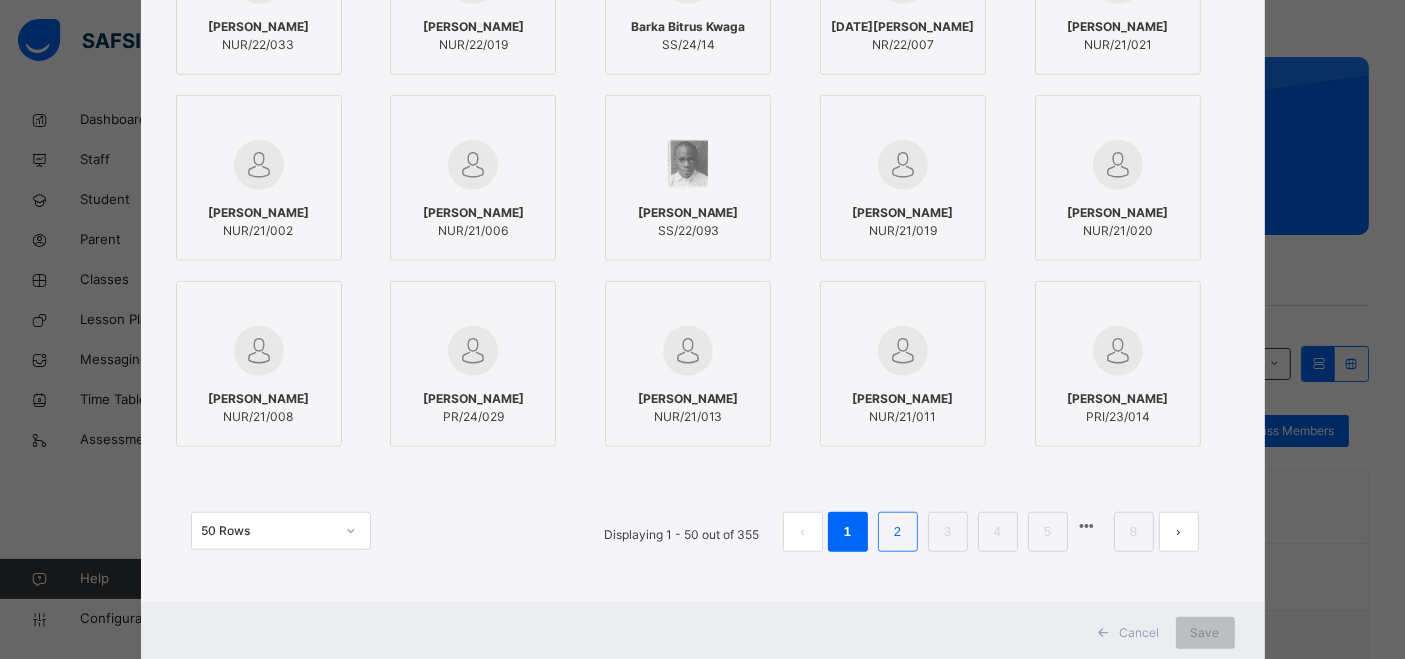 click on "2" at bounding box center (898, 532) 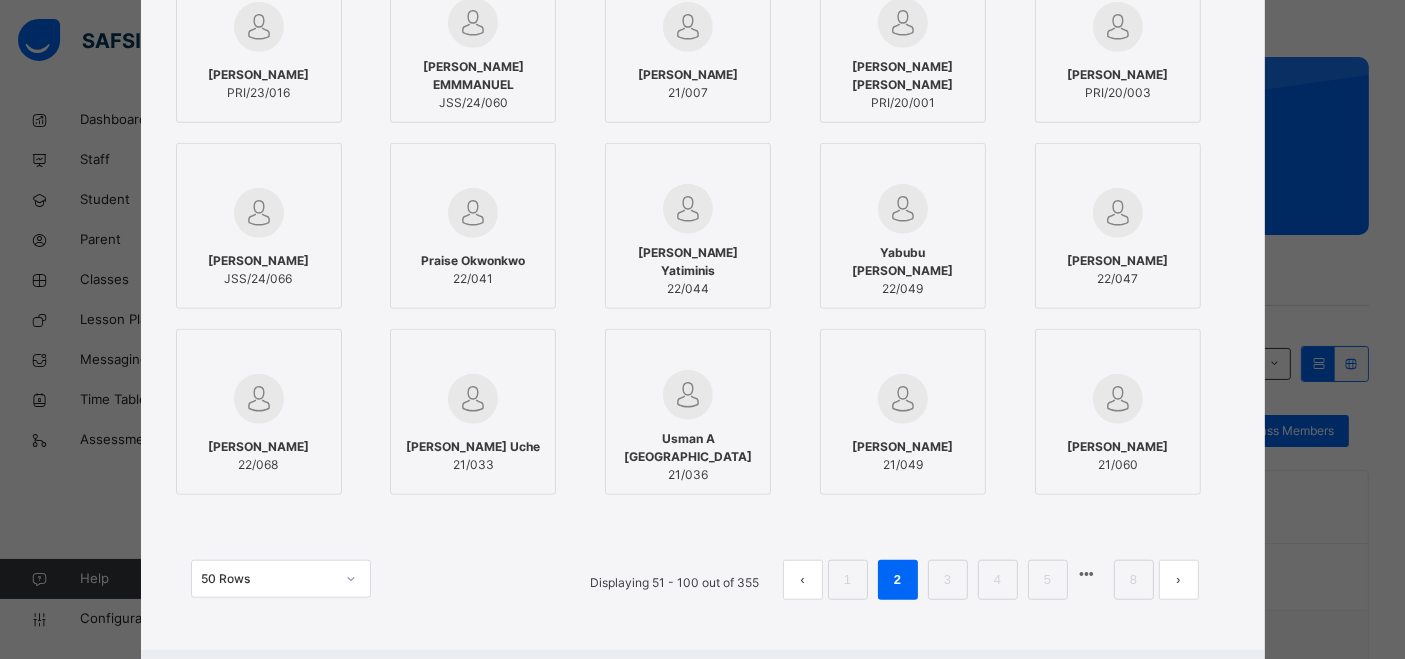 scroll, scrollTop: 1666, scrollLeft: 0, axis: vertical 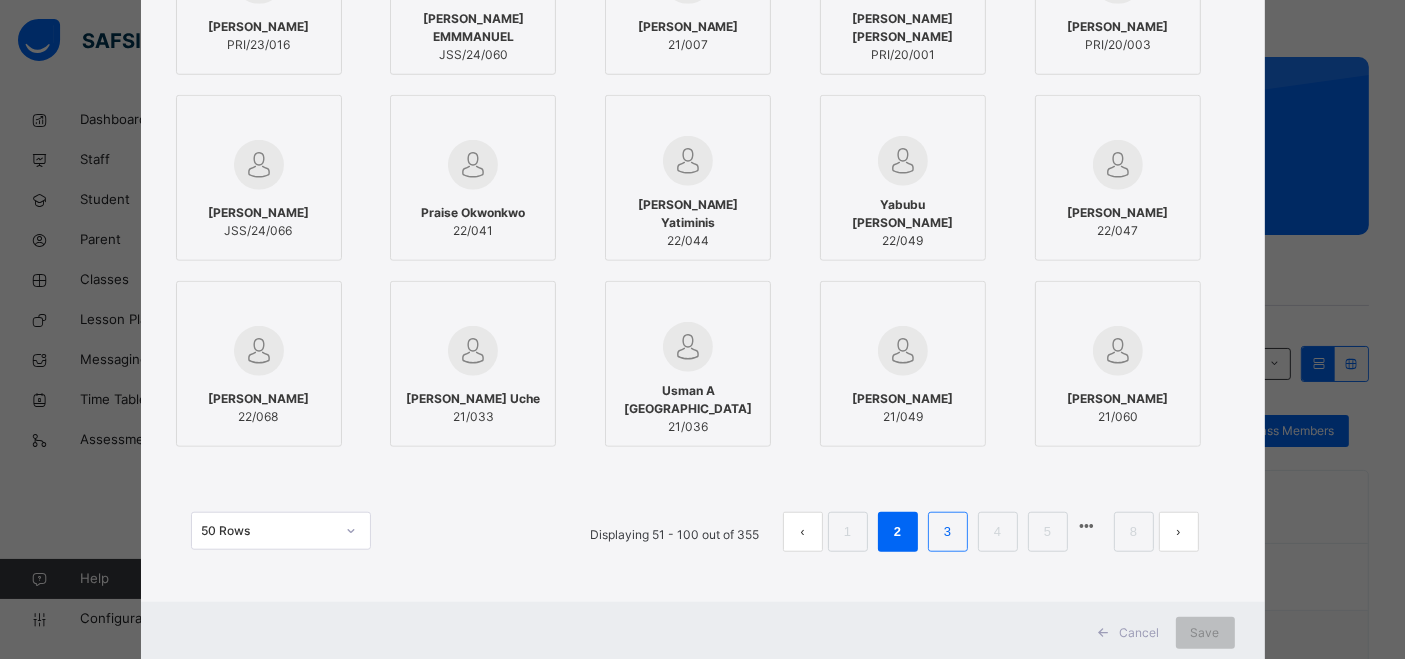 click on "3" at bounding box center (947, 532) 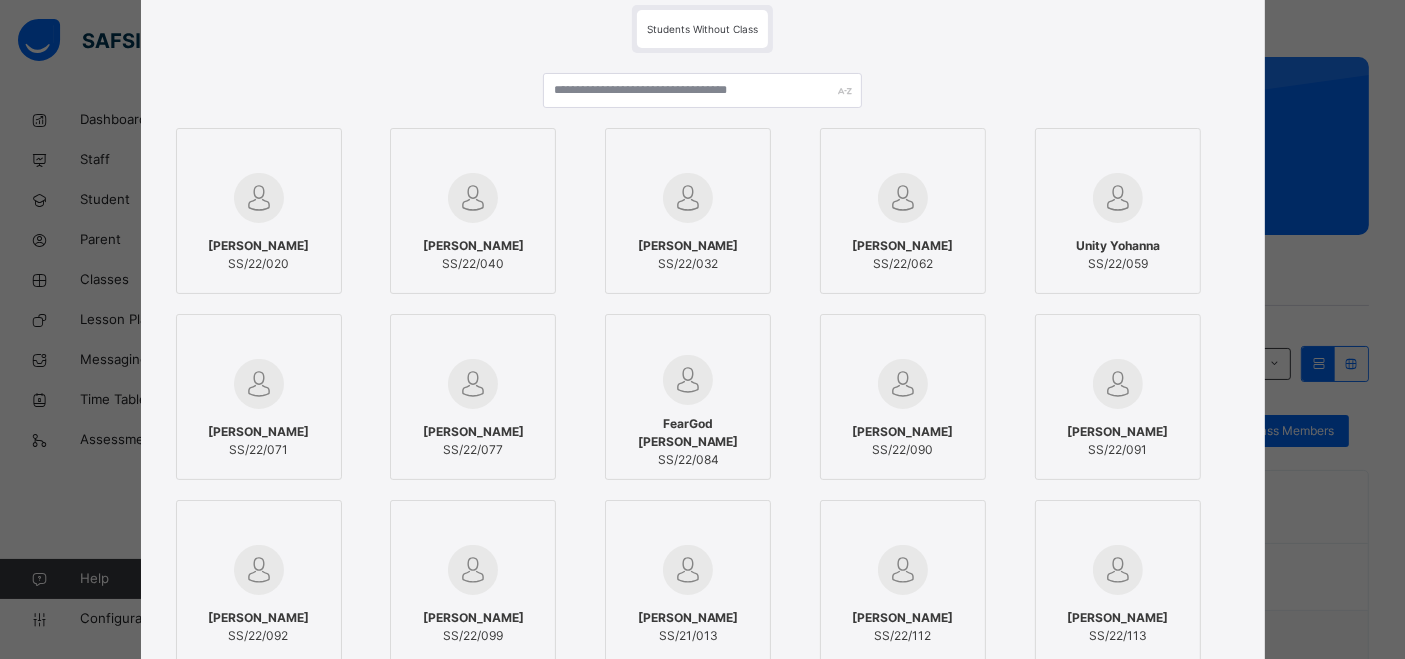 scroll, scrollTop: 111, scrollLeft: 0, axis: vertical 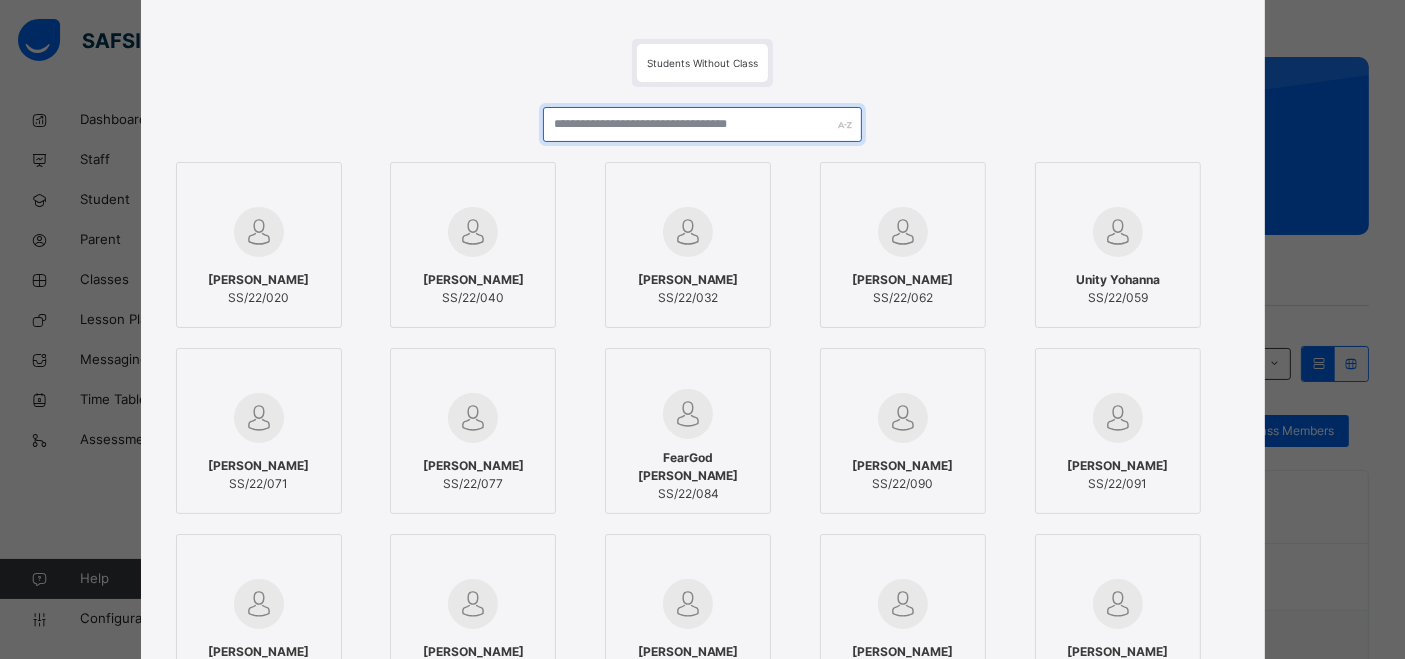 click at bounding box center [702, 124] 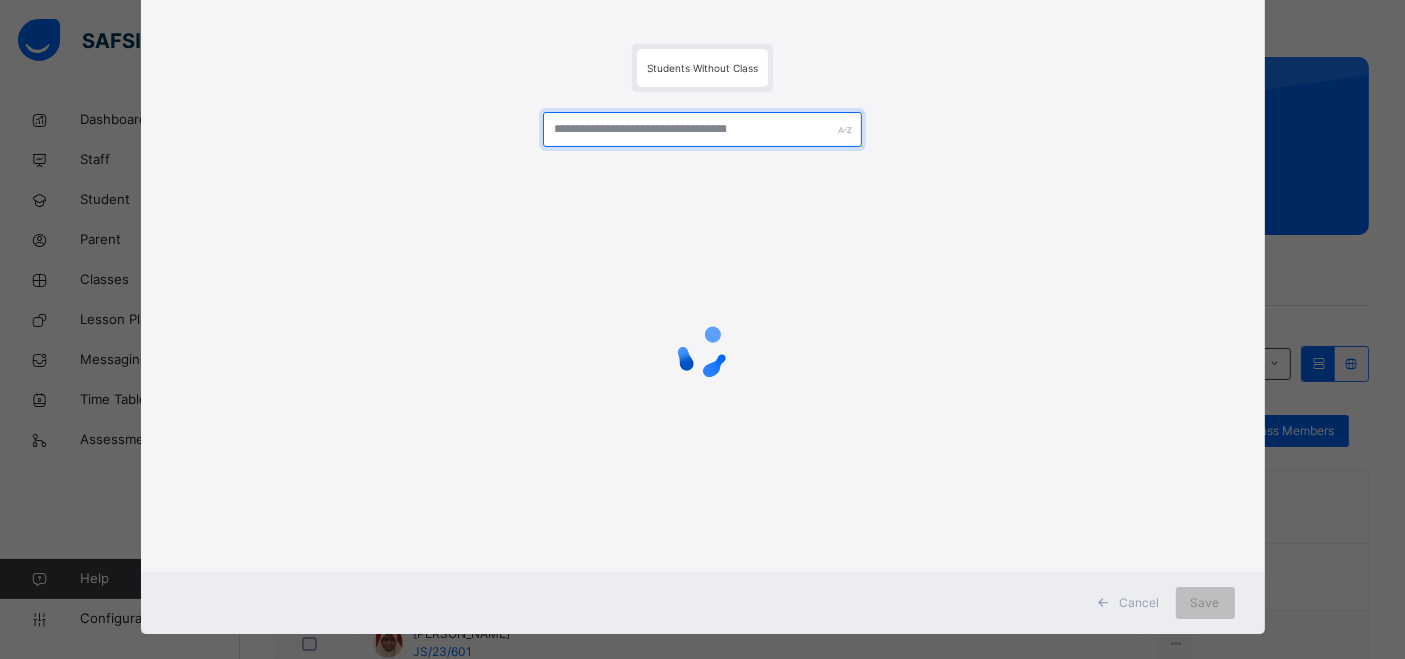 scroll, scrollTop: 111, scrollLeft: 0, axis: vertical 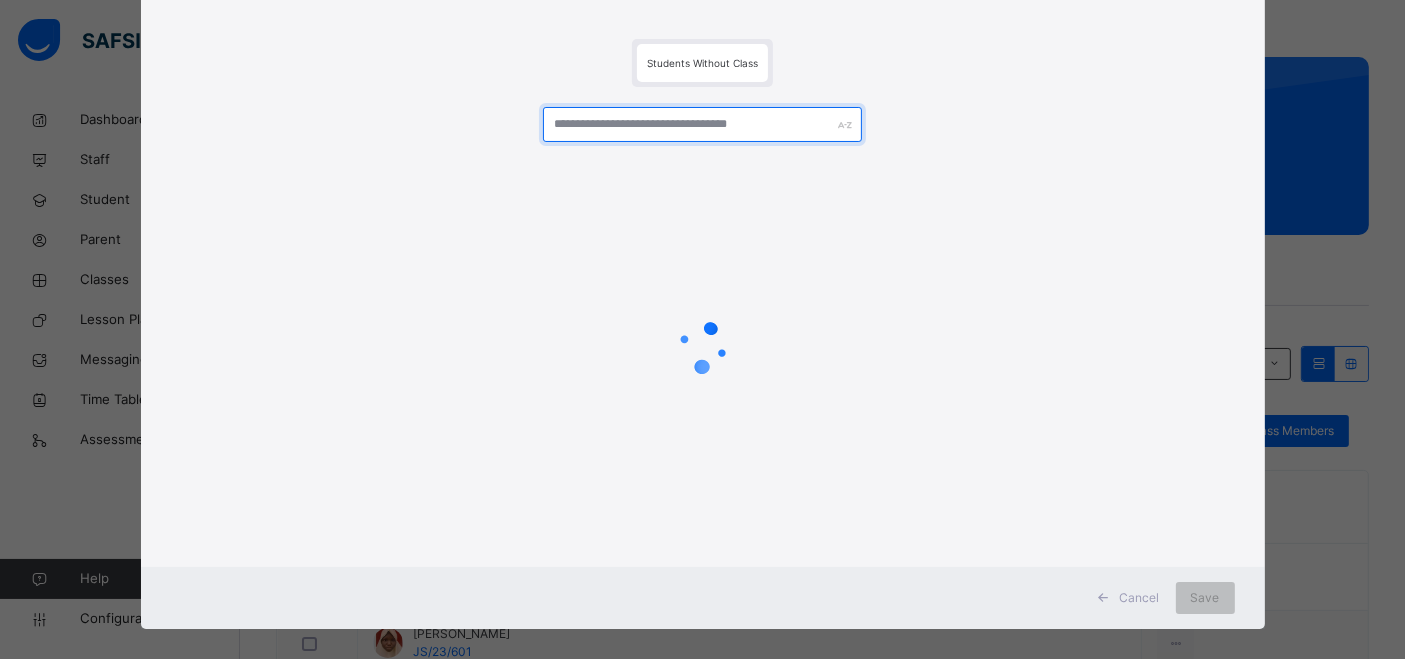 type on "*" 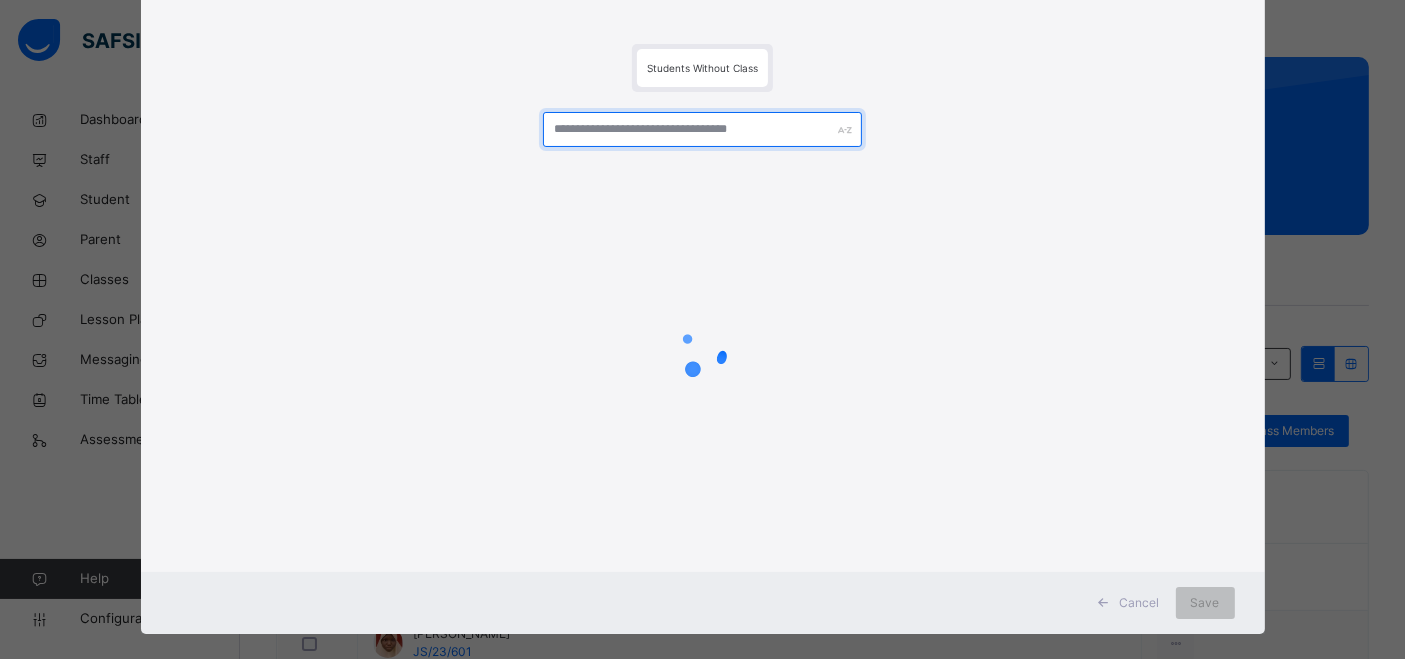 scroll, scrollTop: 111, scrollLeft: 0, axis: vertical 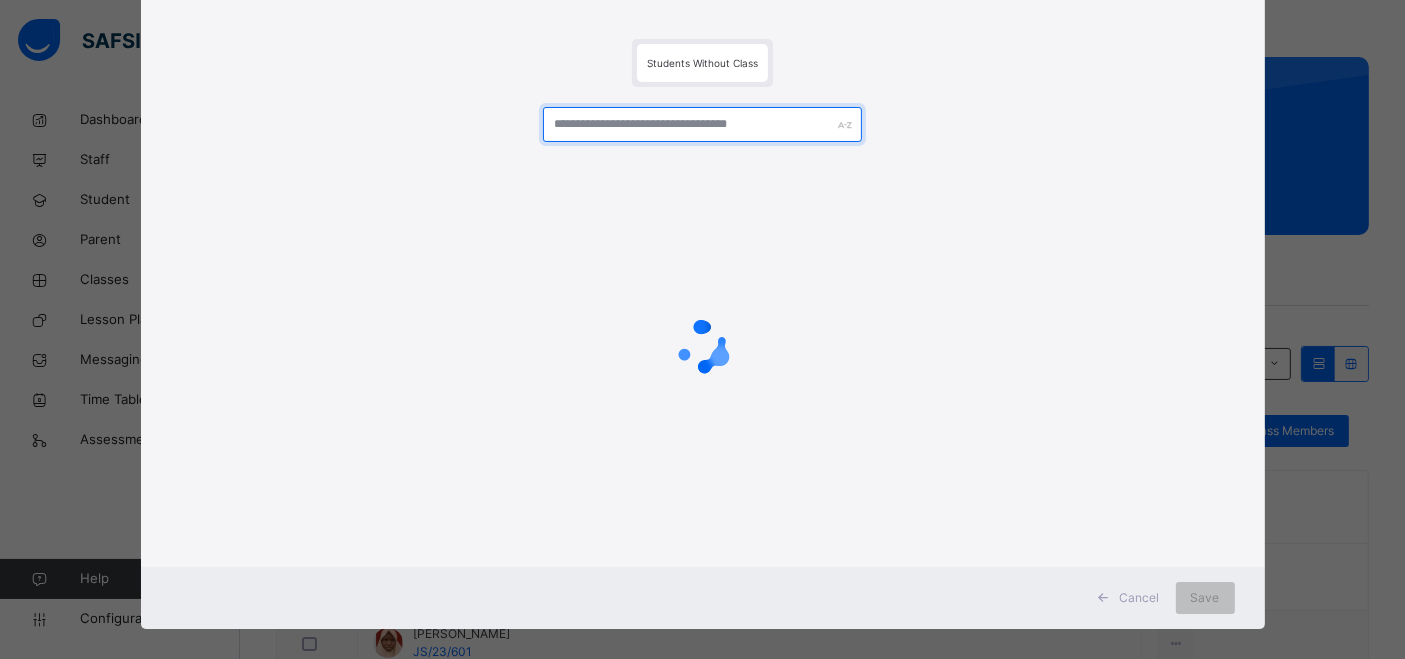 type on "*" 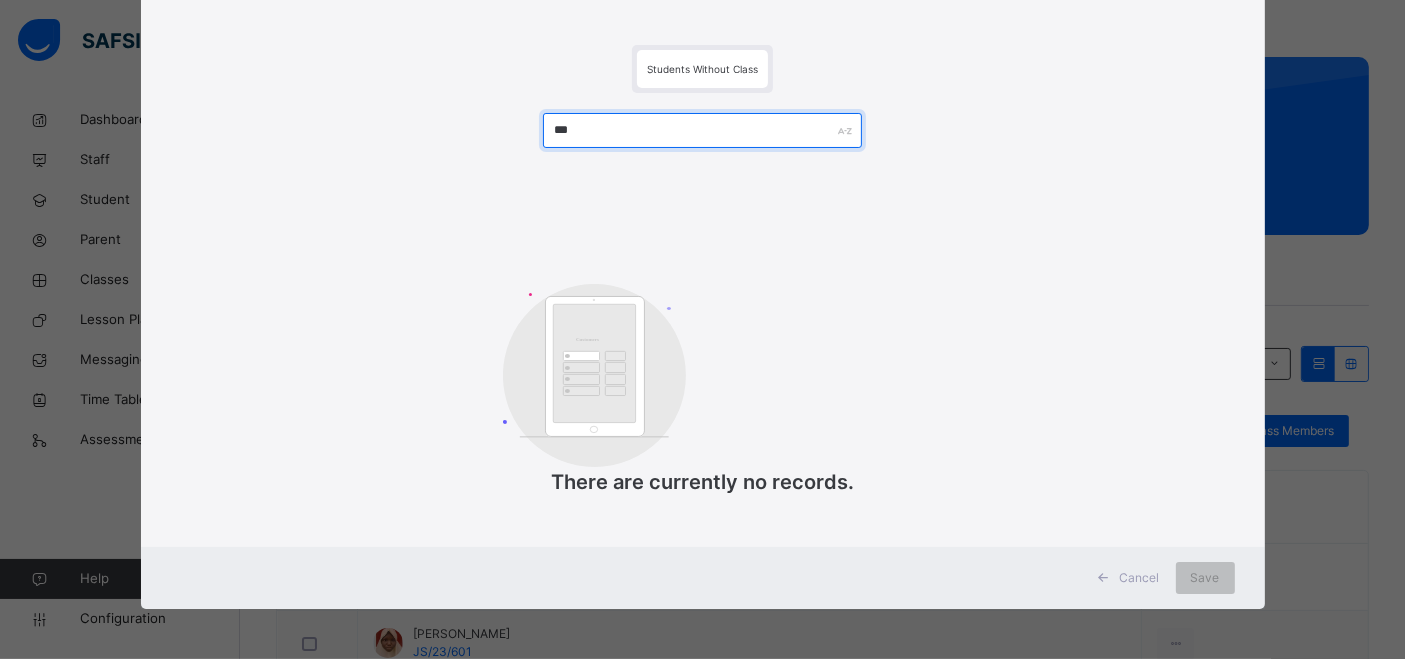 scroll, scrollTop: 106, scrollLeft: 0, axis: vertical 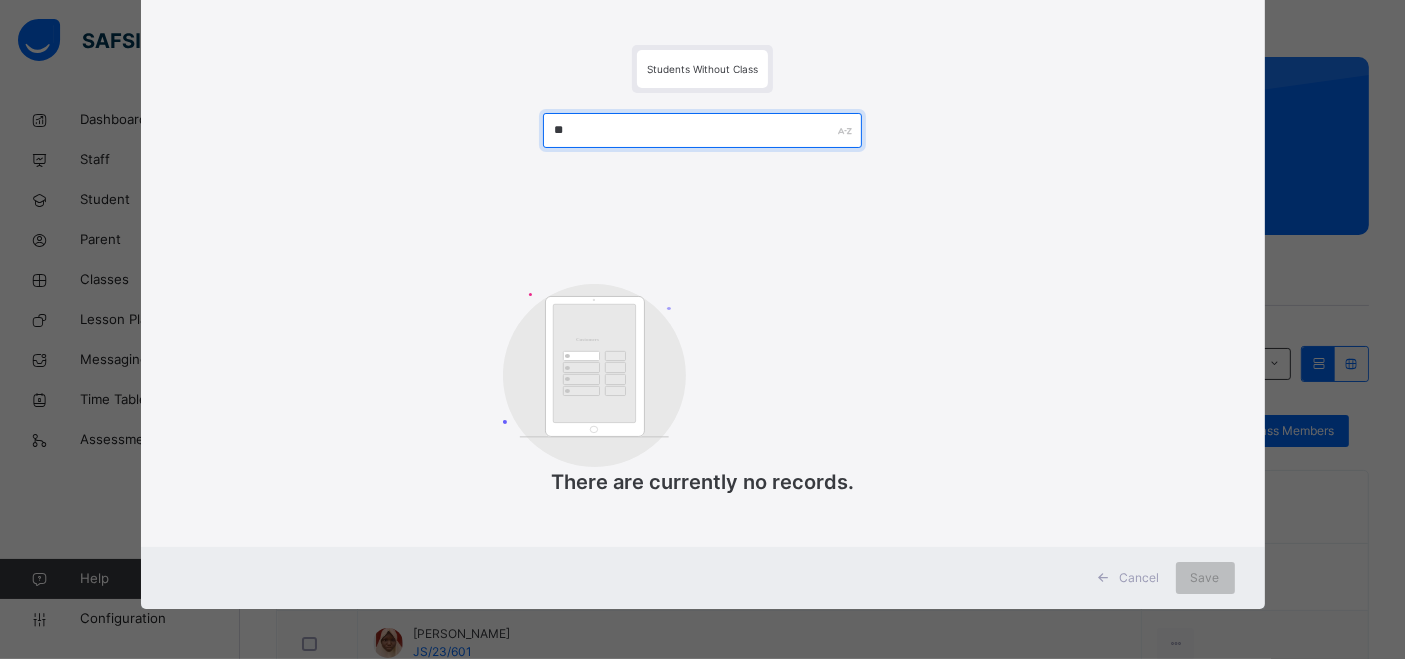 type on "*" 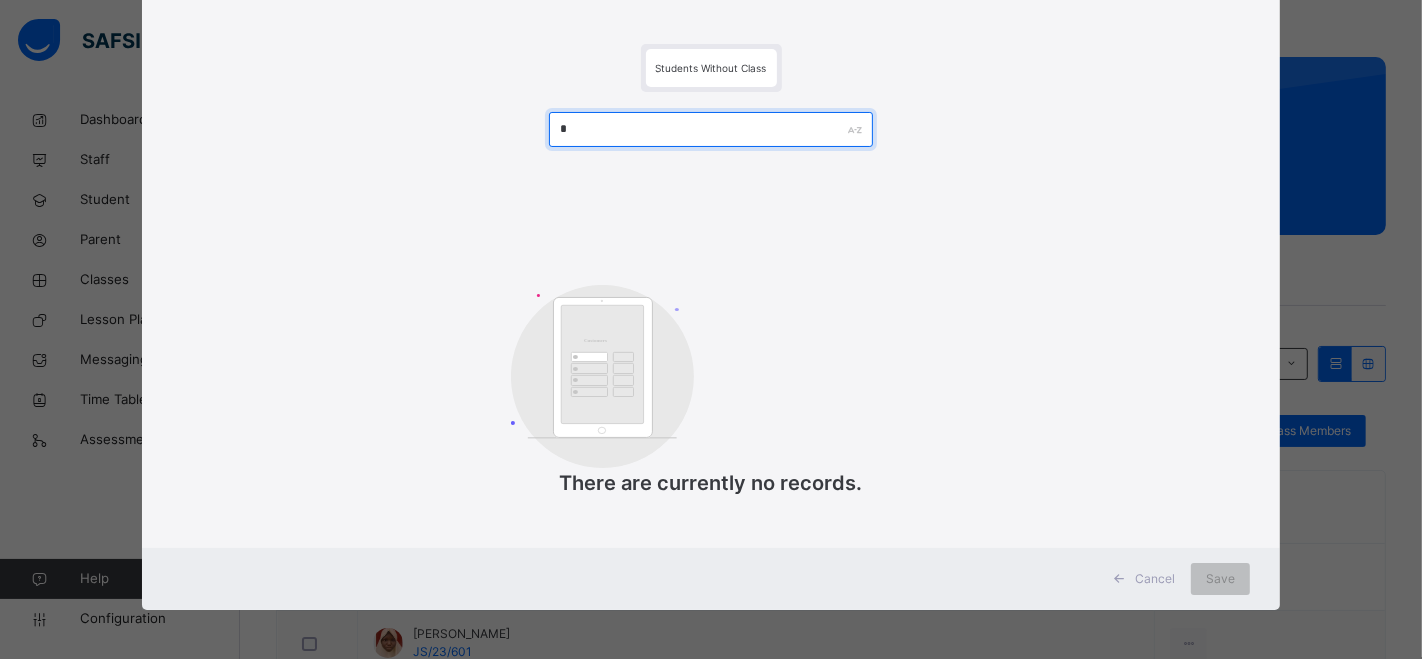 type 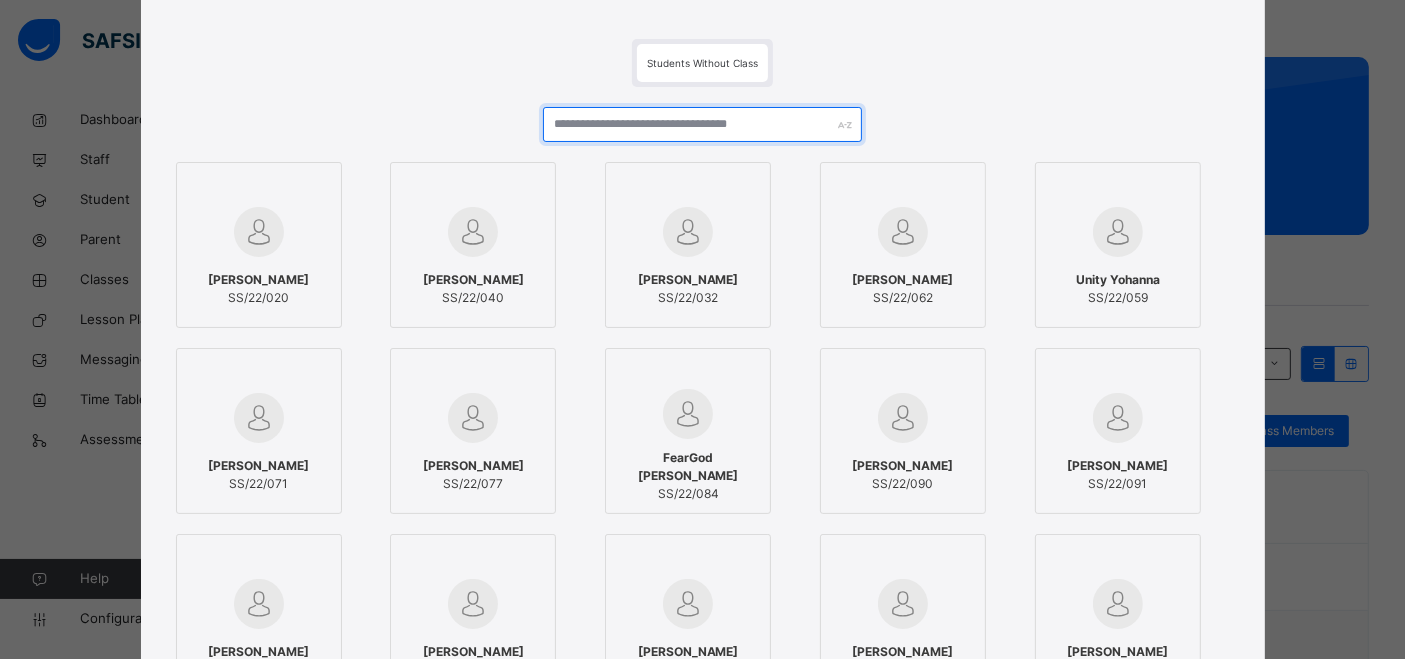 scroll, scrollTop: 0, scrollLeft: 0, axis: both 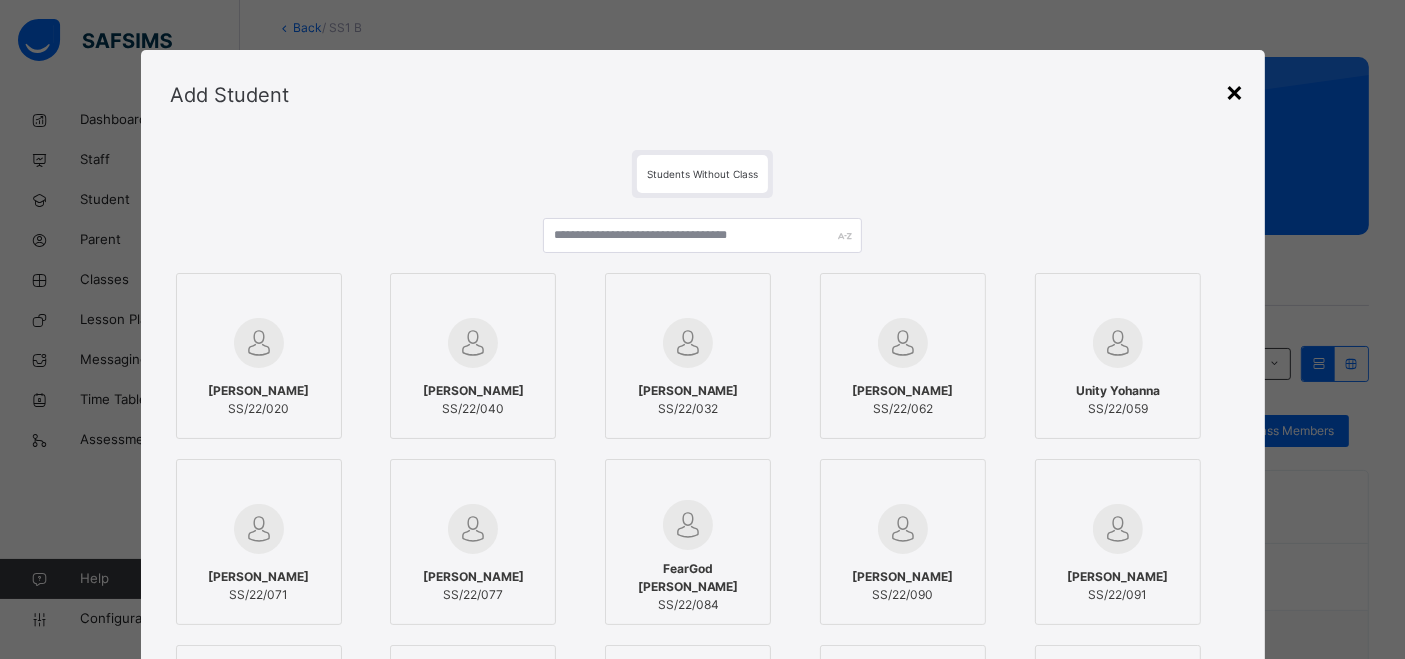 click on "×" at bounding box center (1235, 91) 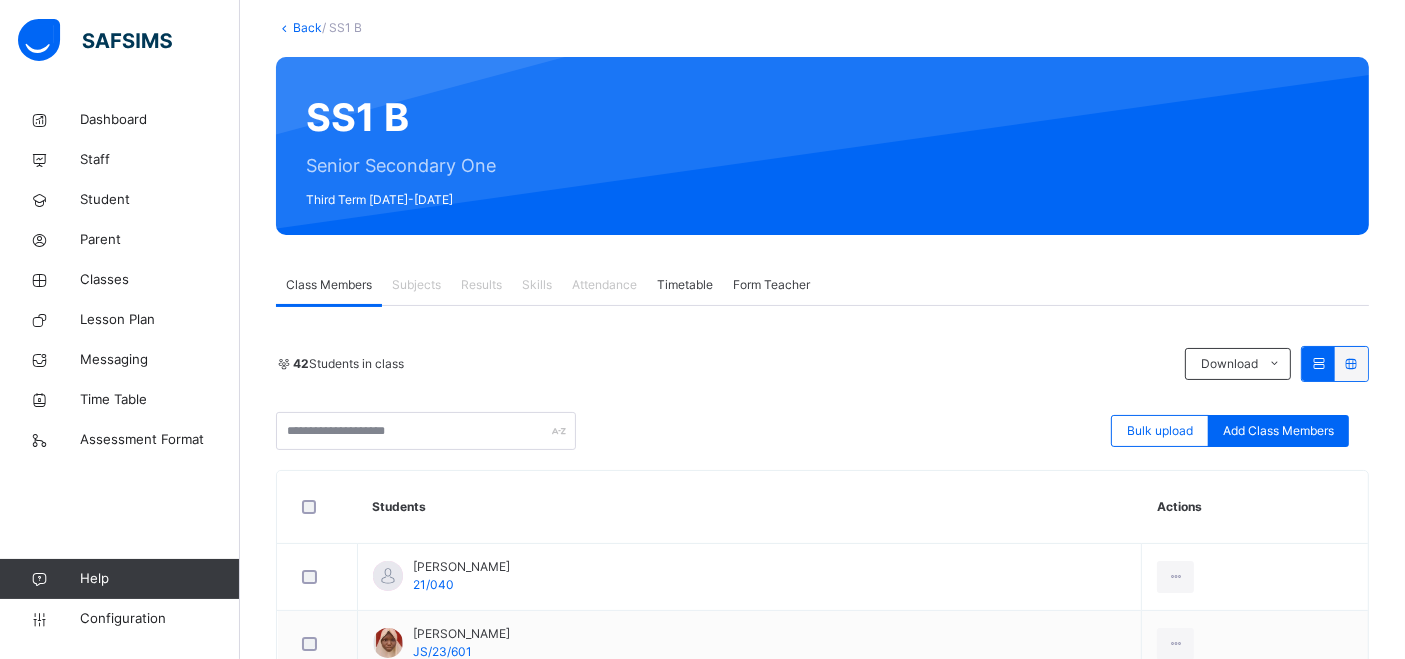 scroll, scrollTop: 0, scrollLeft: 0, axis: both 